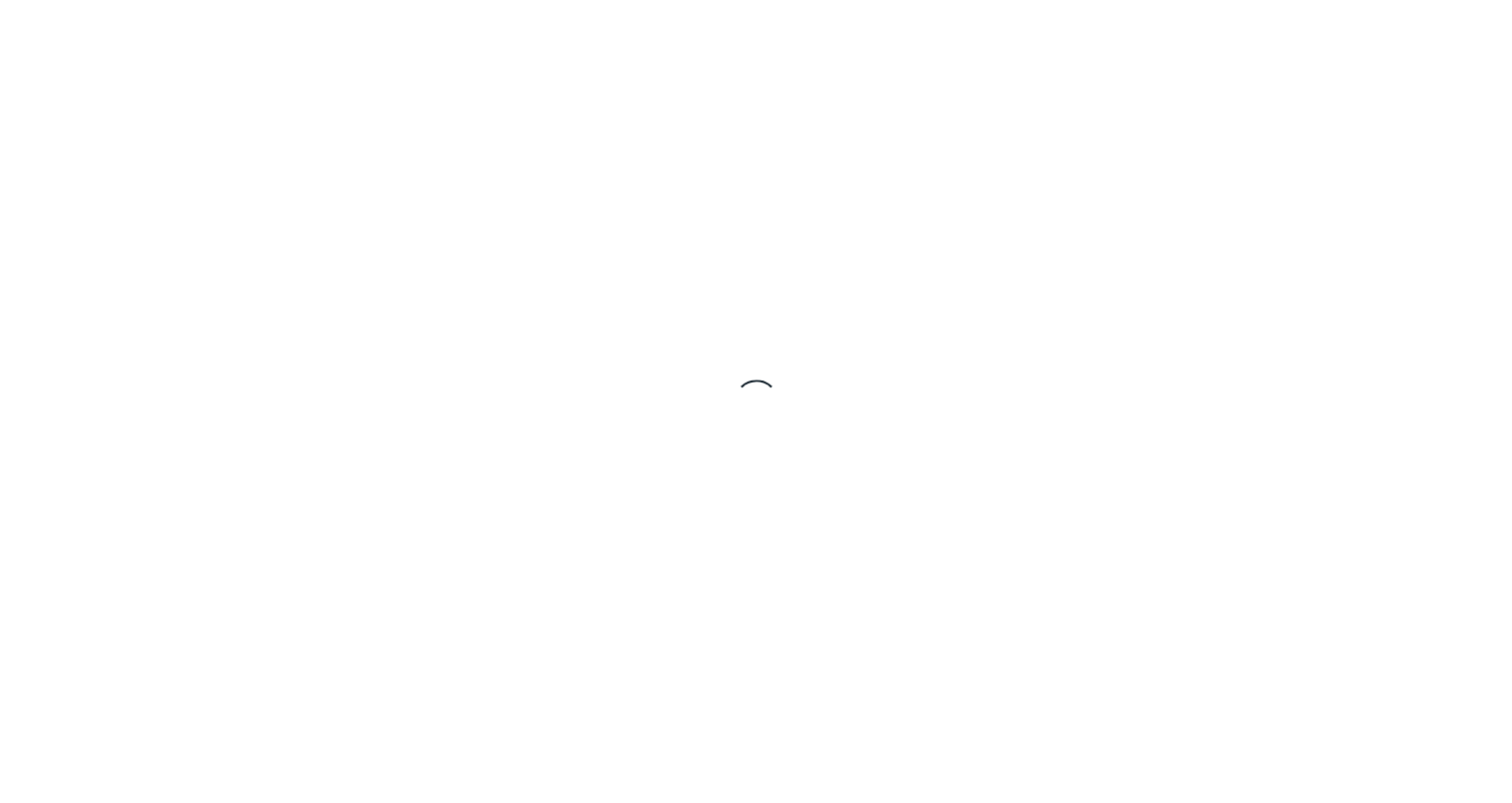 scroll, scrollTop: 0, scrollLeft: 0, axis: both 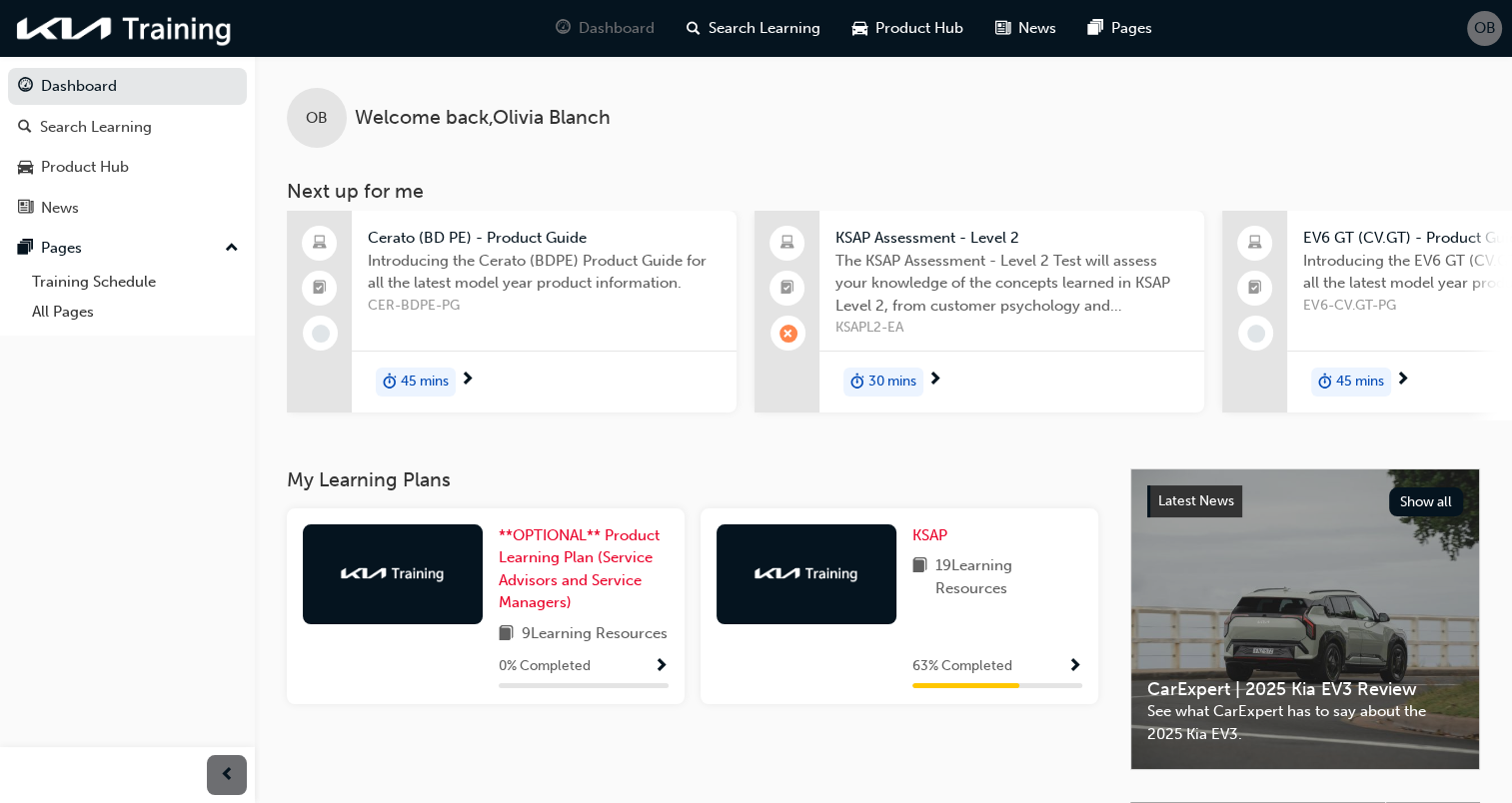 click on "30 mins" at bounding box center (892, 382) 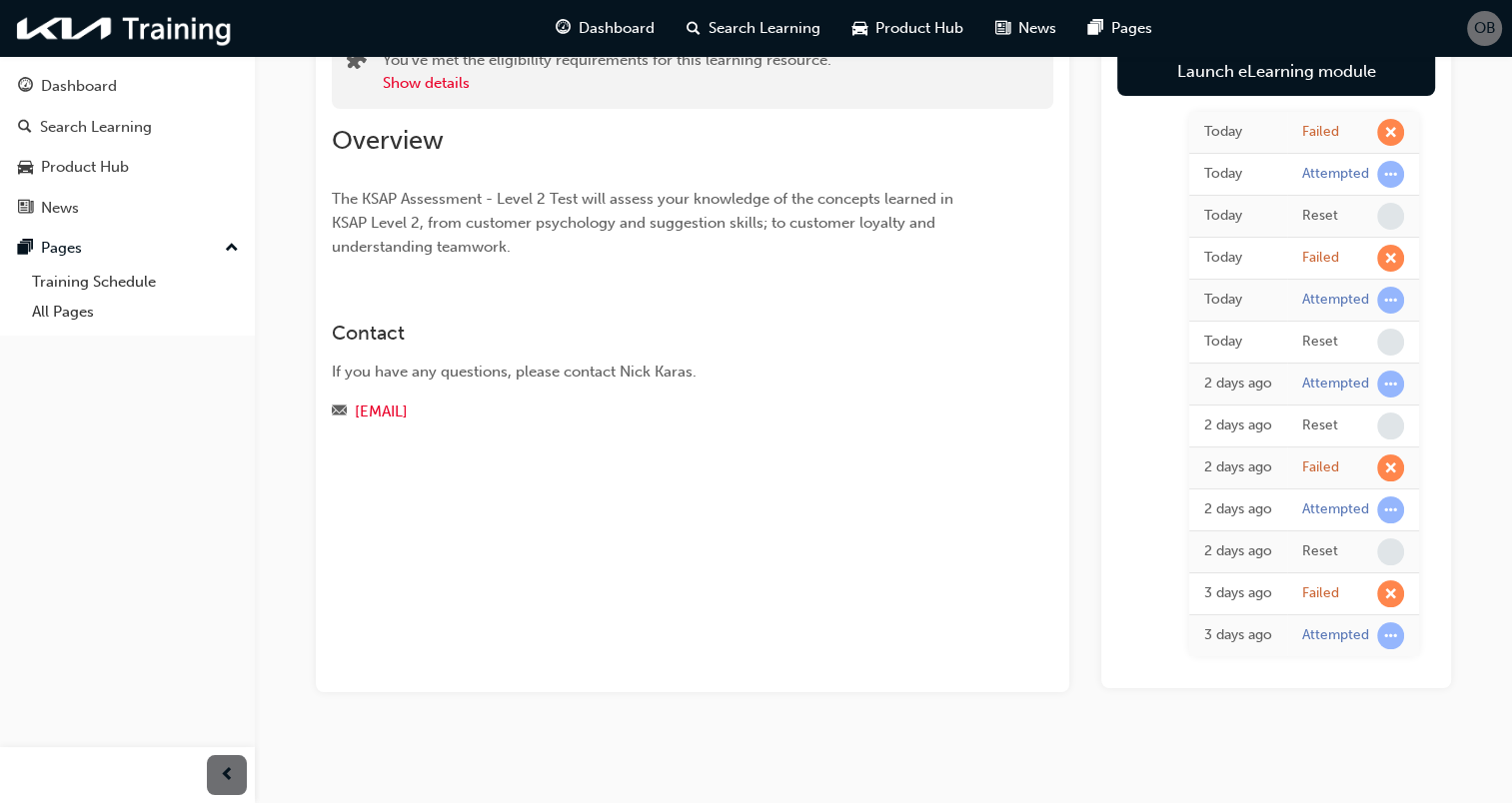 scroll, scrollTop: 0, scrollLeft: 0, axis: both 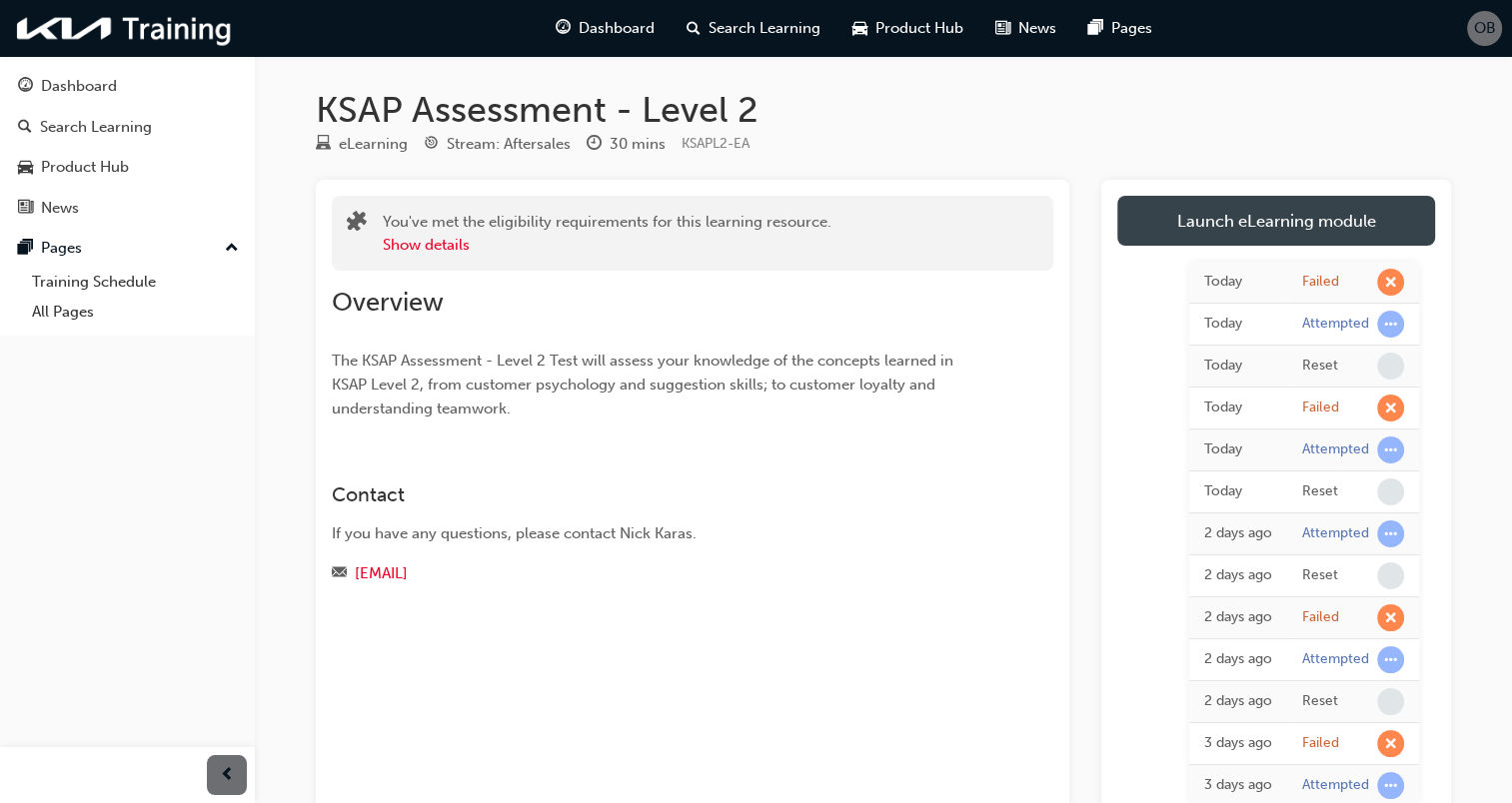 click on "Launch eLearning module" at bounding box center [1276, 221] 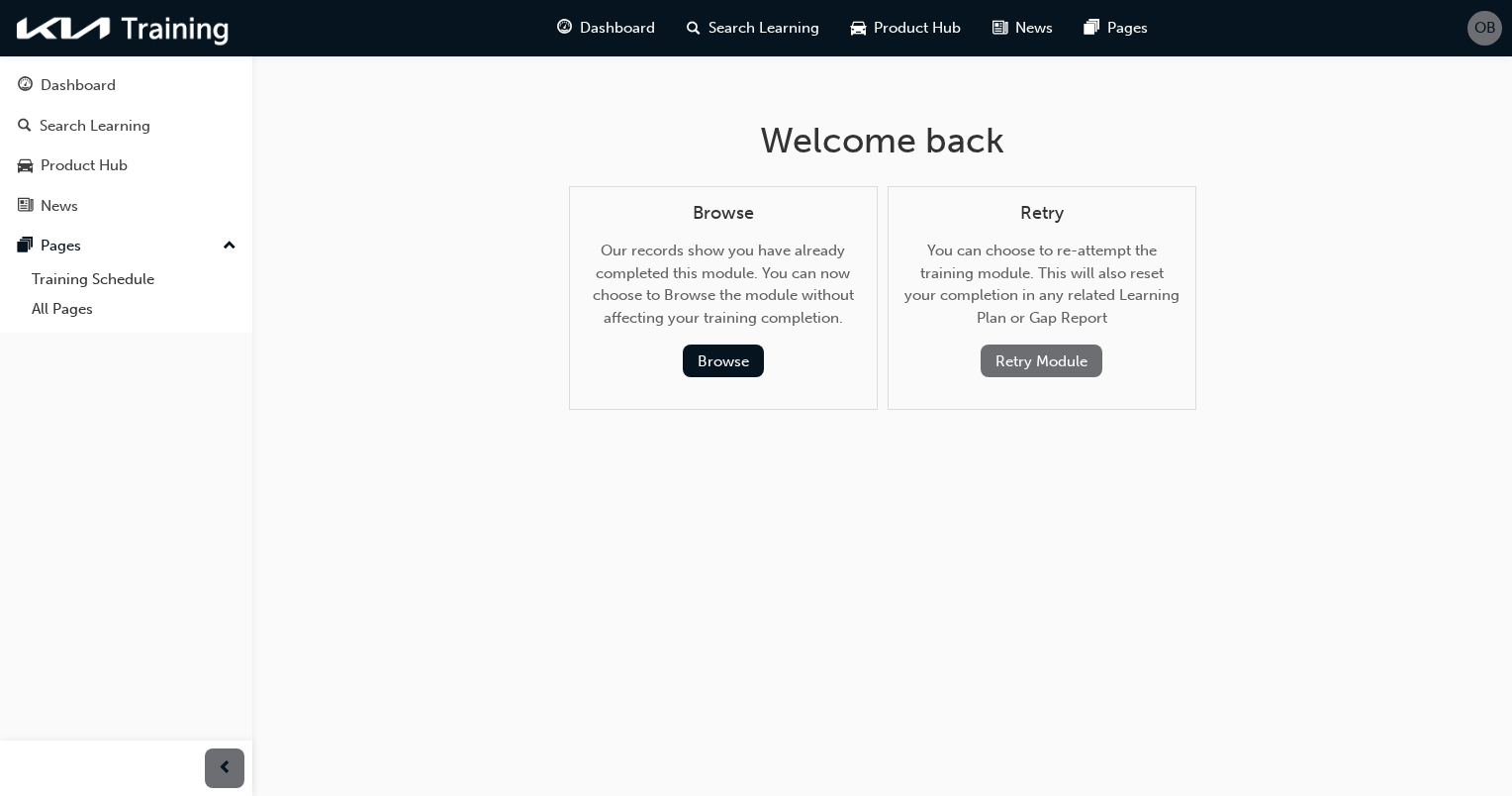 click on "Retry Module" at bounding box center (1041, 360) 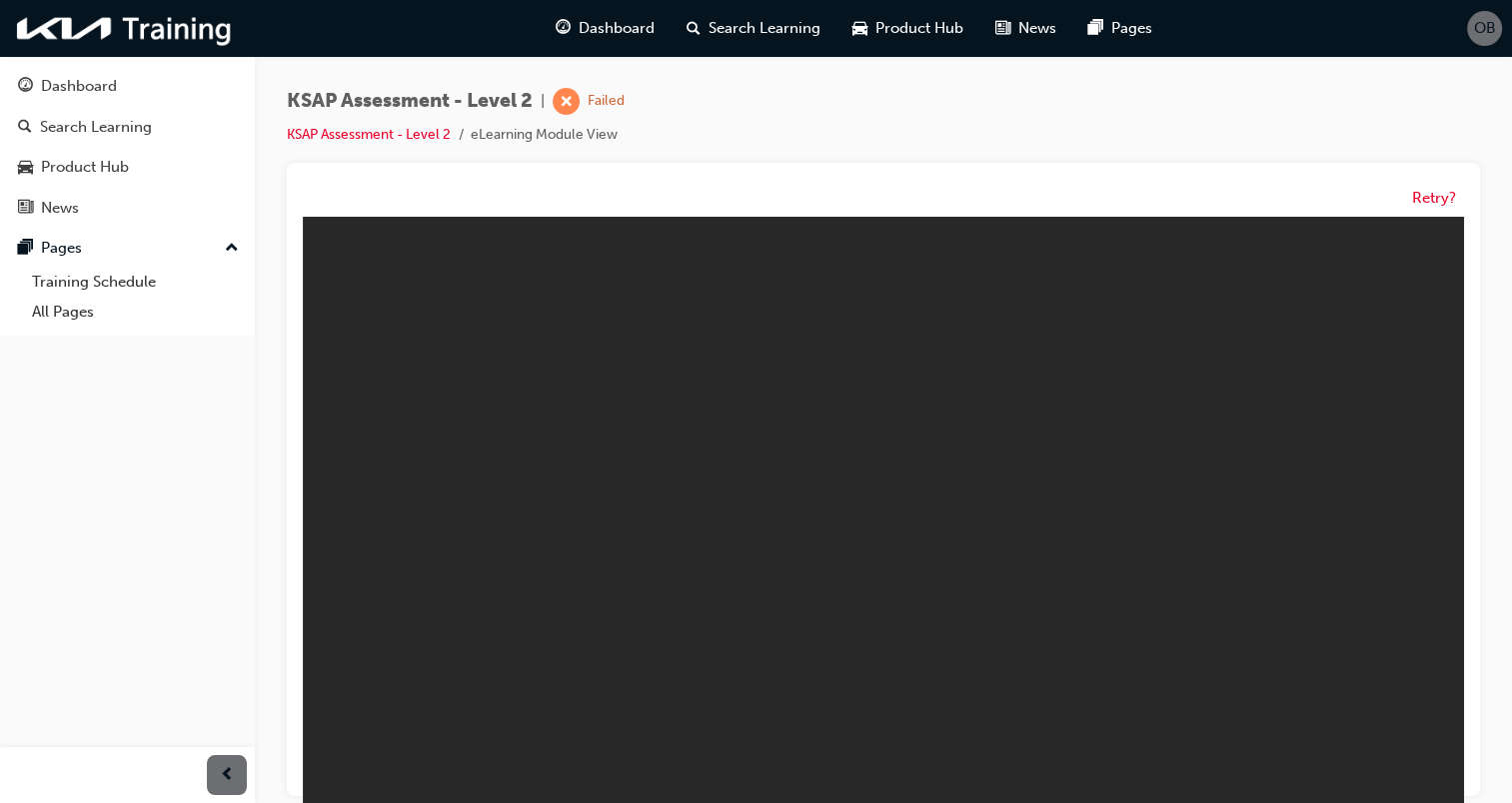 scroll, scrollTop: 0, scrollLeft: 0, axis: both 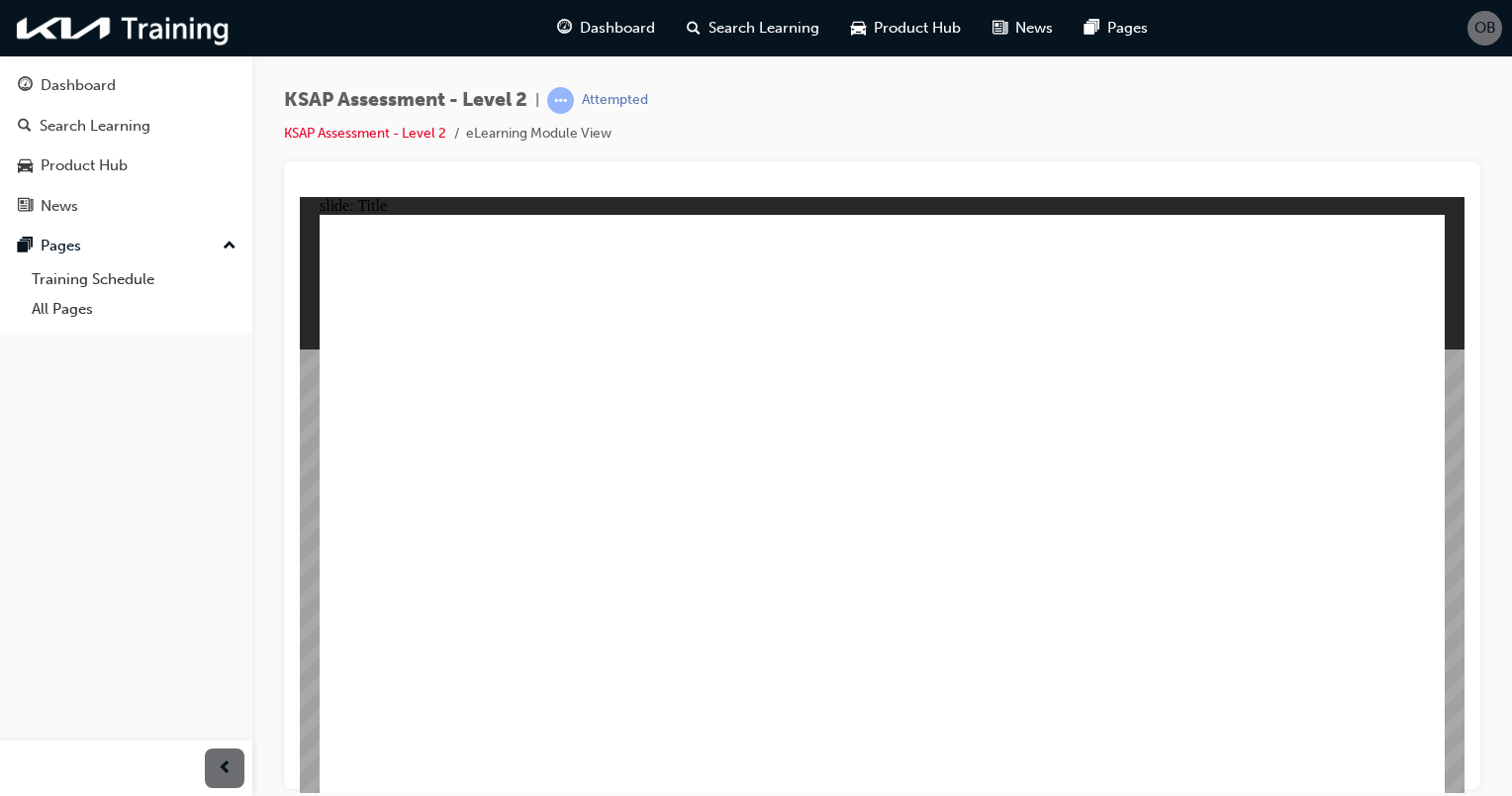 click 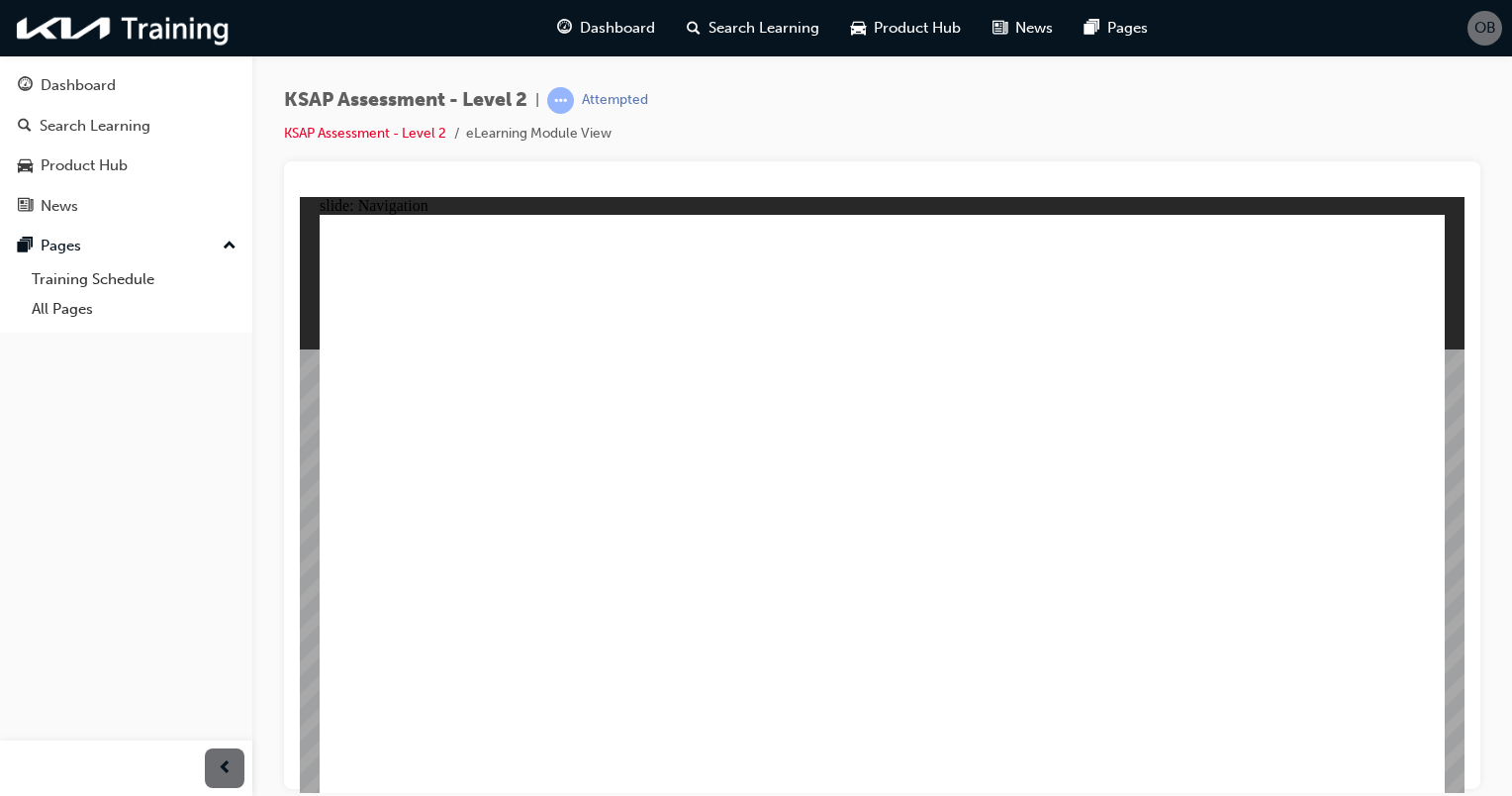 click 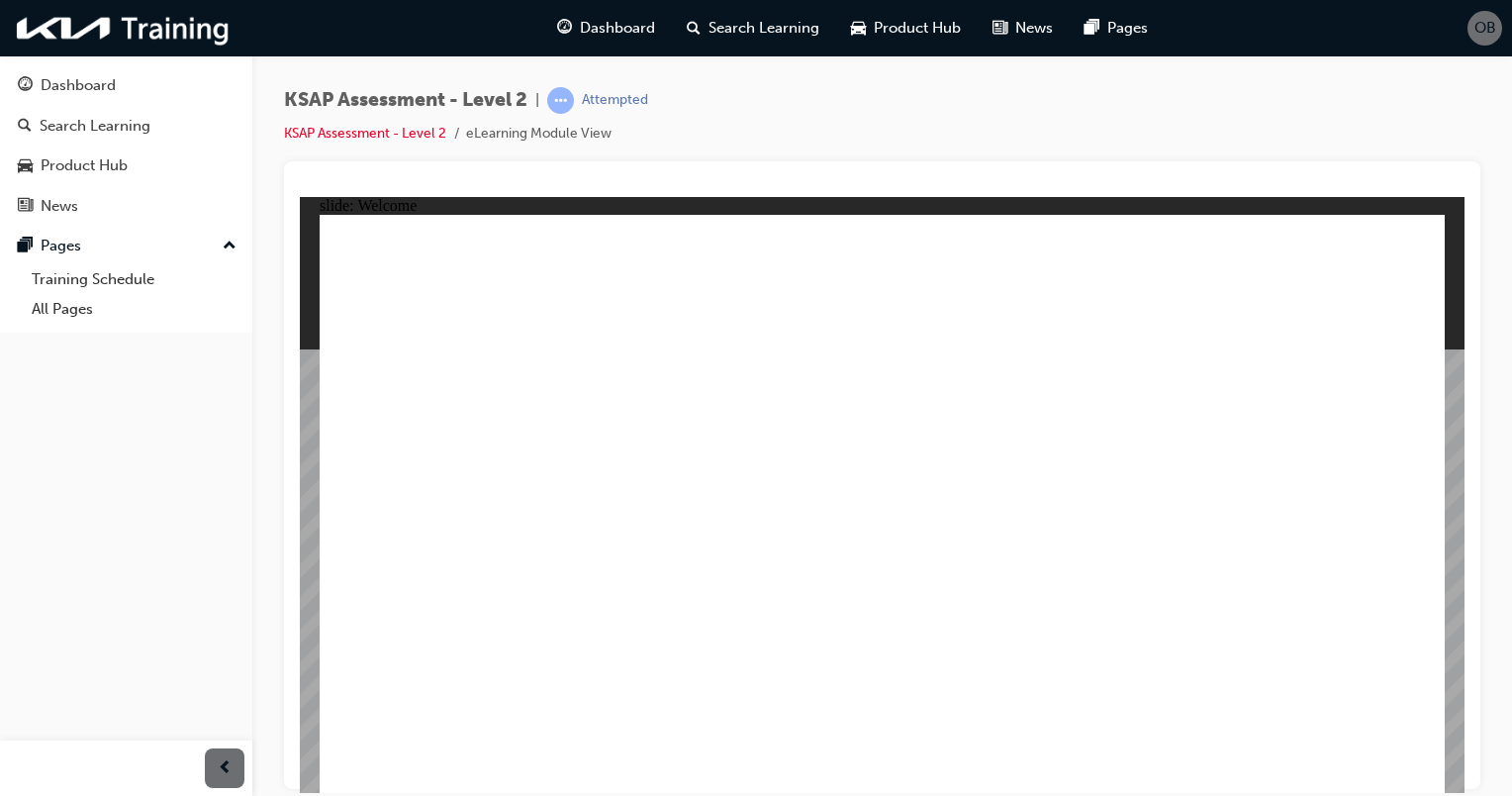 click 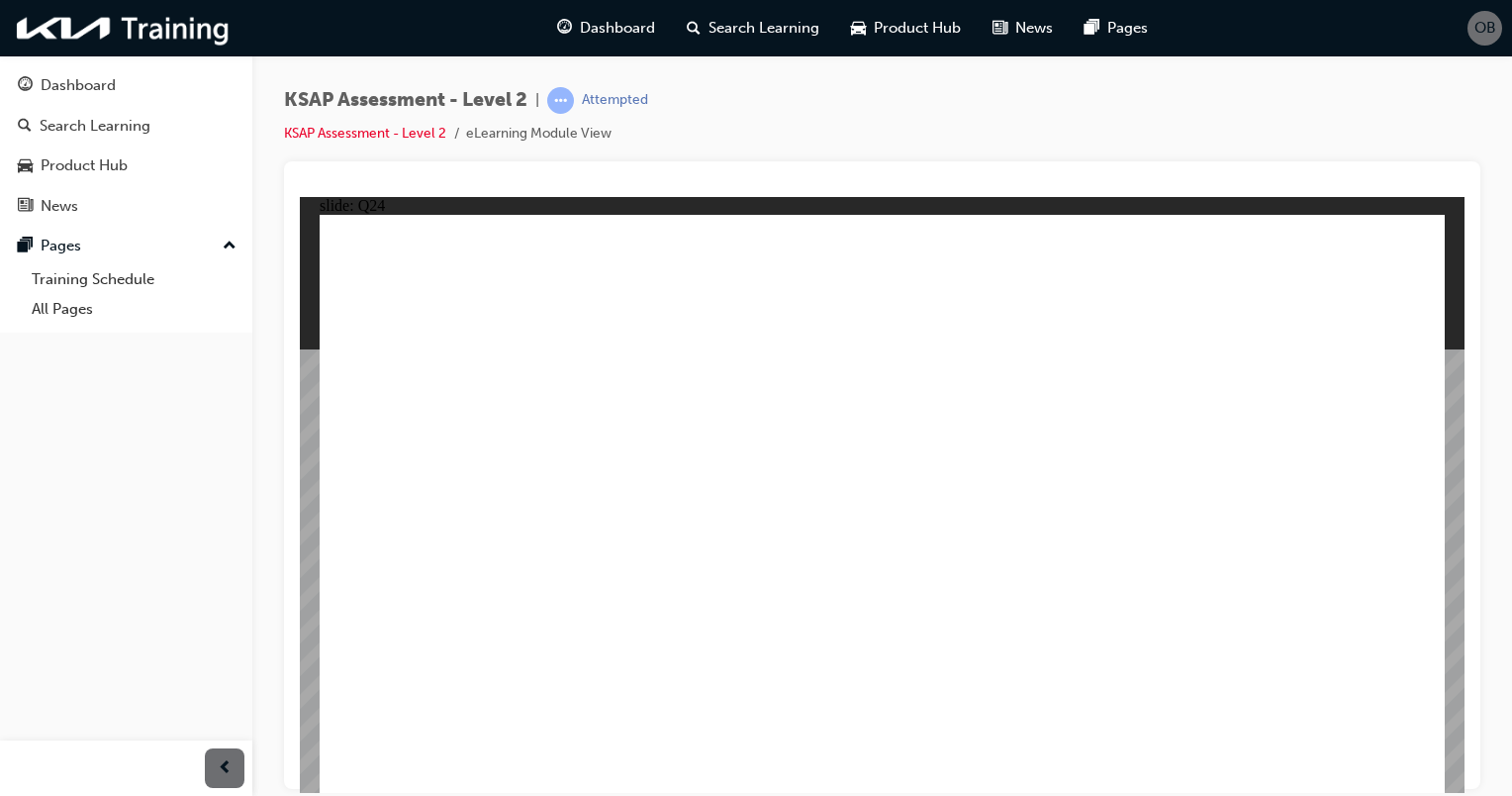 click 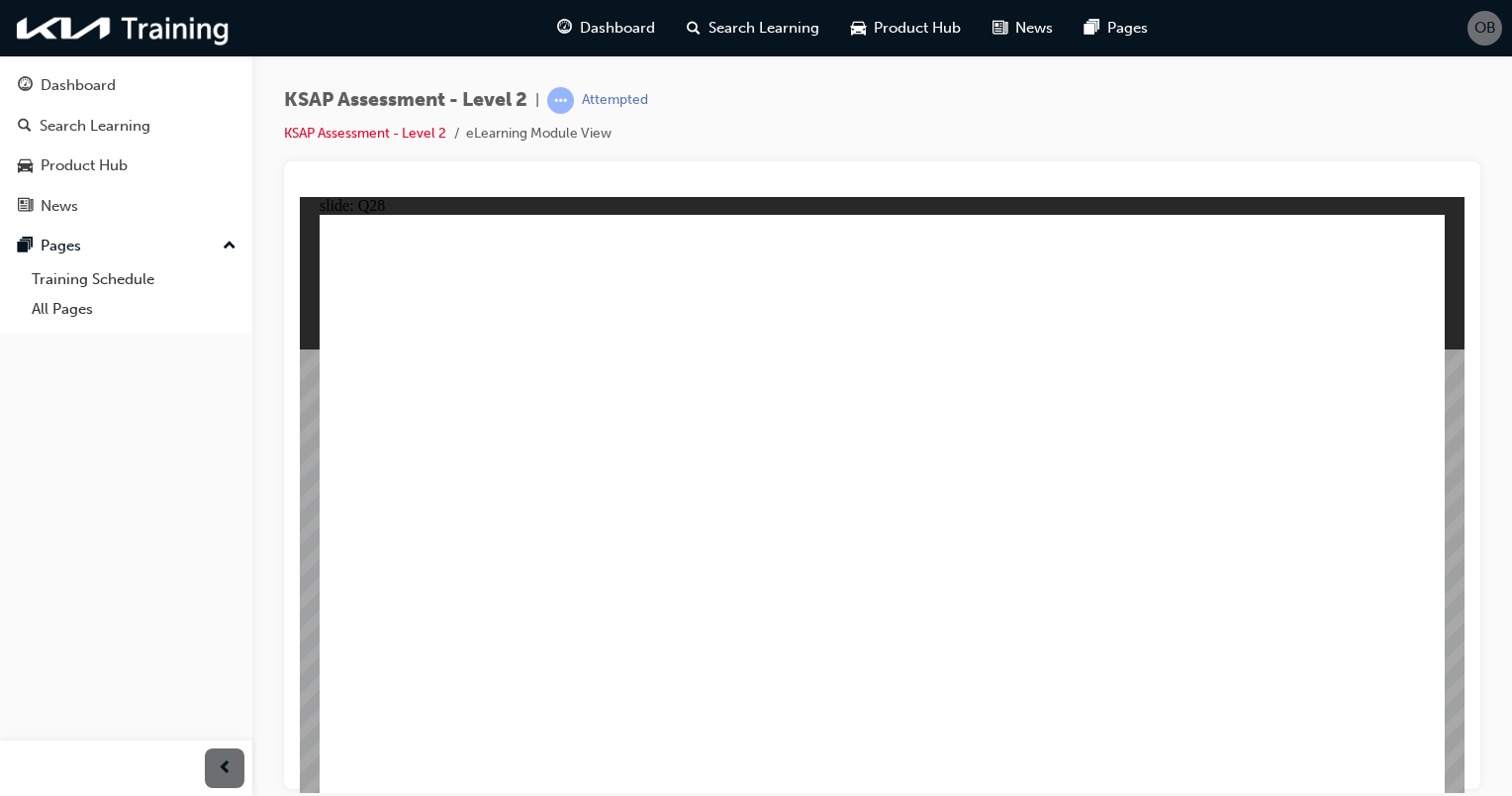 click 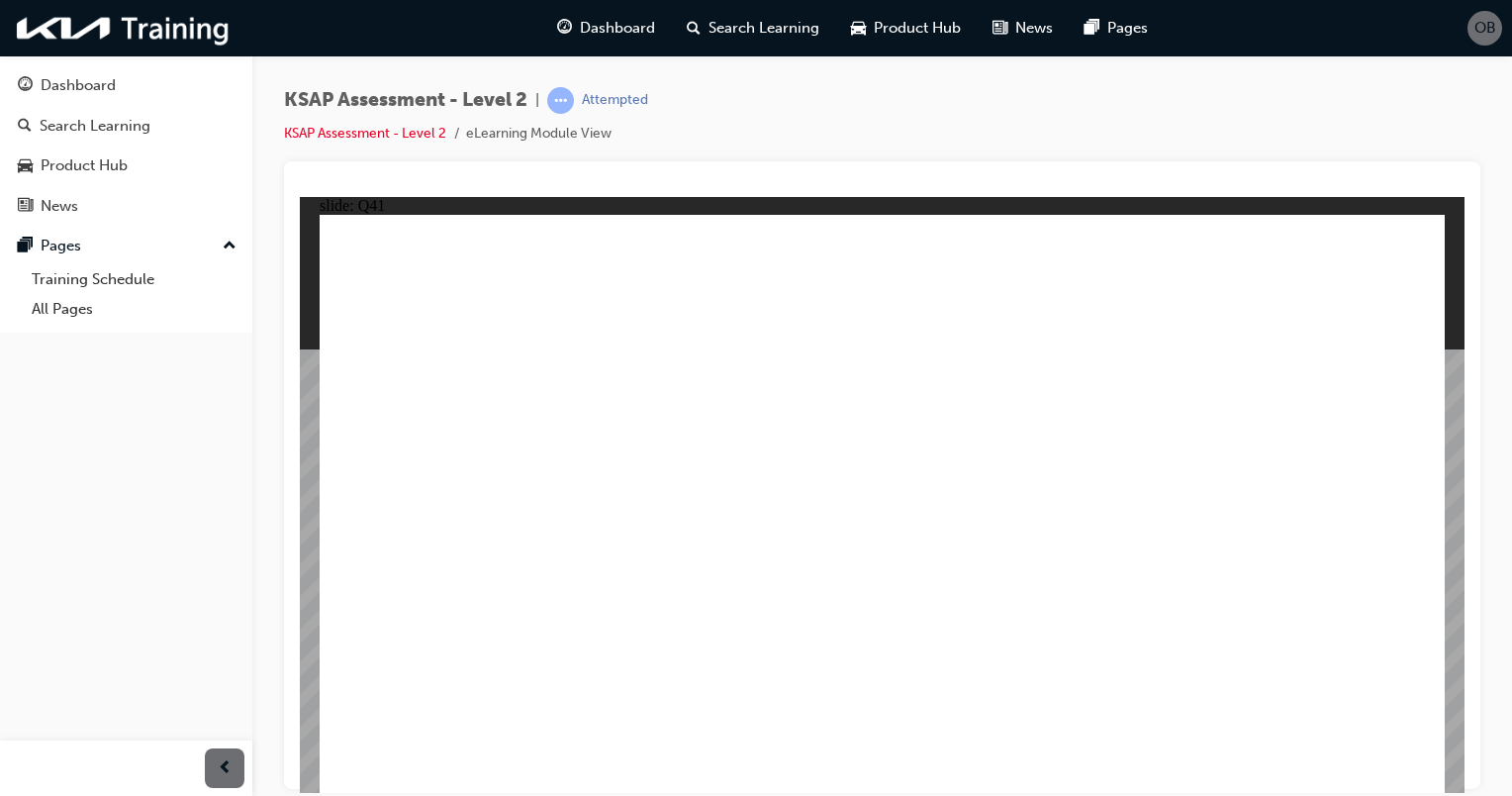click 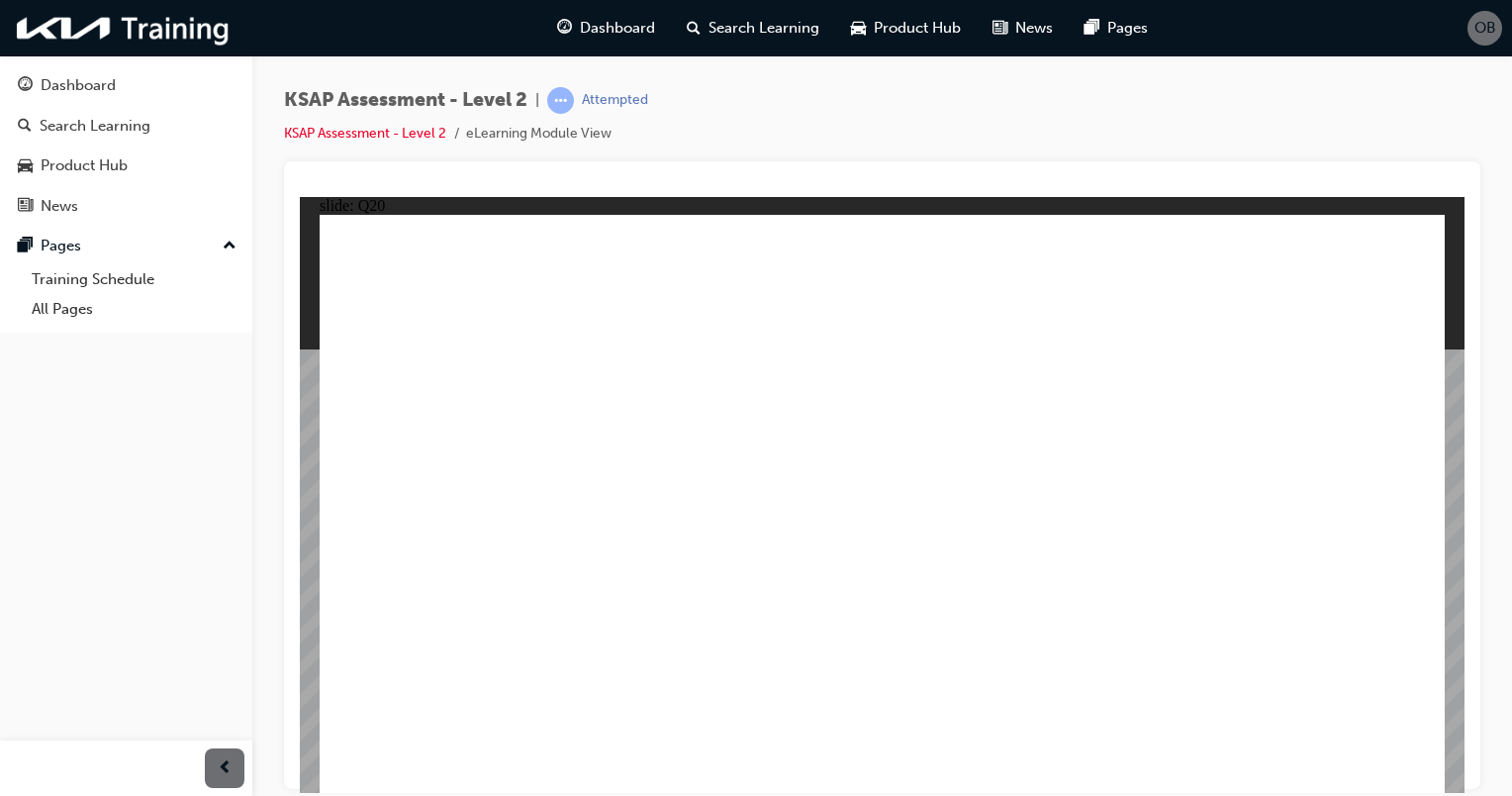 click 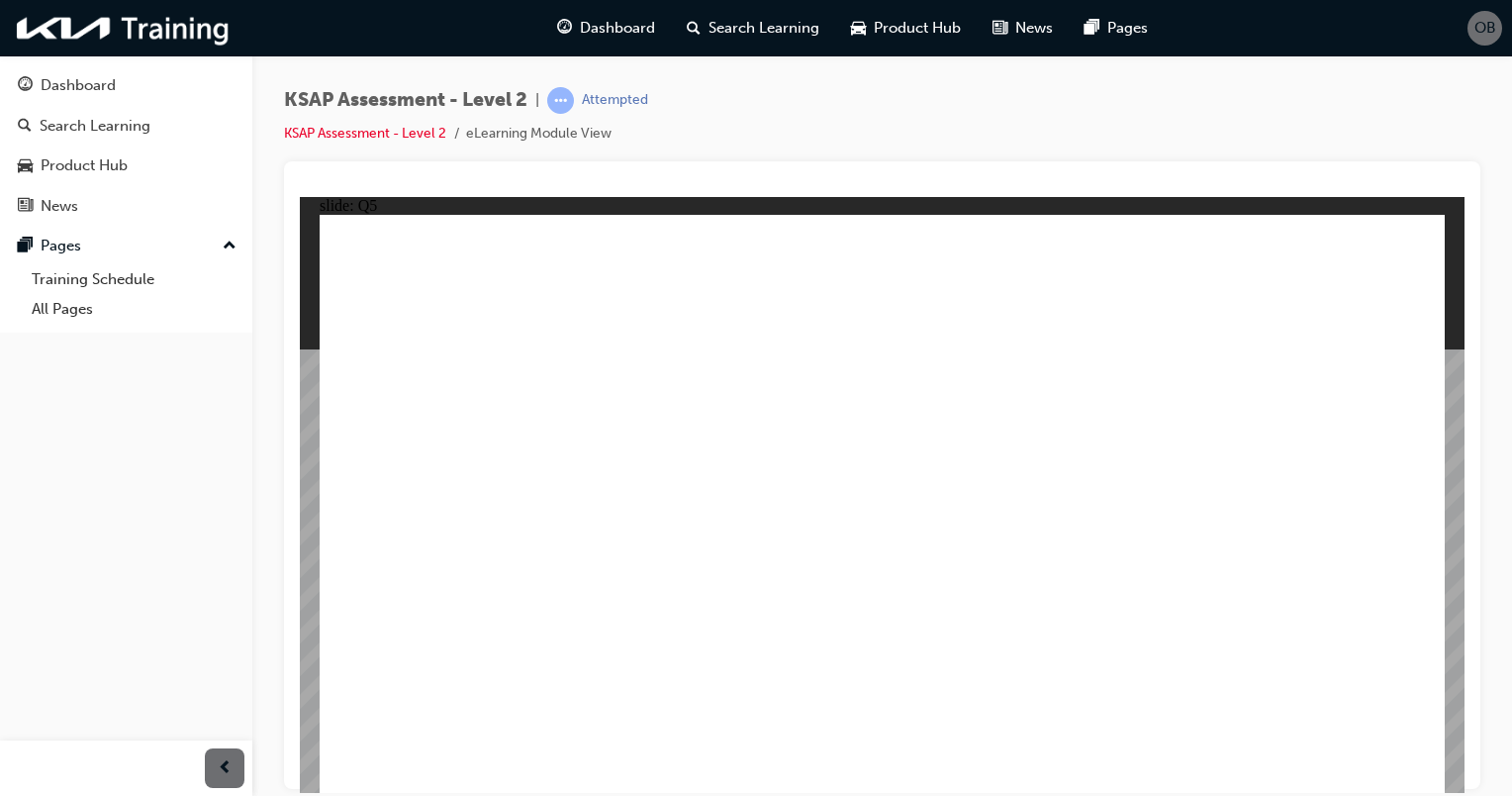 click 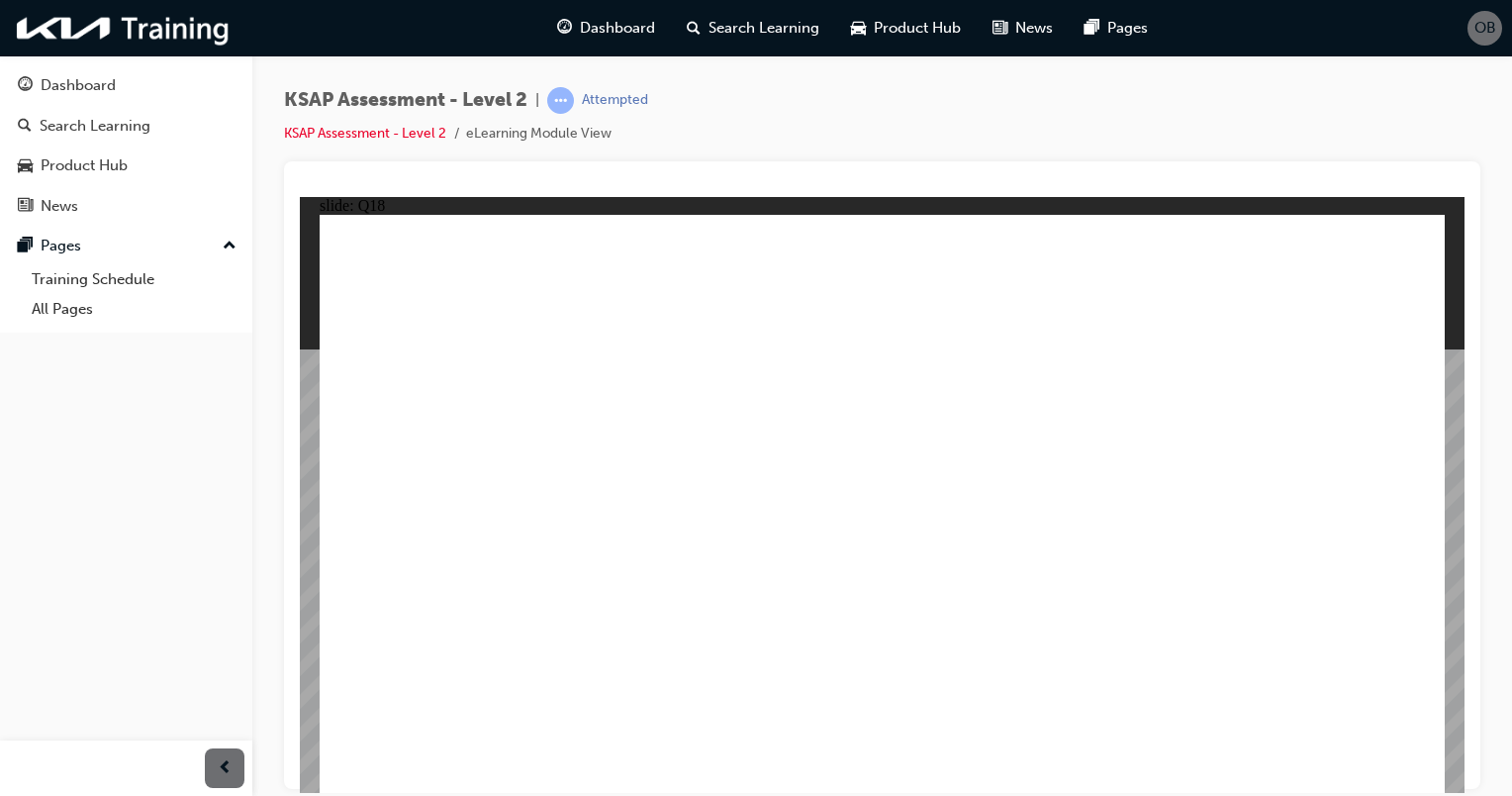 click 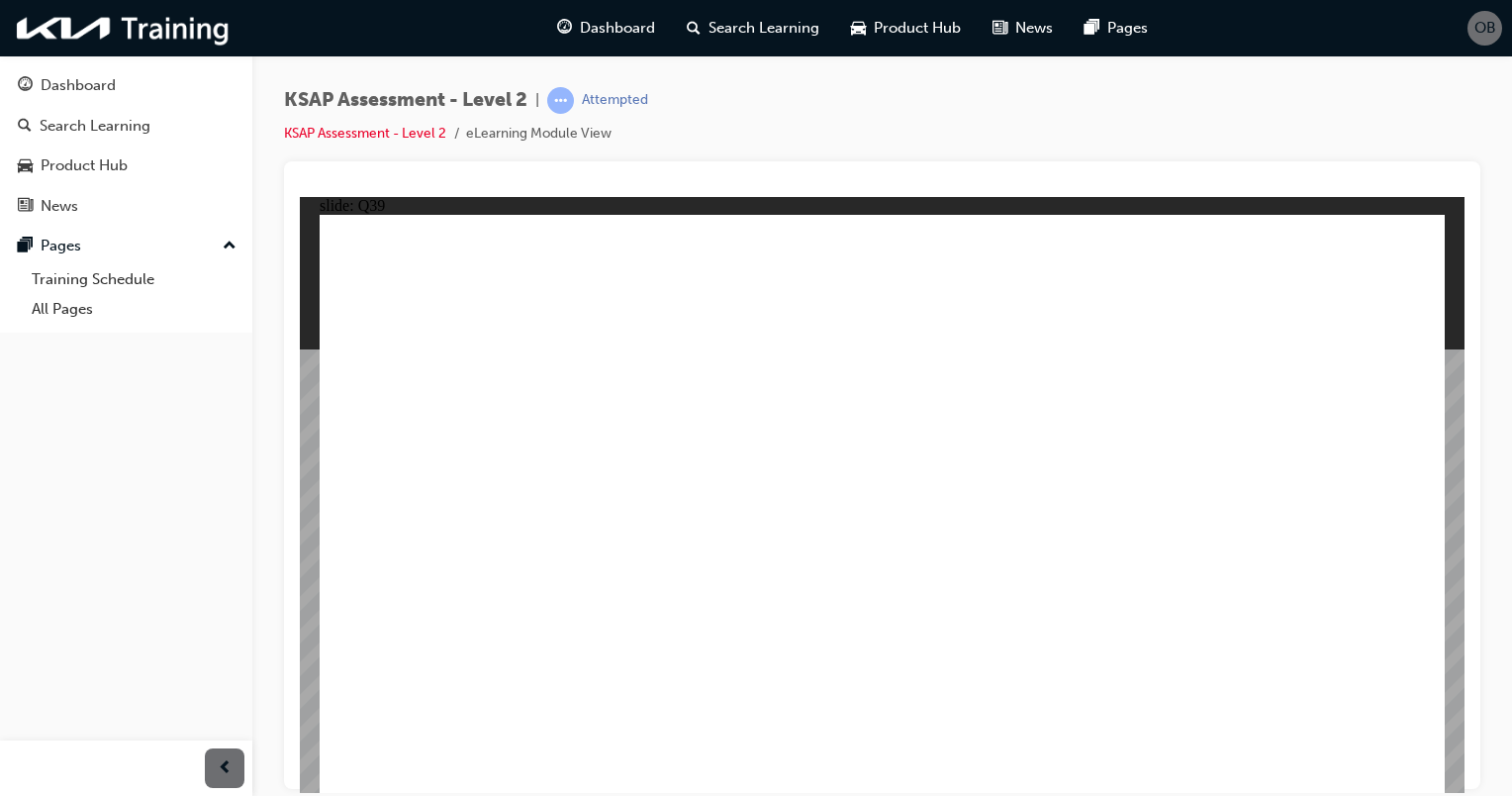 click 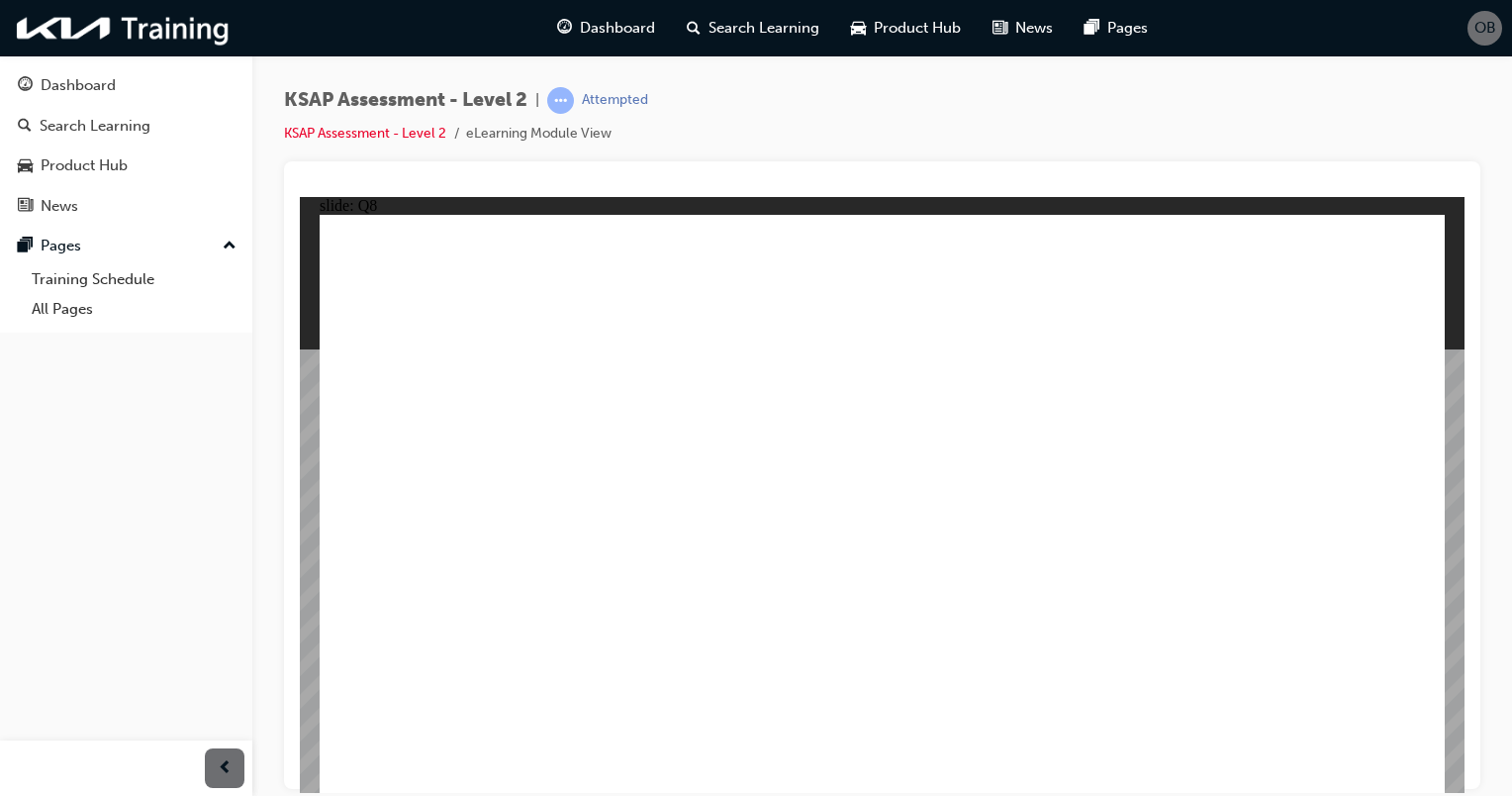 click 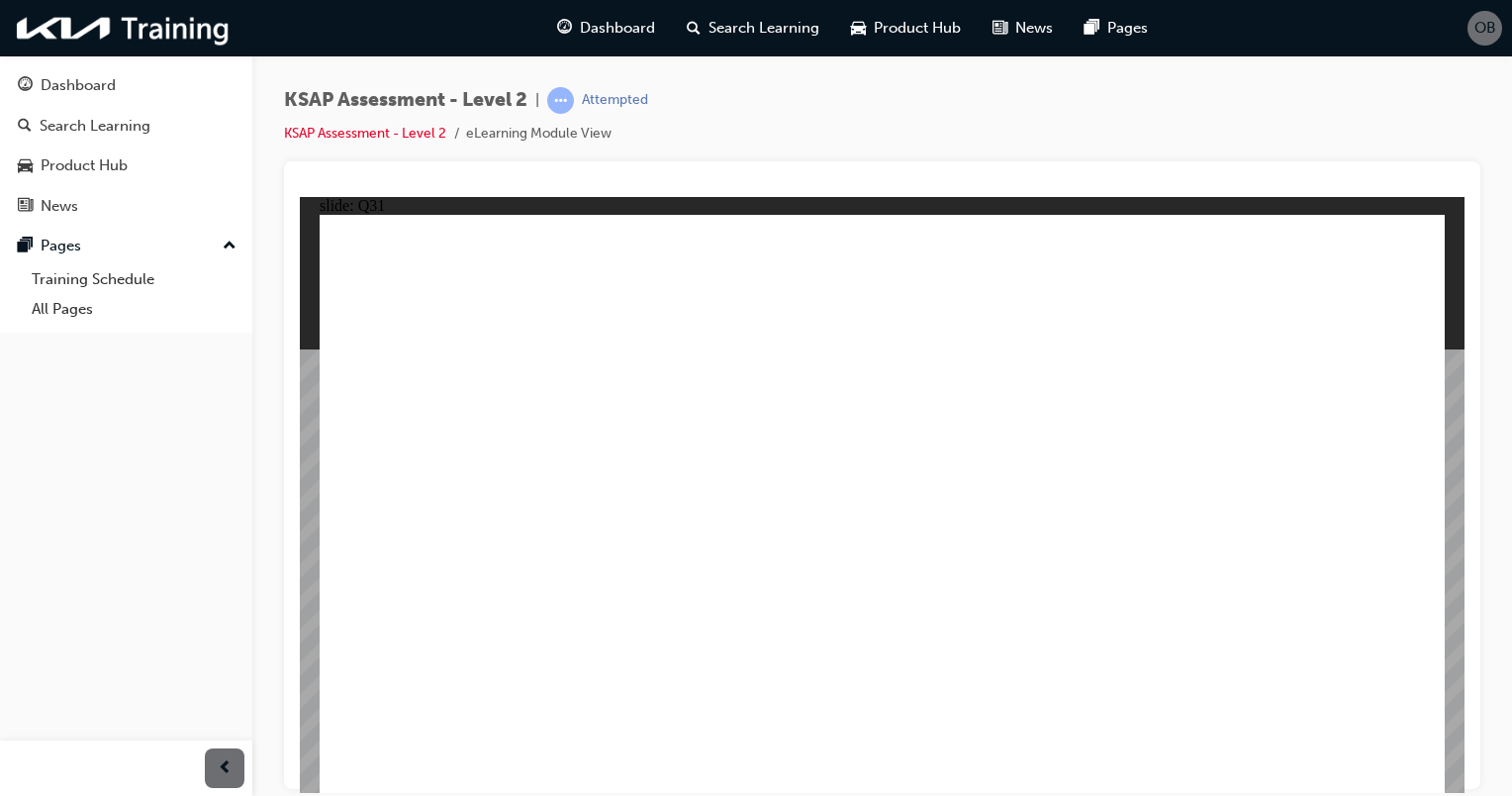 click 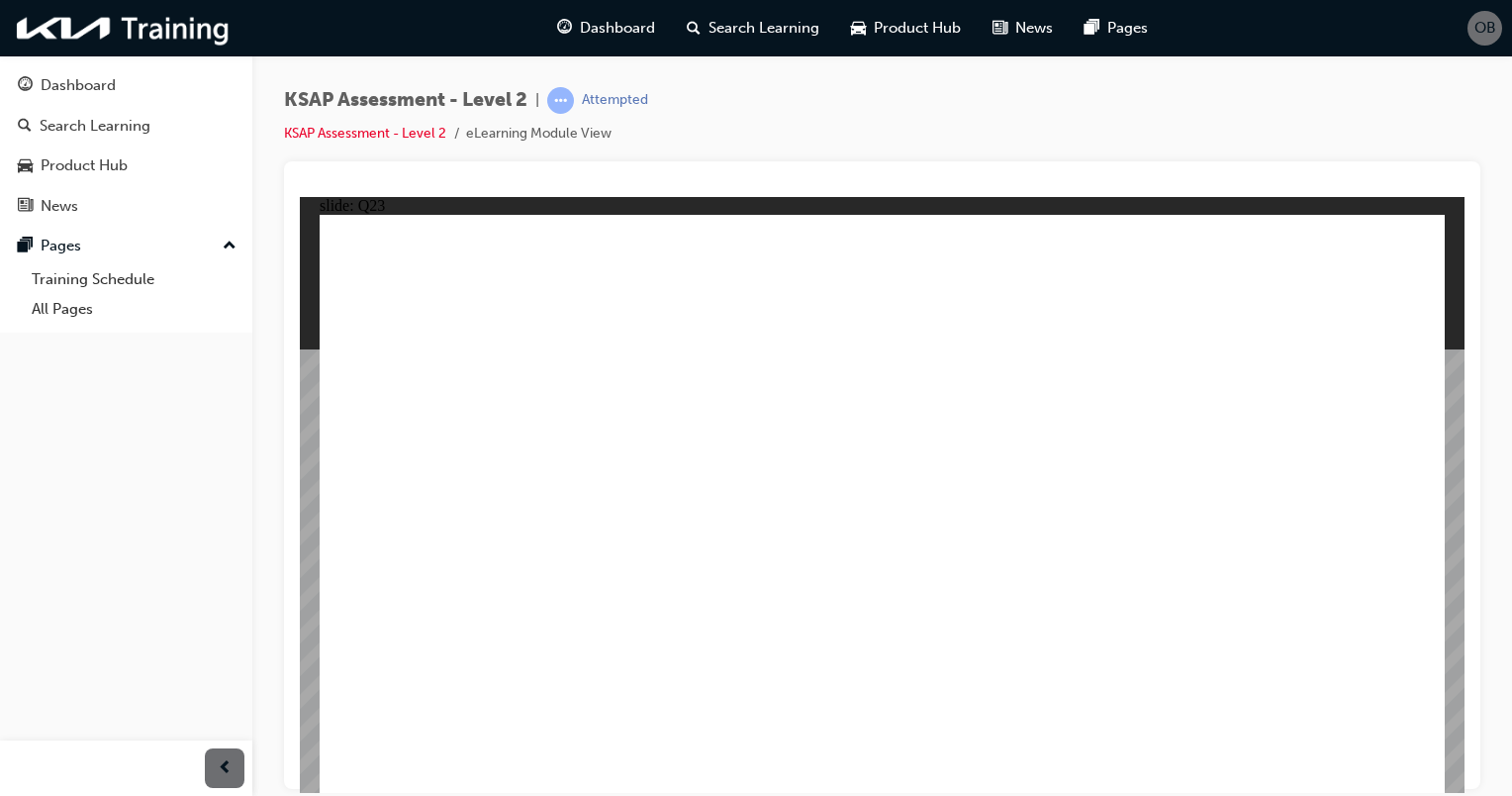 click 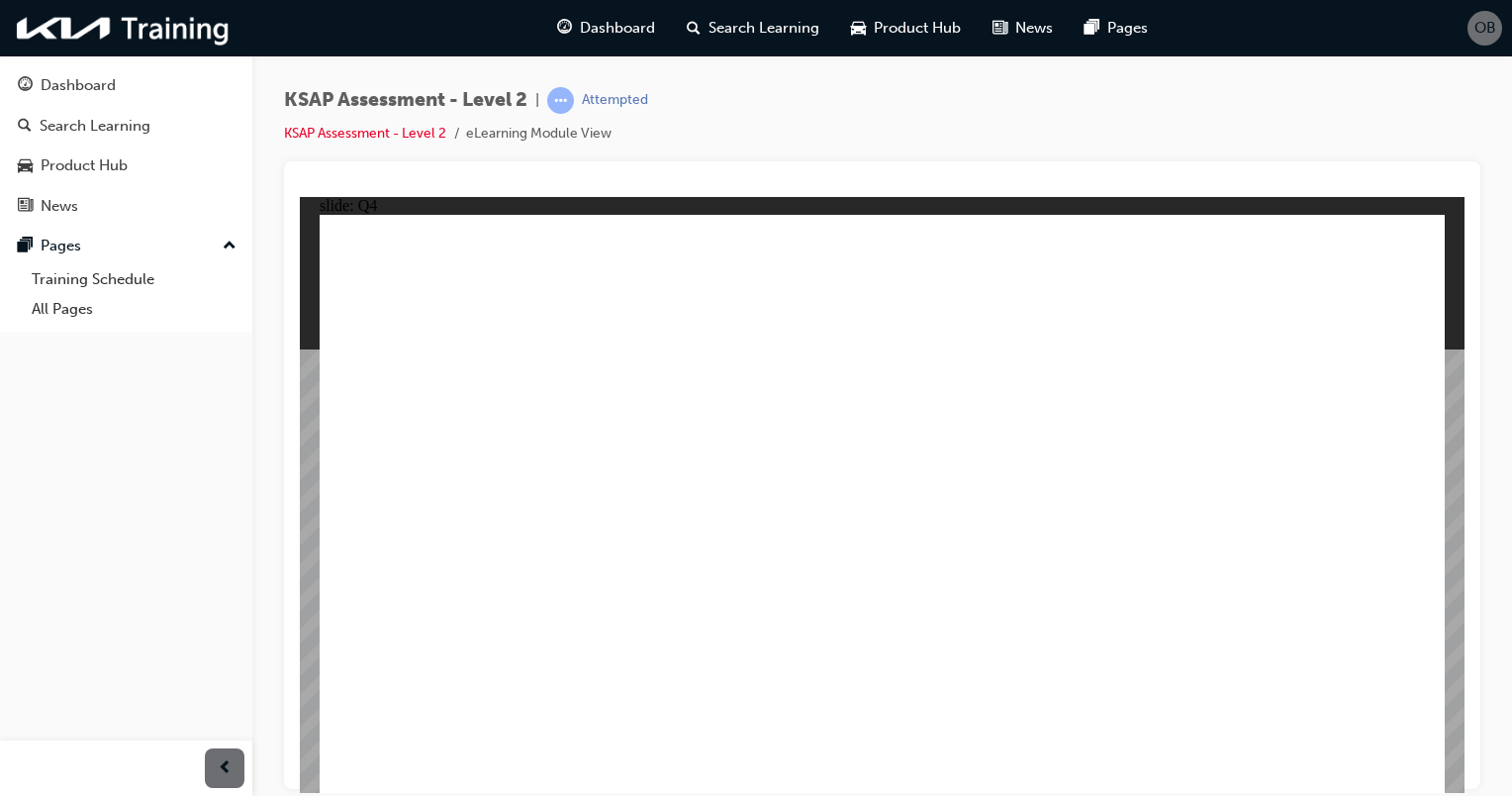 click 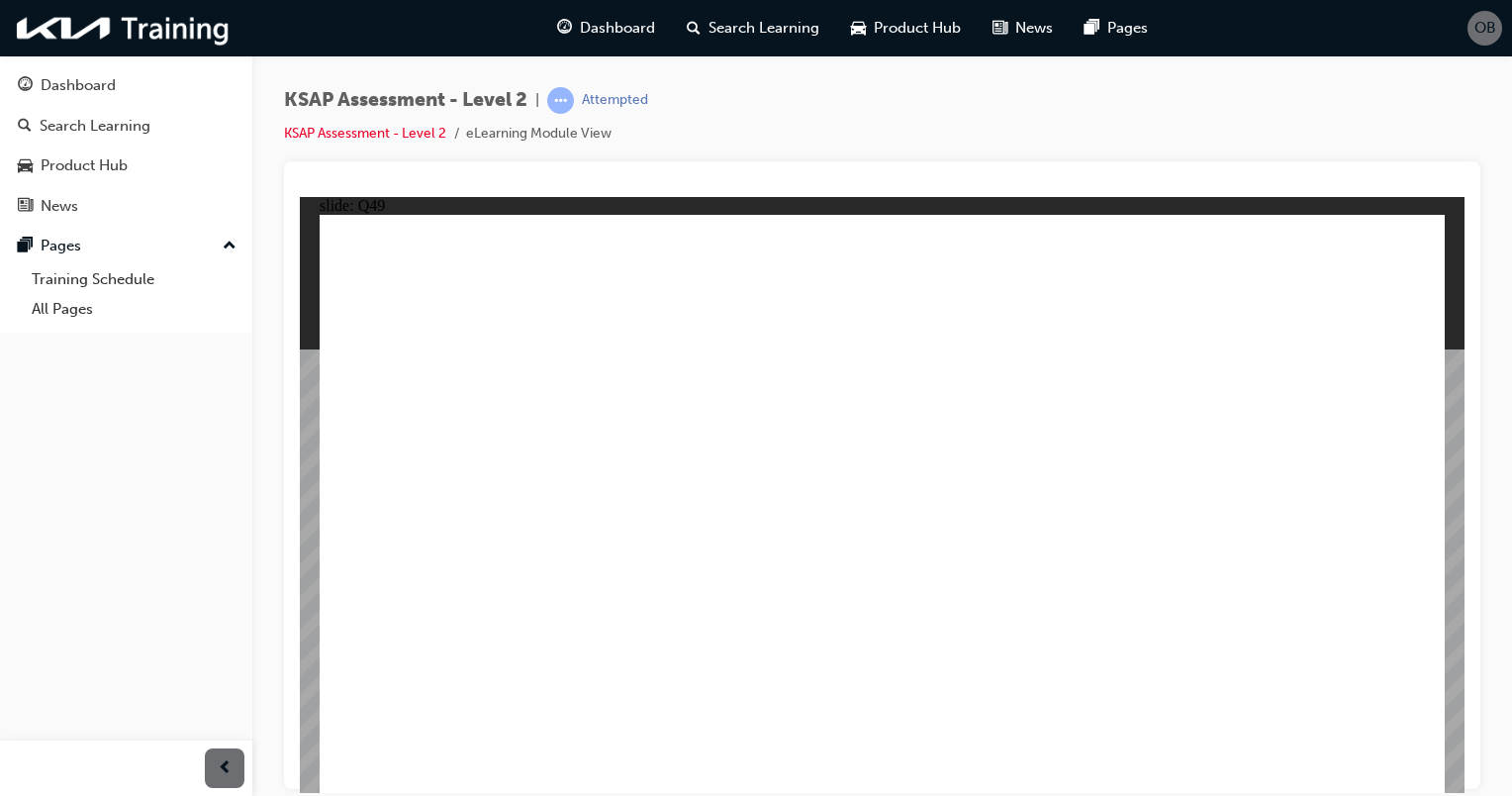 click 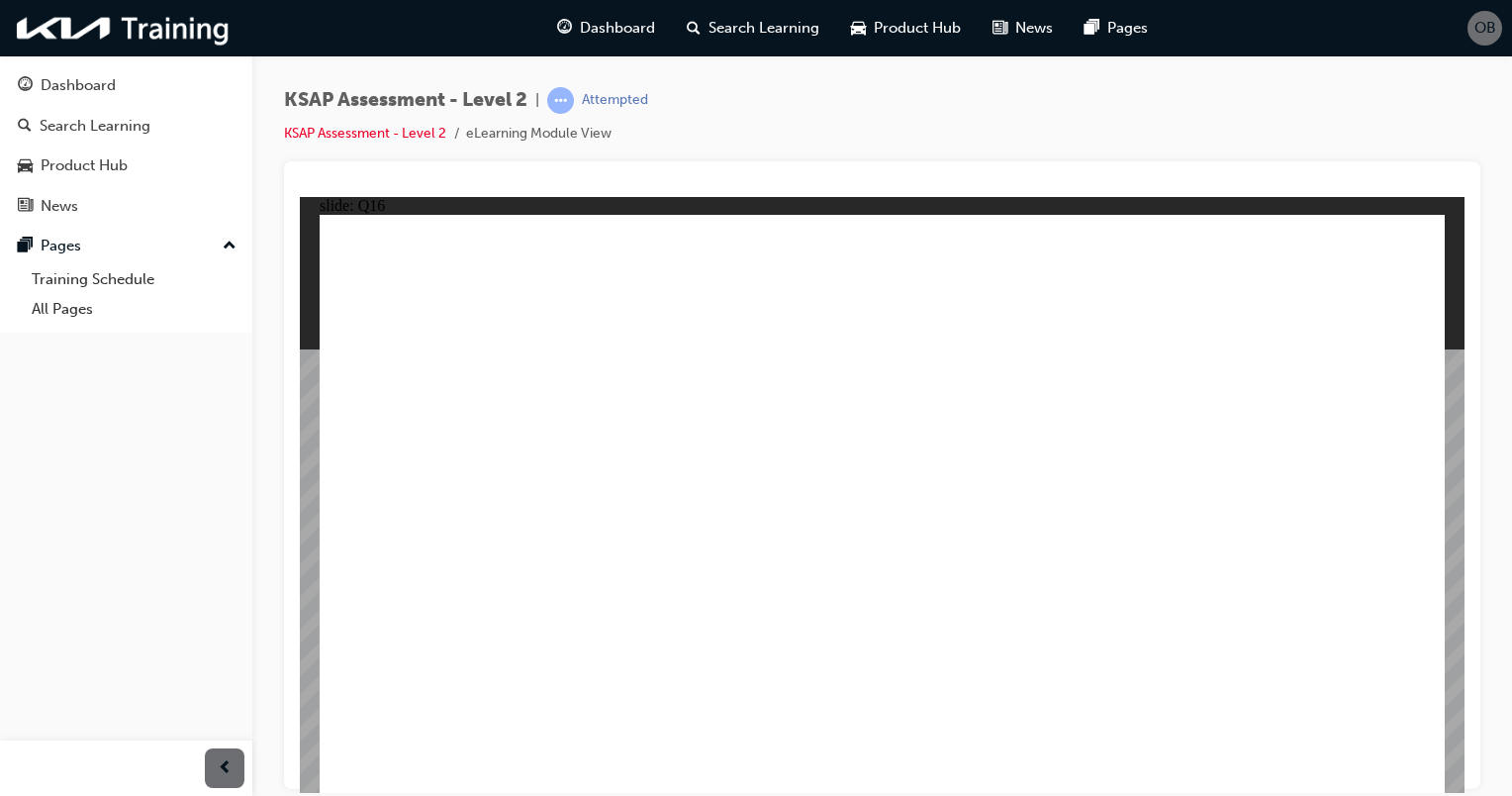 click 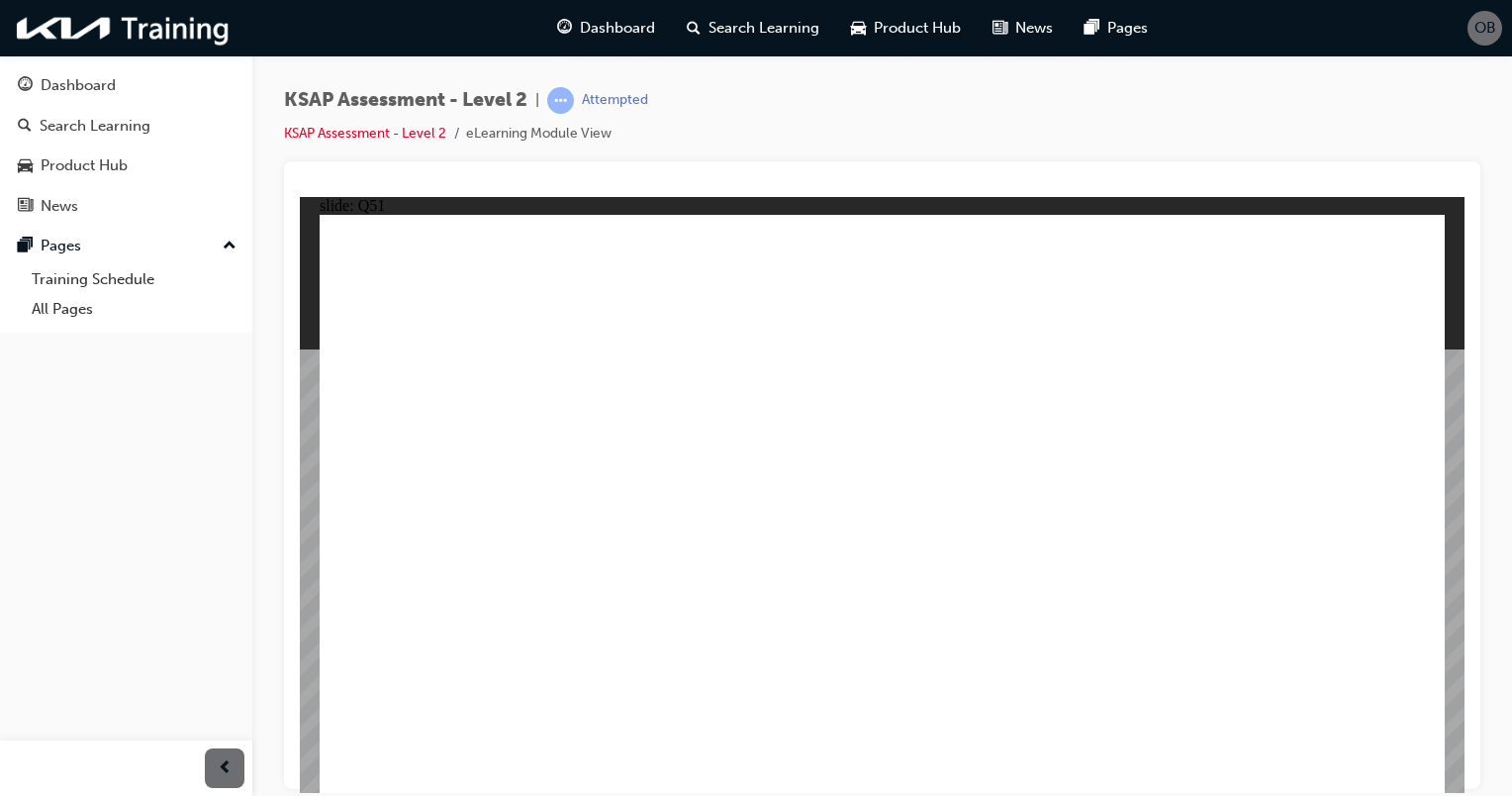 click 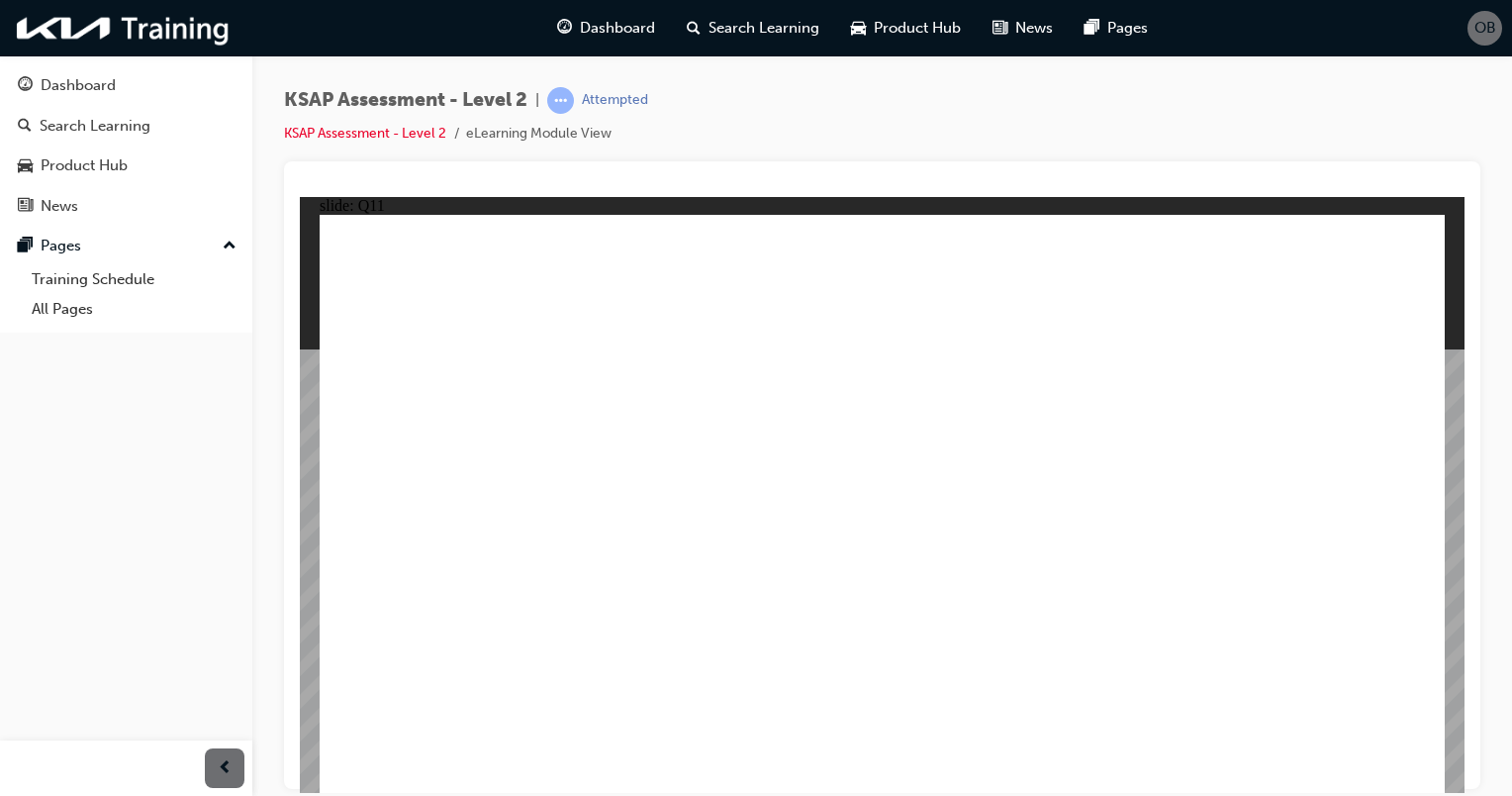 click 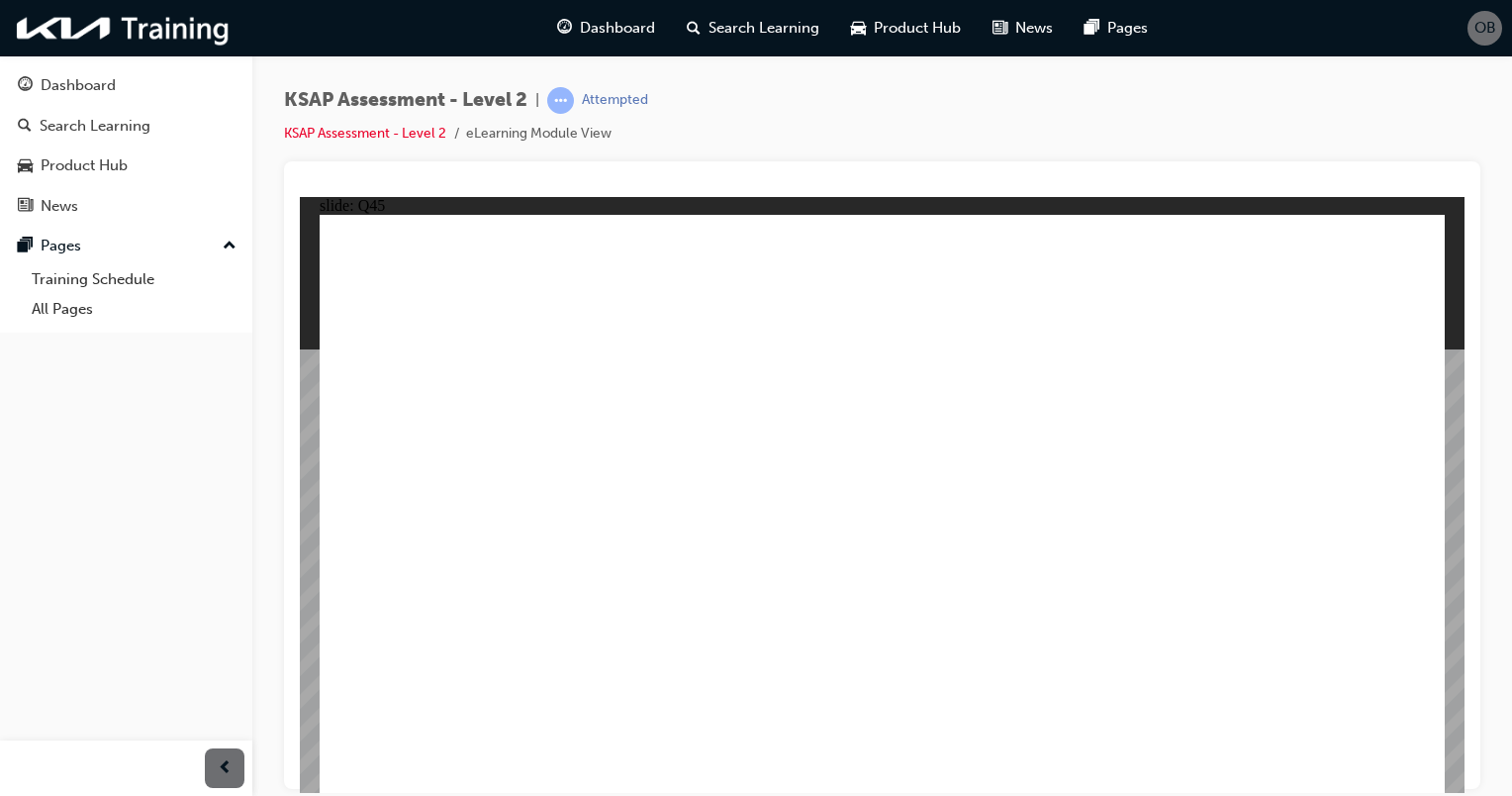 click 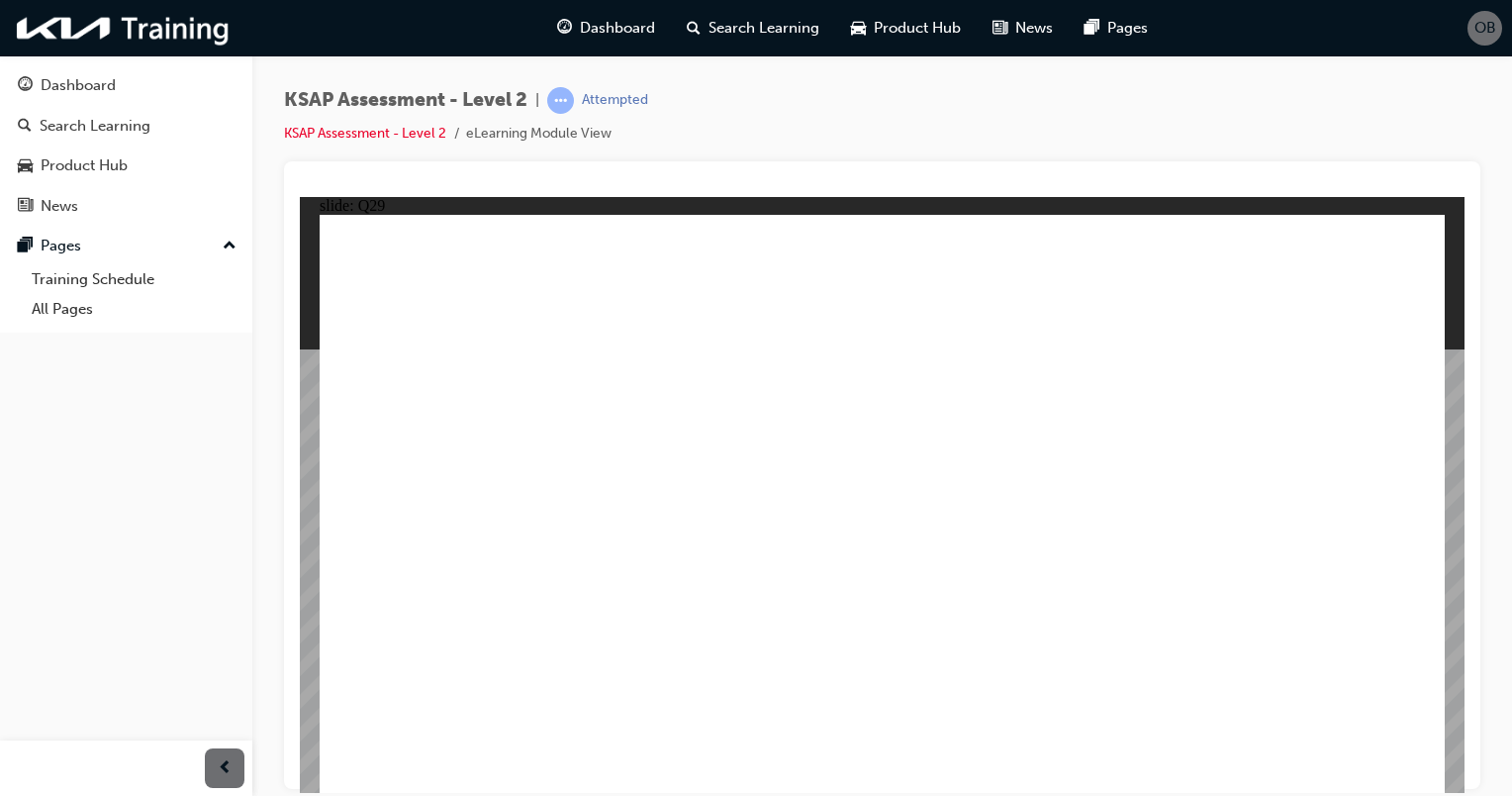 click 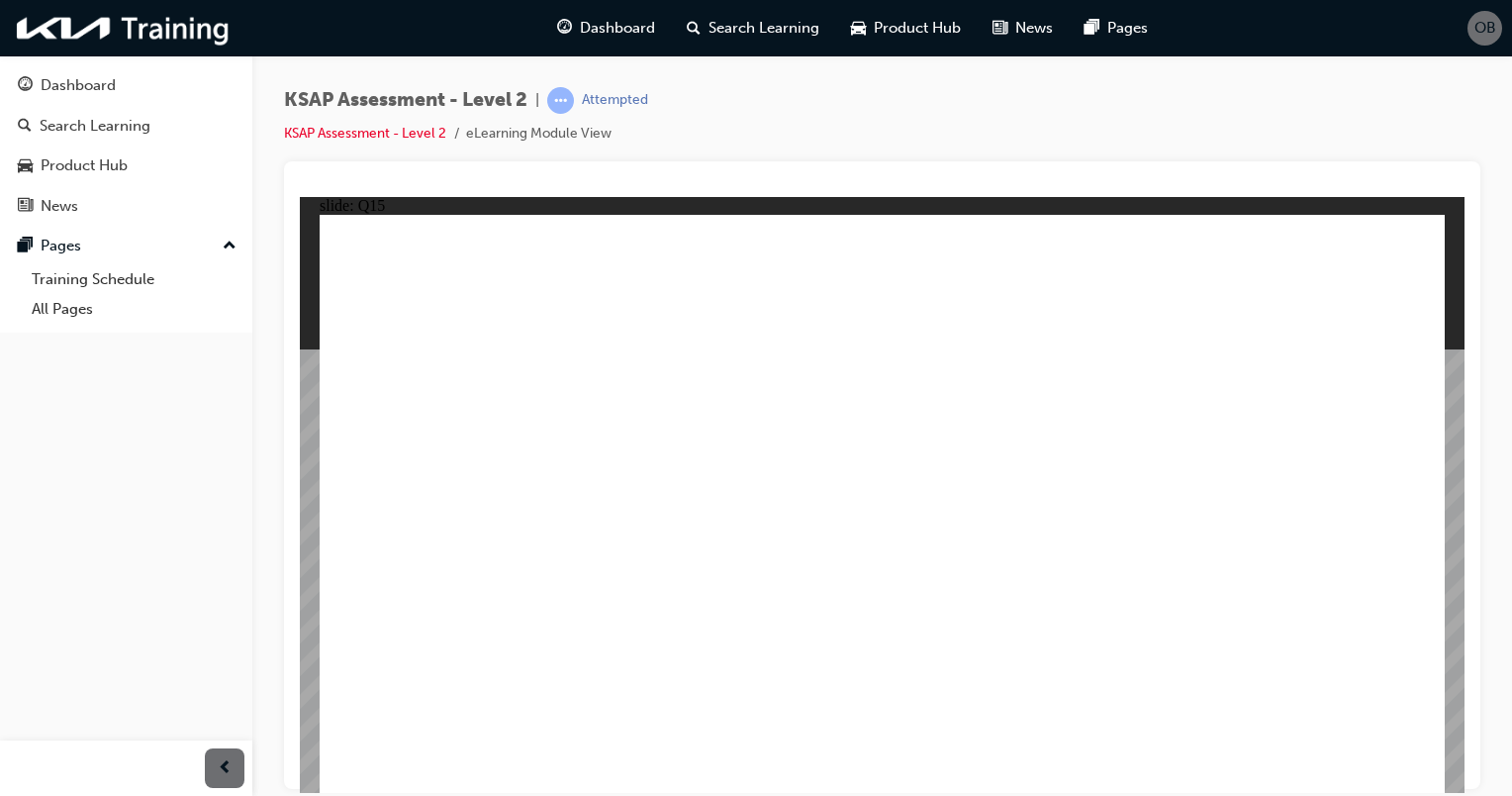 click 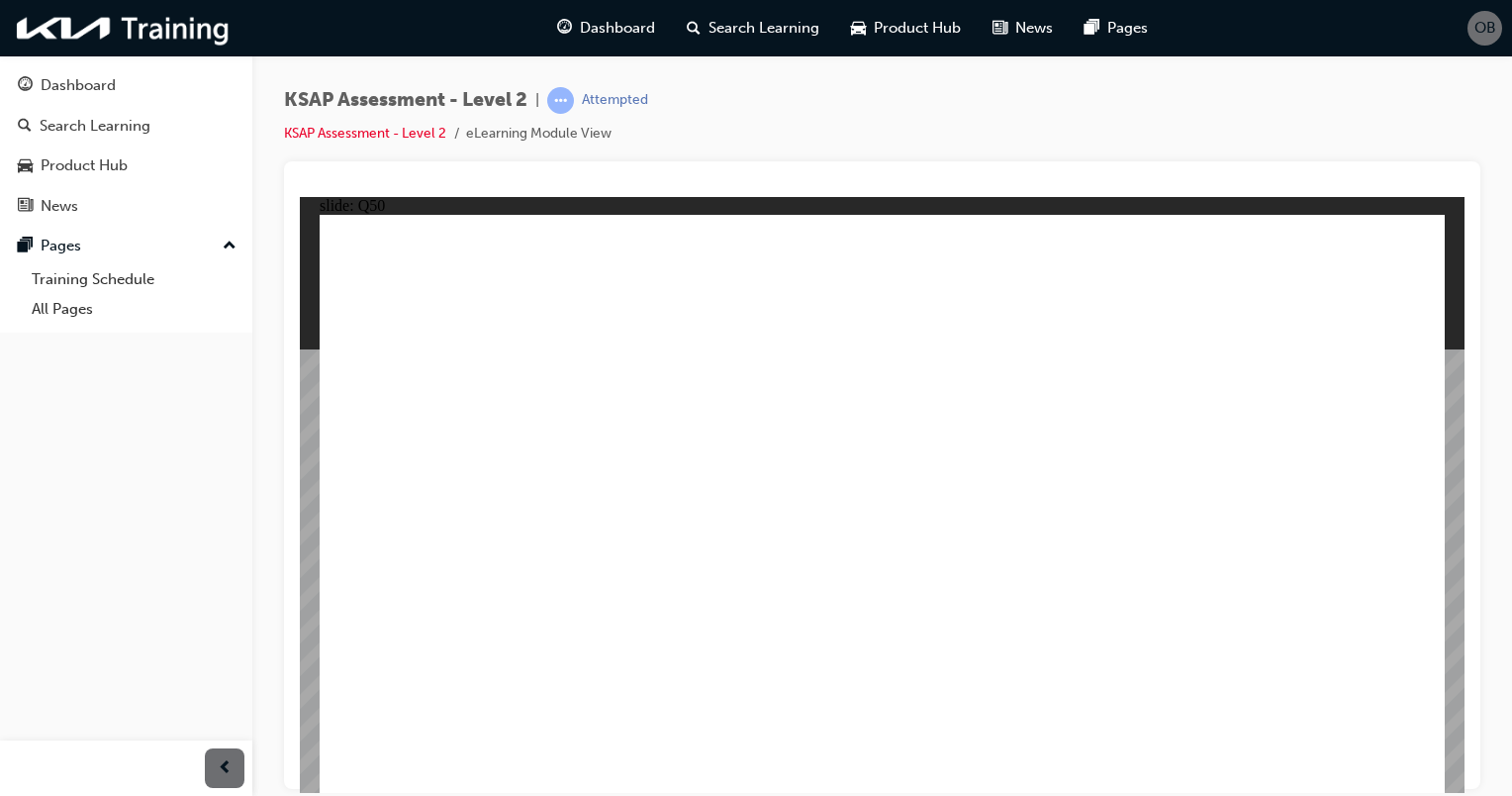 click 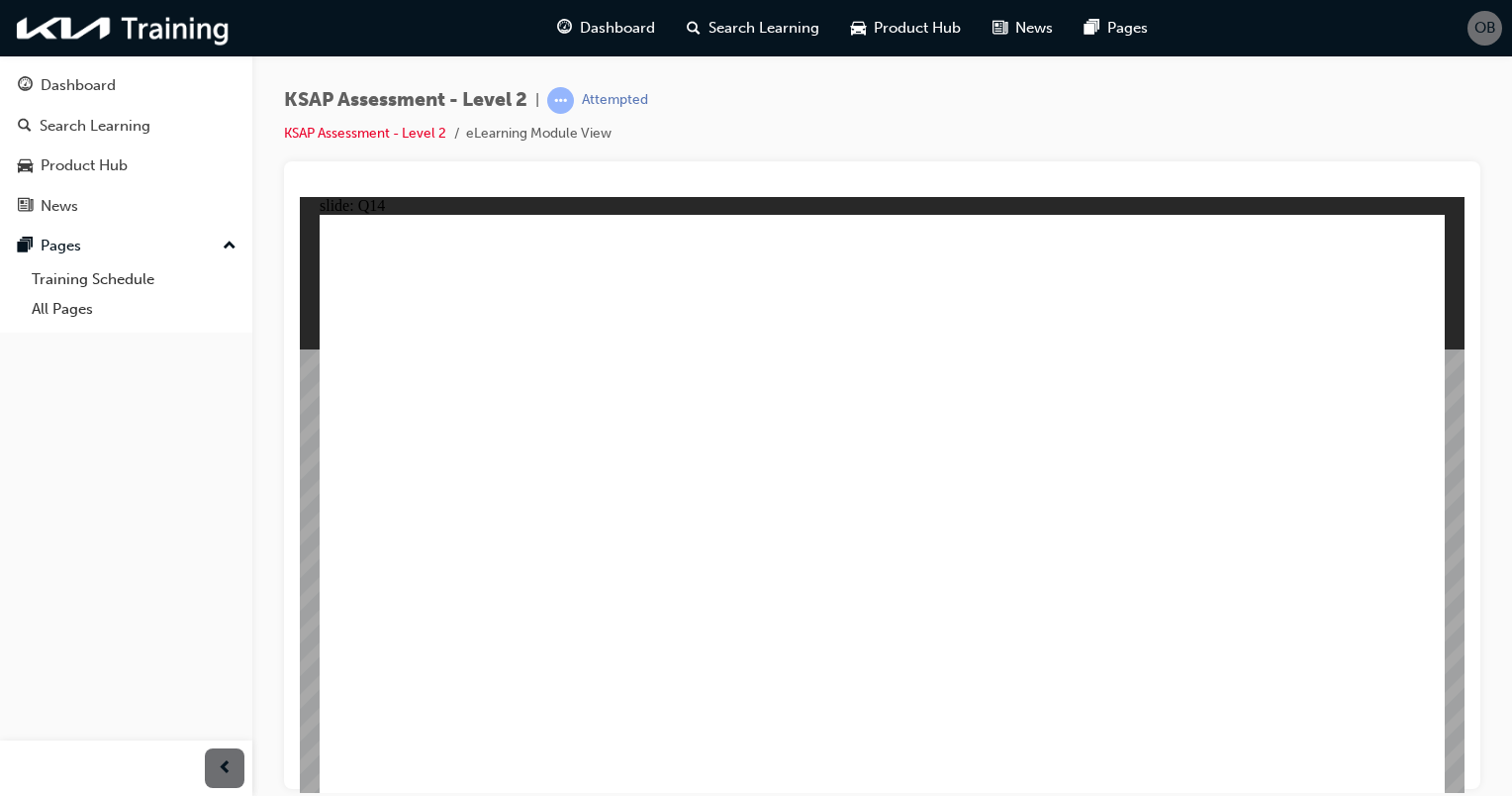 click 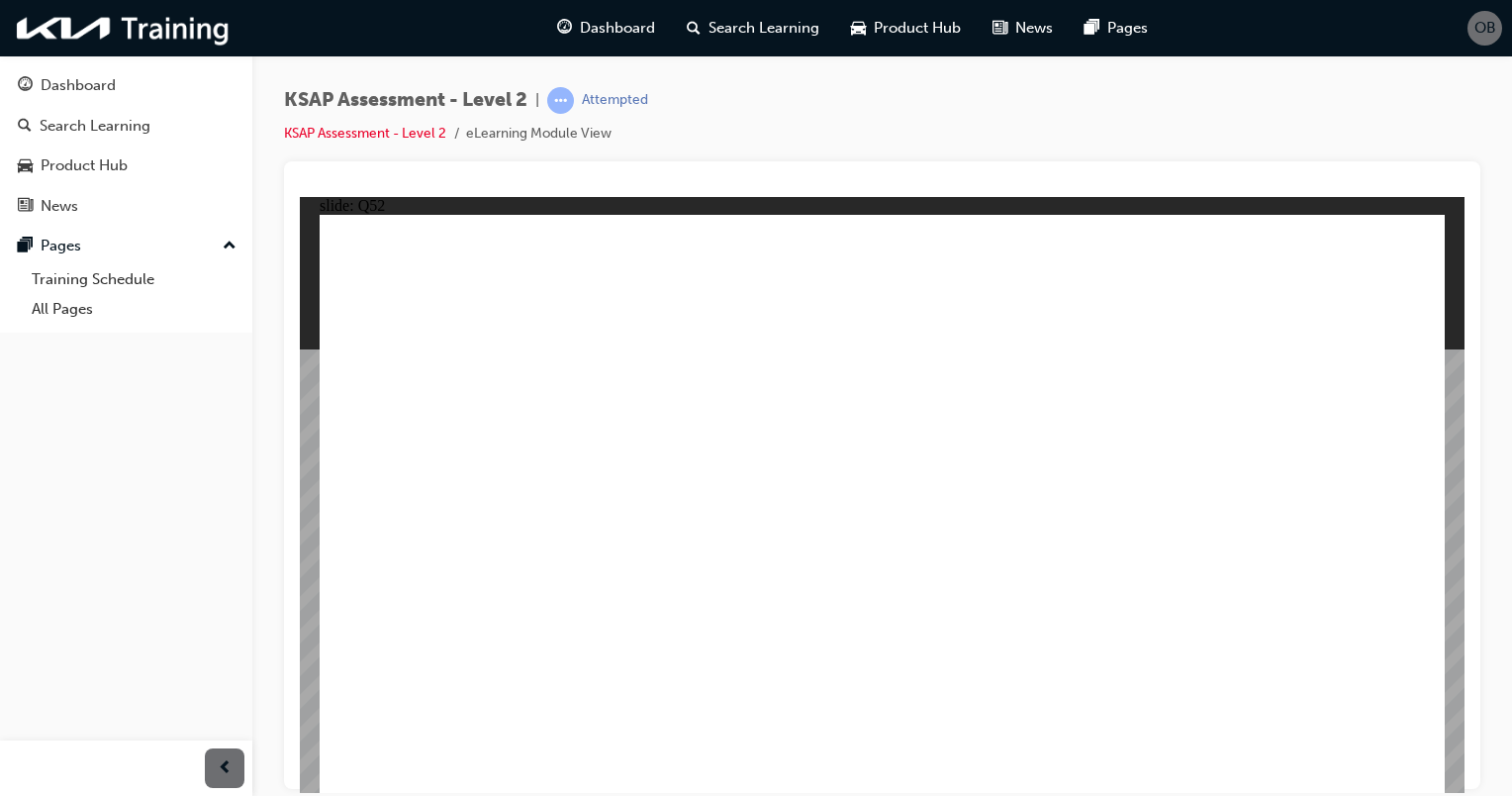 click 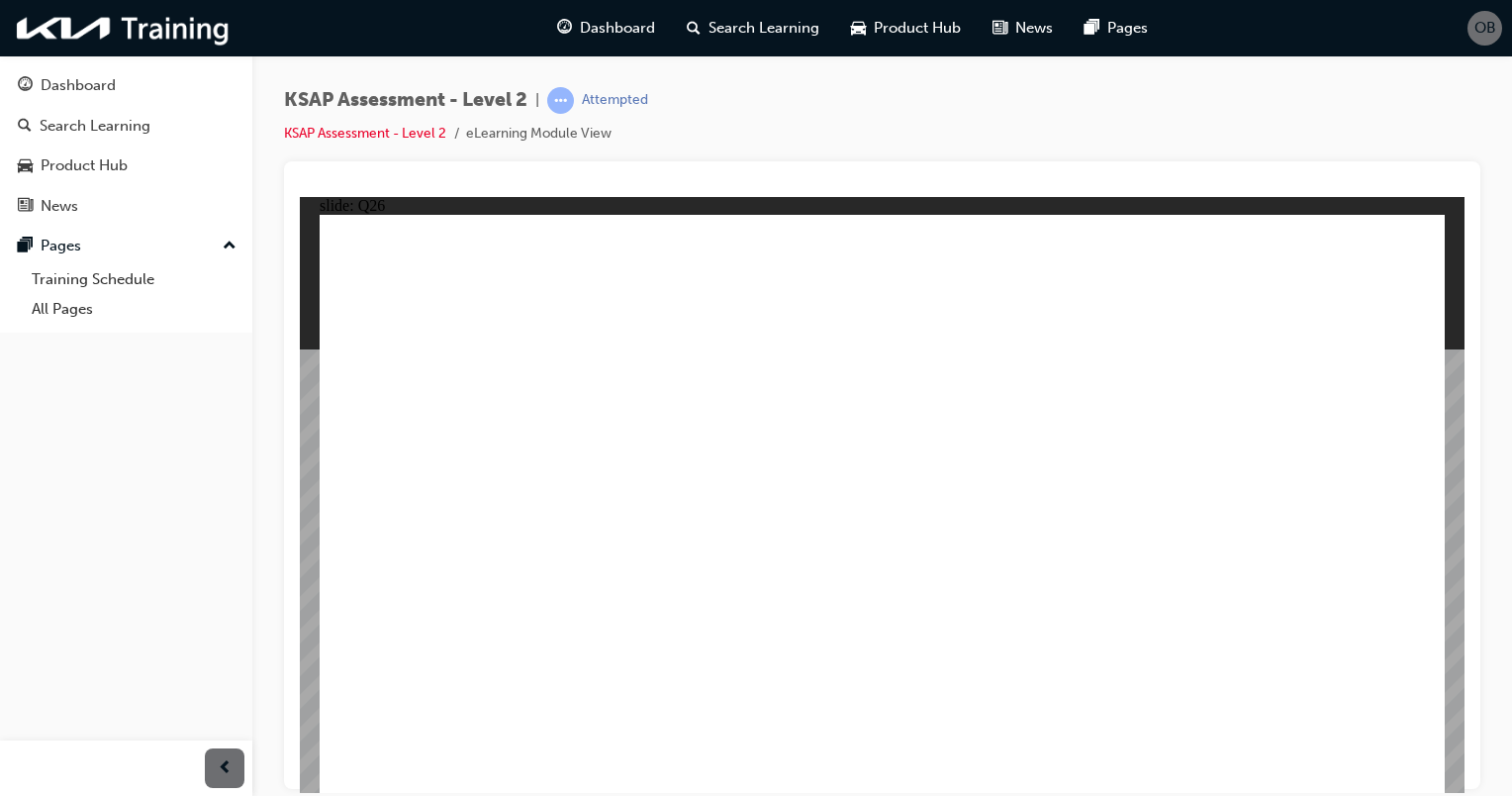 click 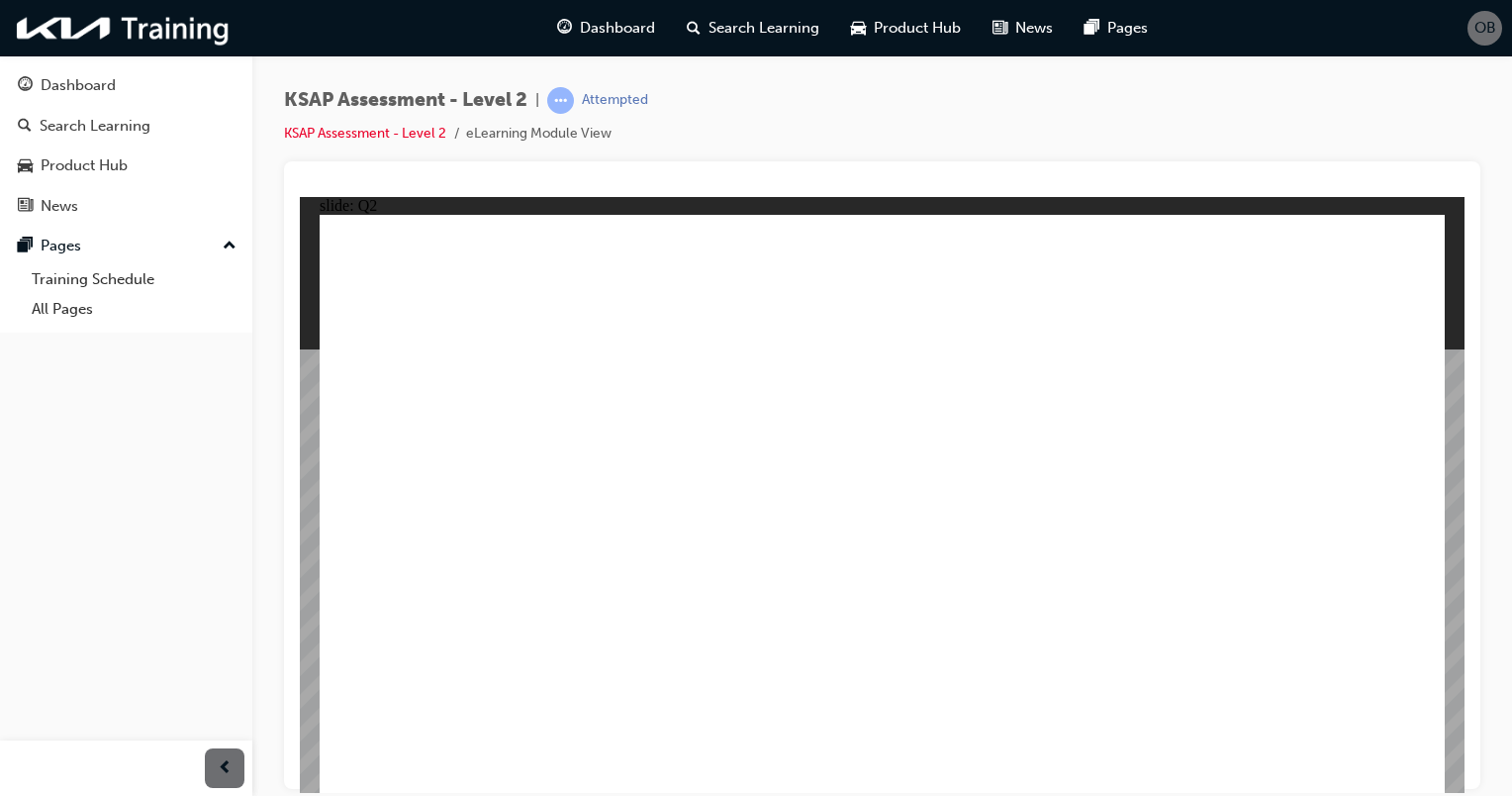 click 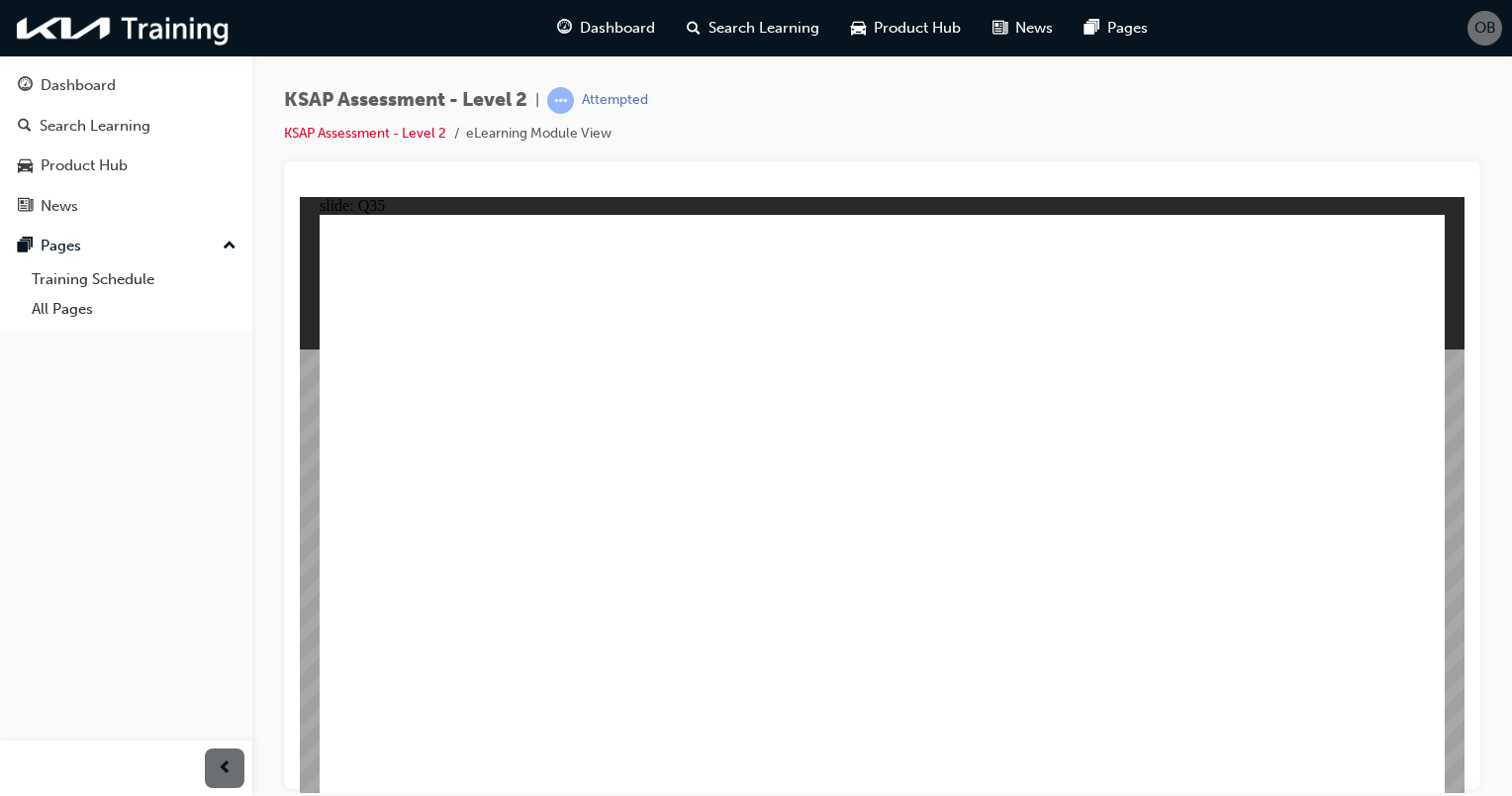 click 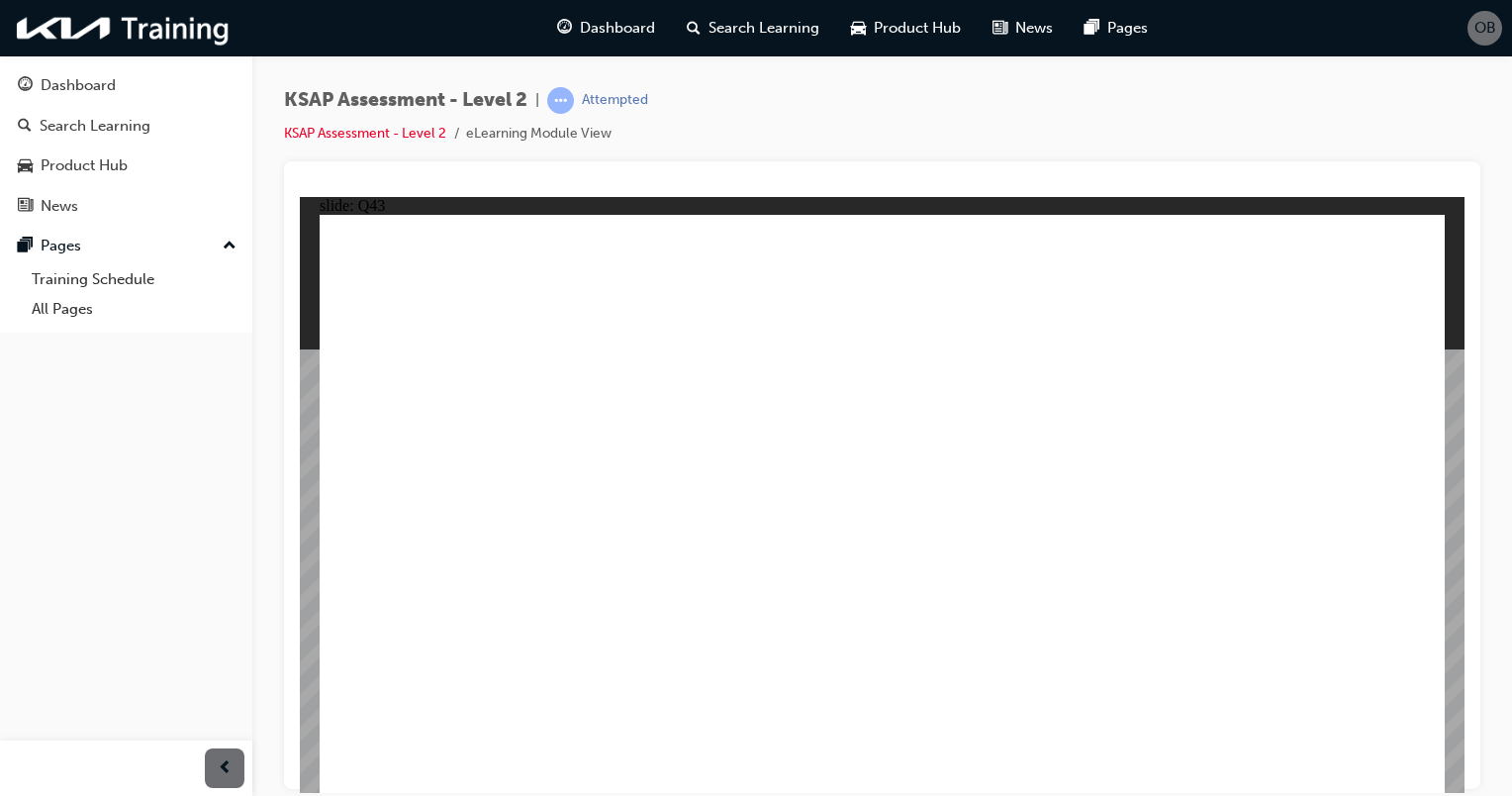 click 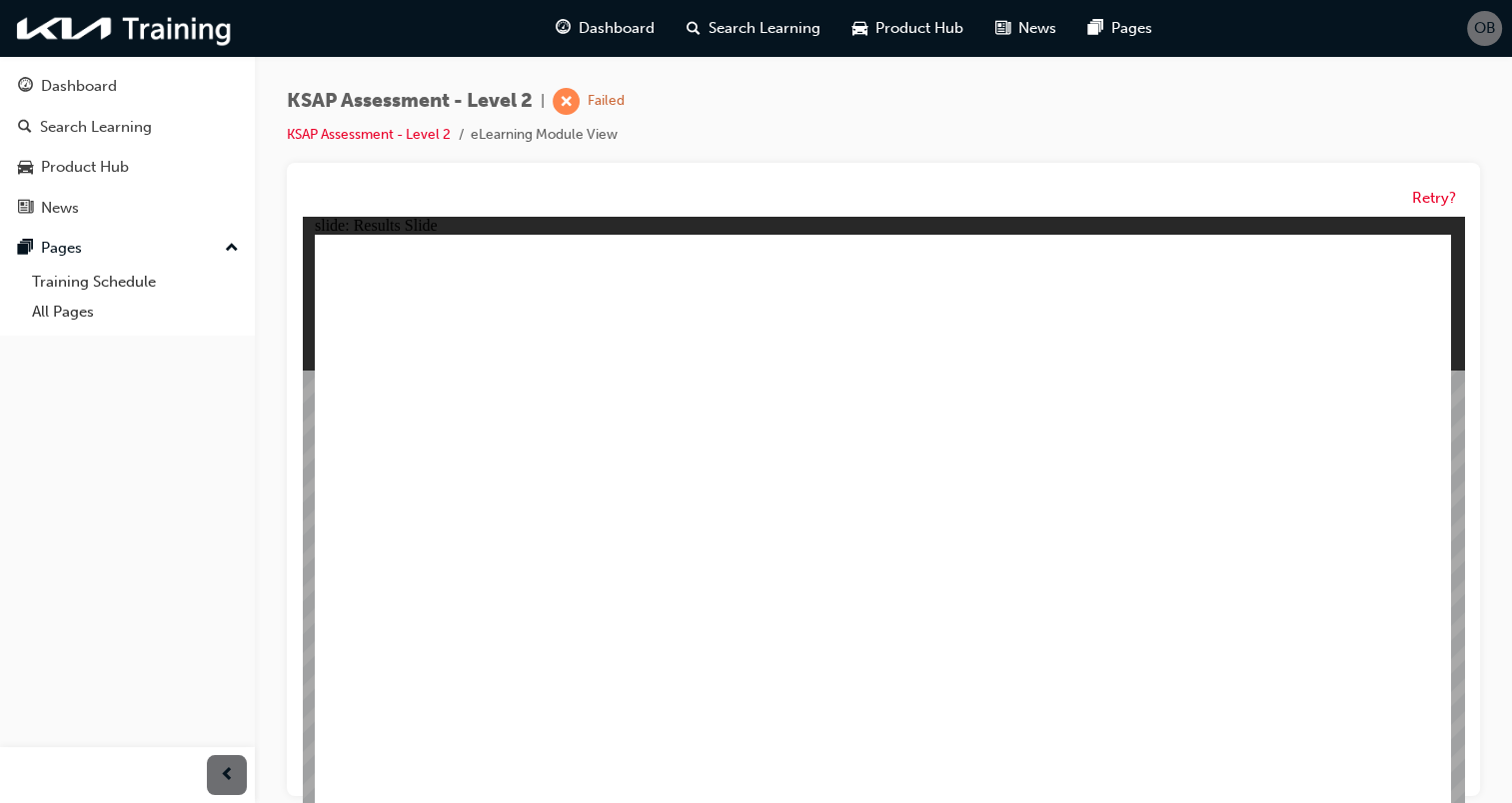 click 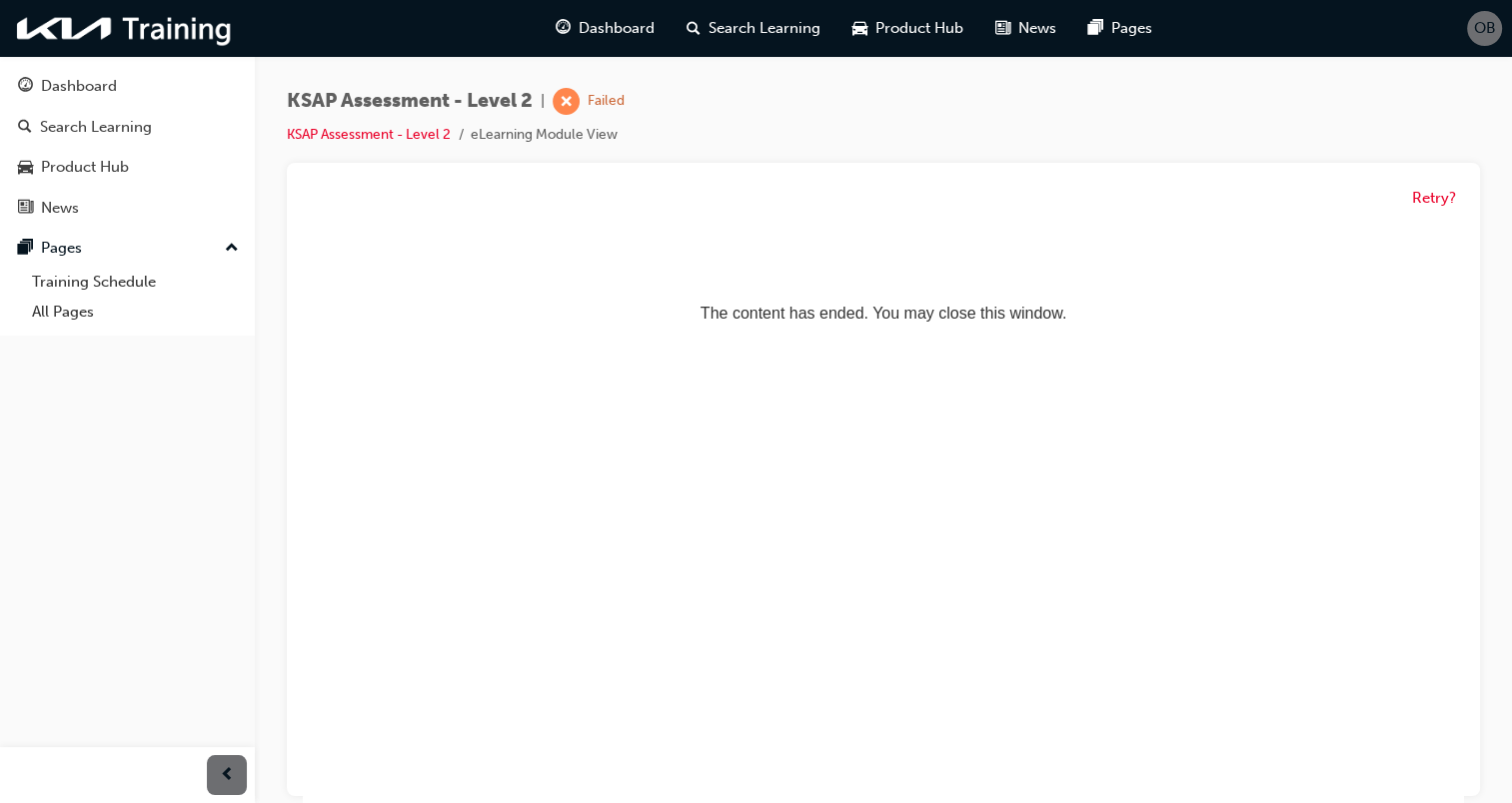 scroll, scrollTop: 0, scrollLeft: 0, axis: both 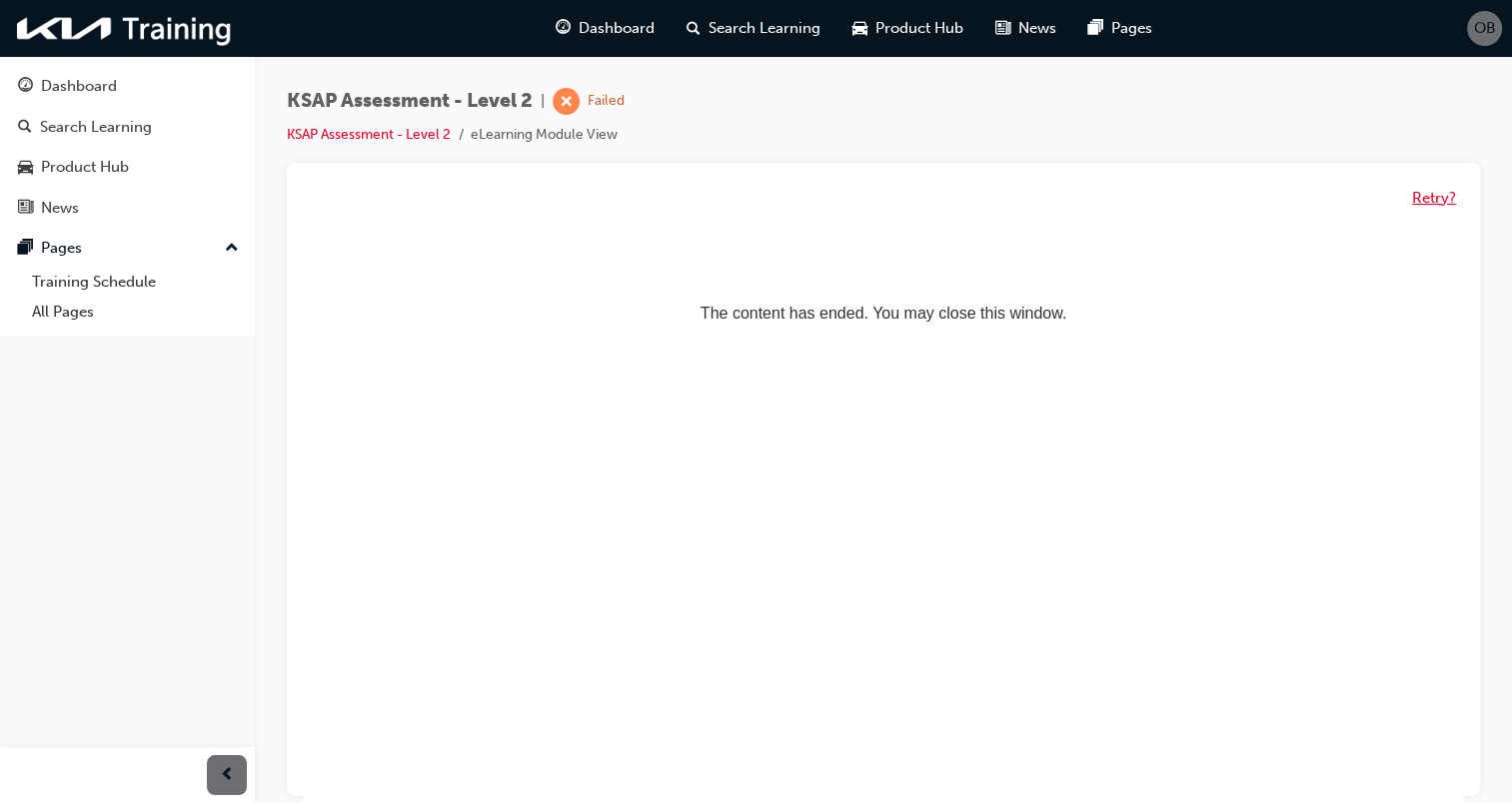 click on "Retry?" at bounding box center (1434, 198) 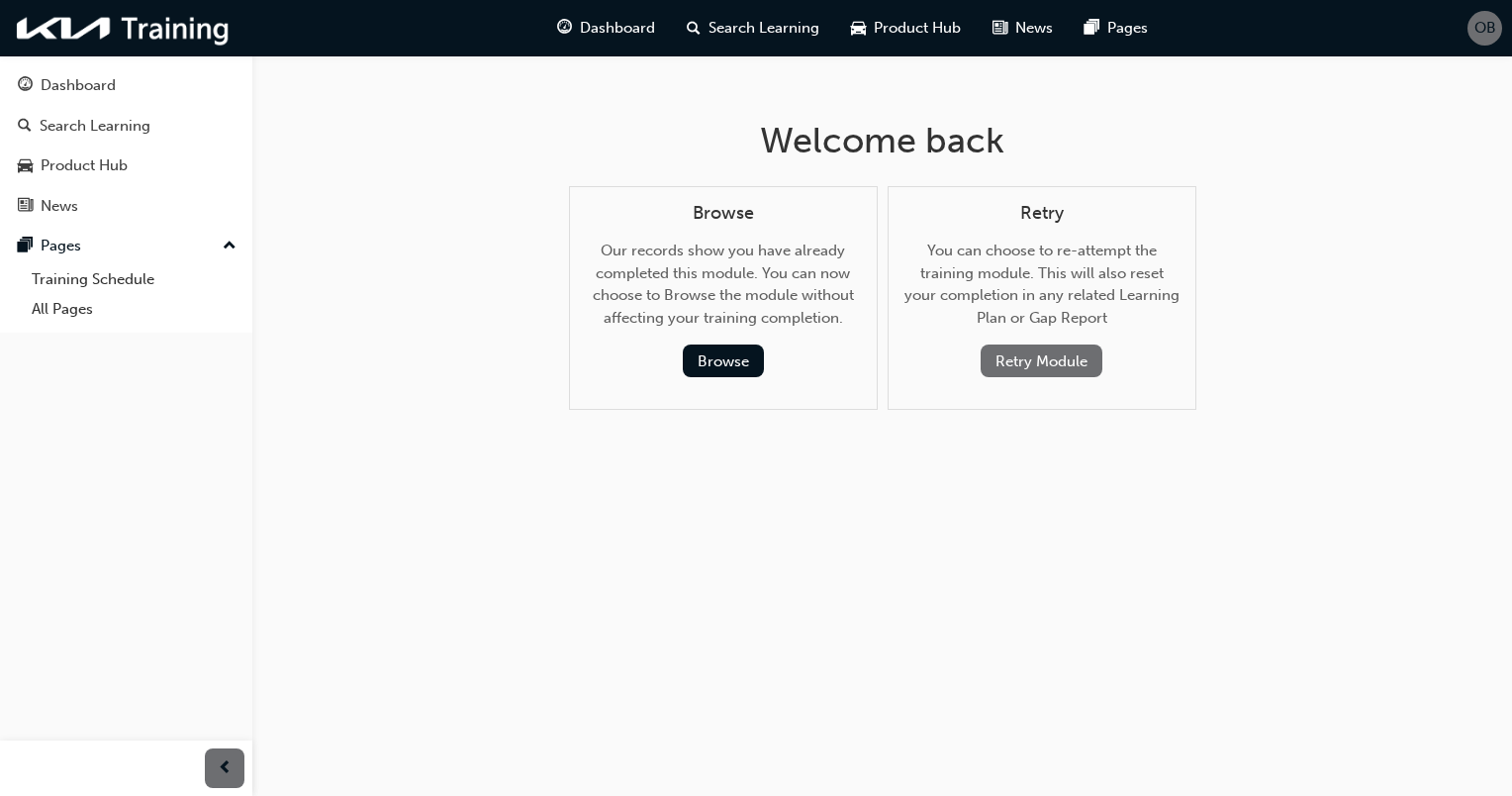 click on "Retry Module" at bounding box center (1041, 360) 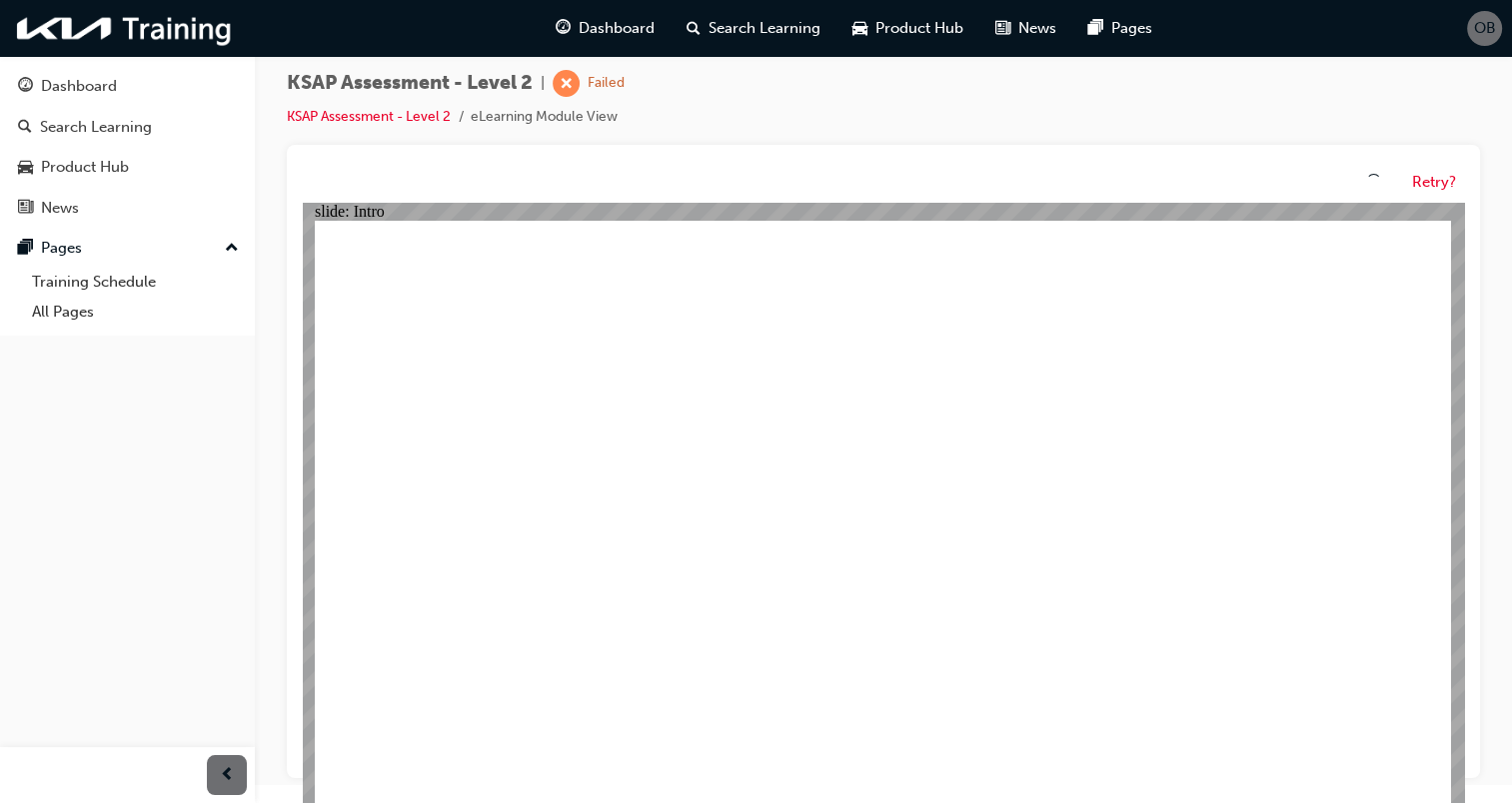 scroll, scrollTop: 0, scrollLeft: 0, axis: both 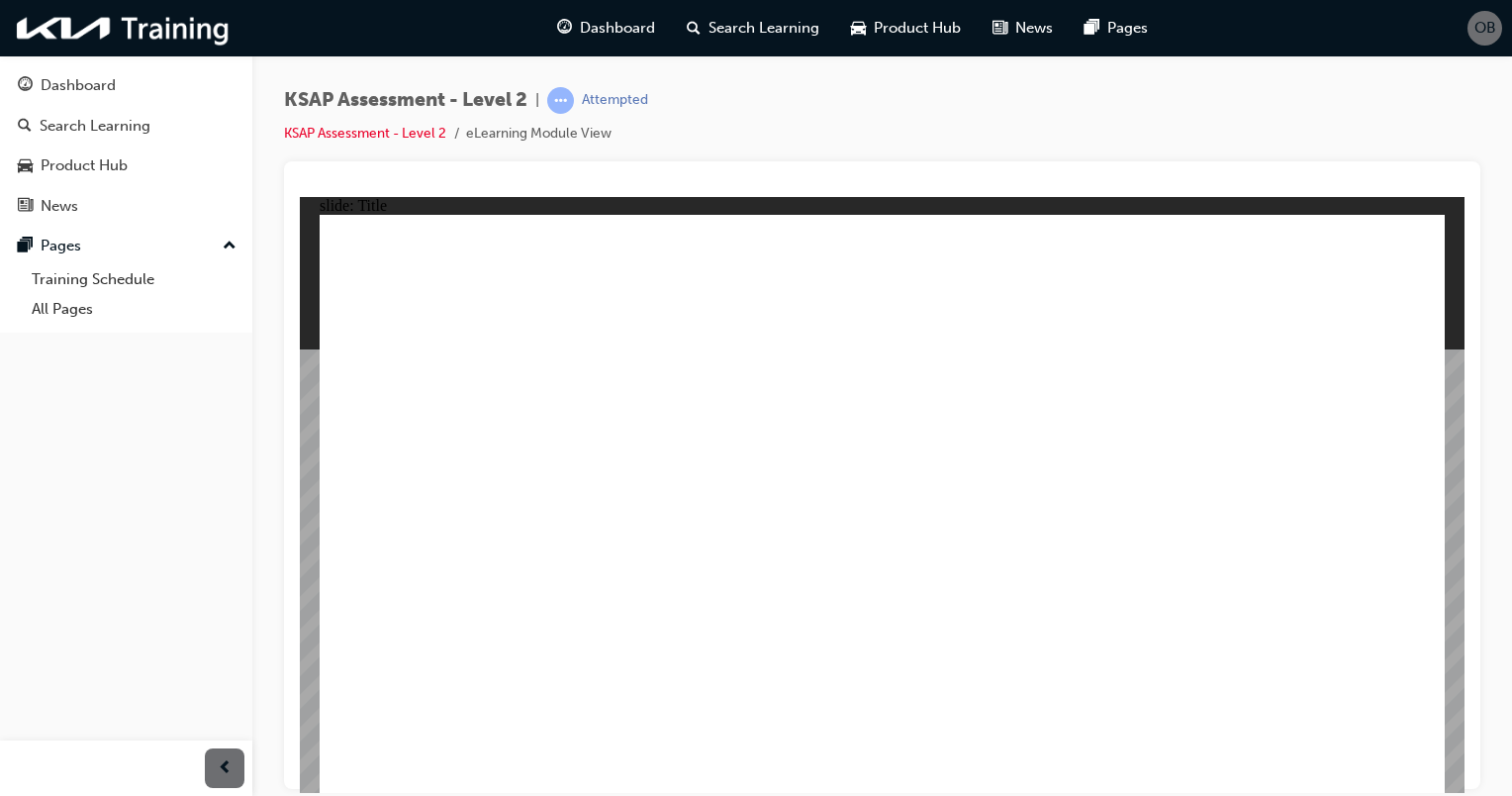 click 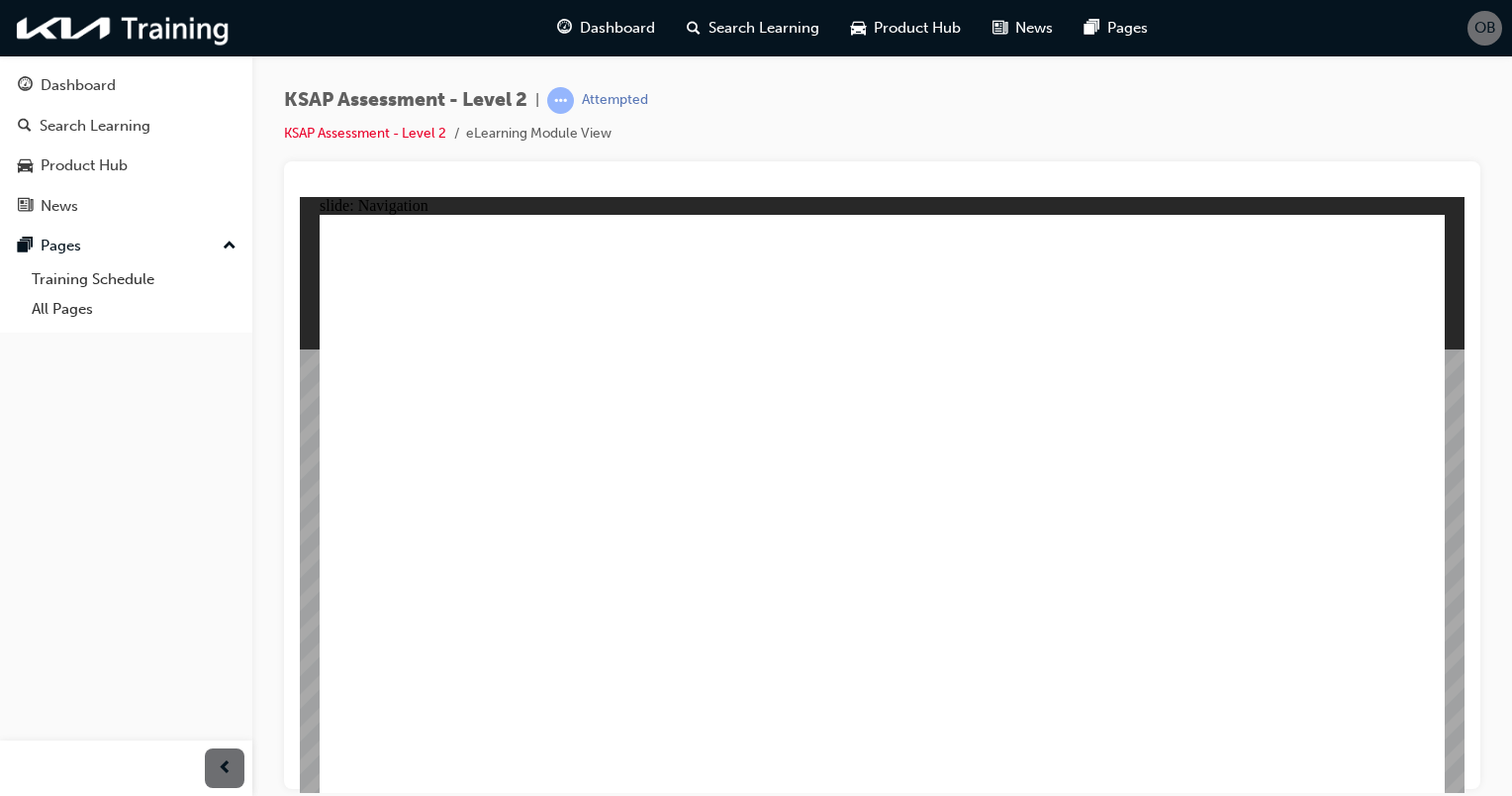 click 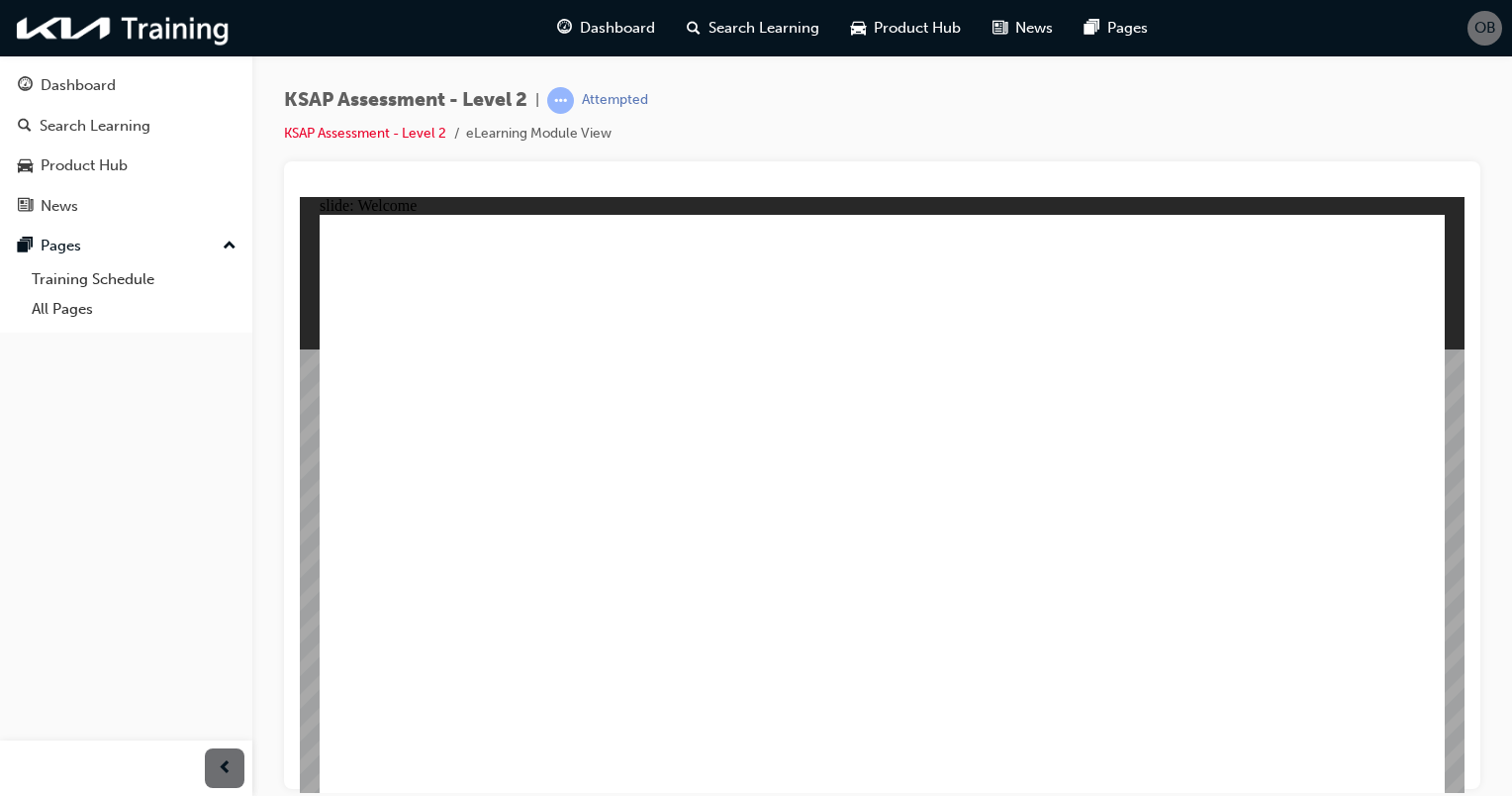 click 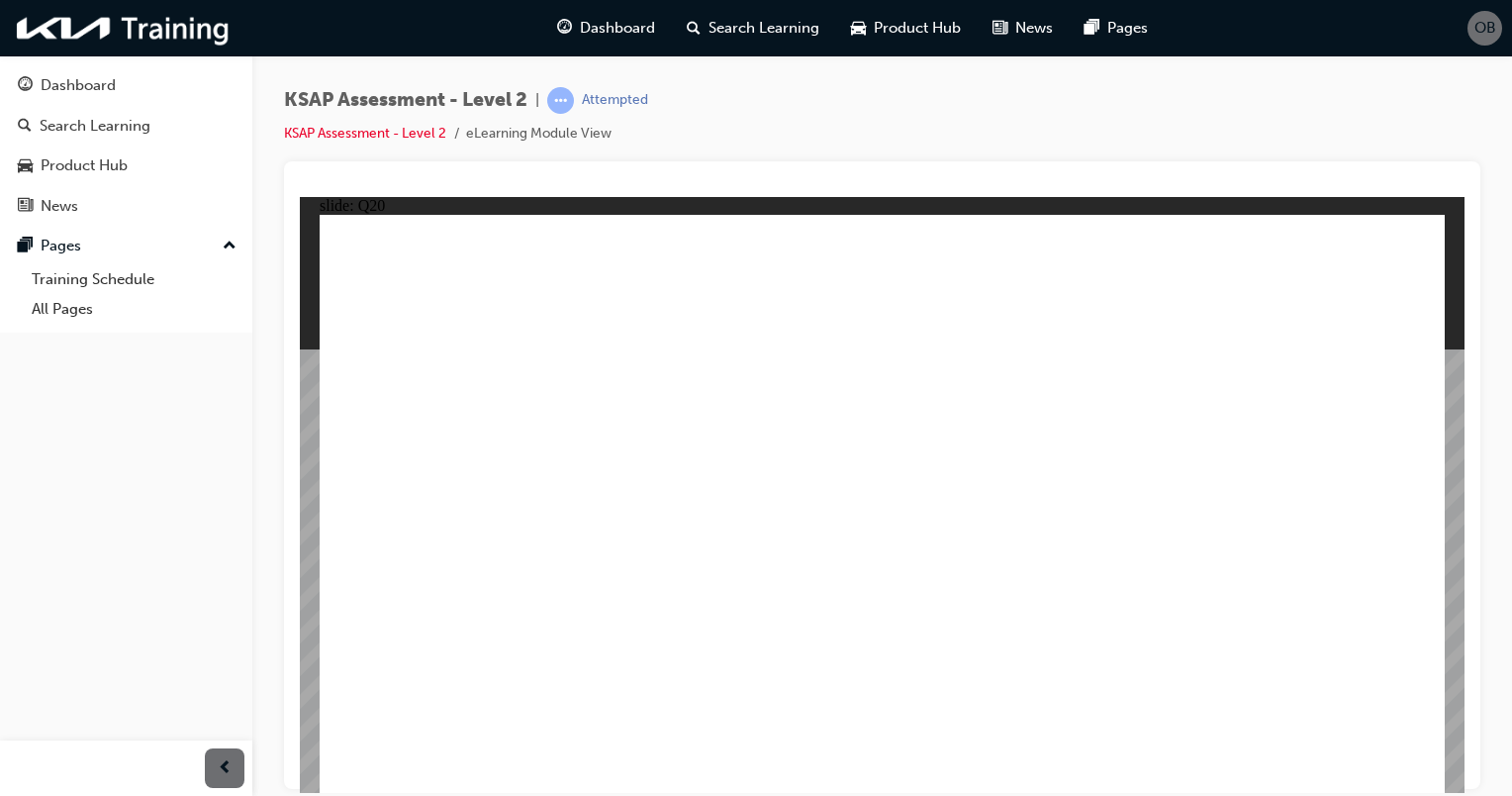 click 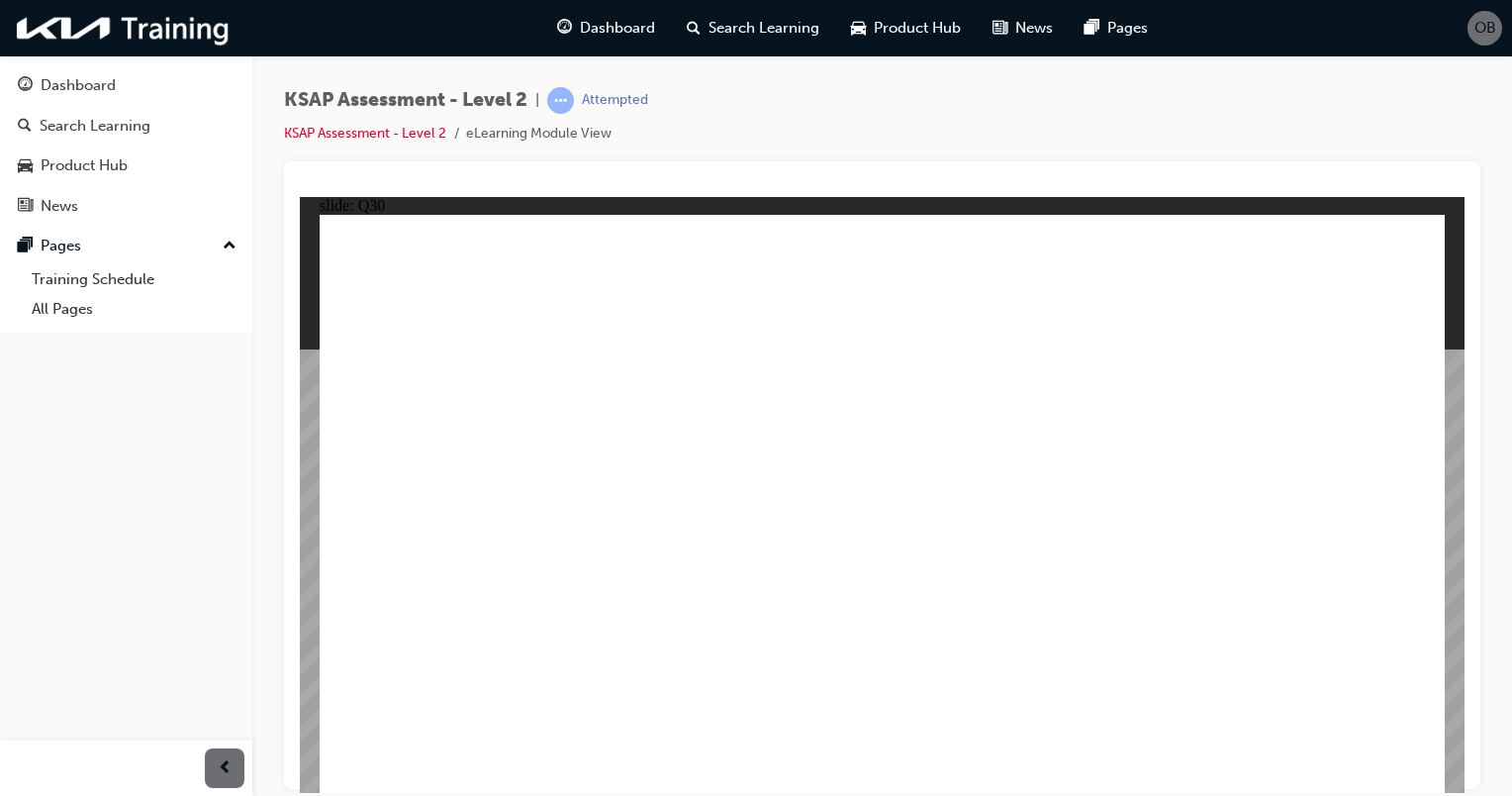 click 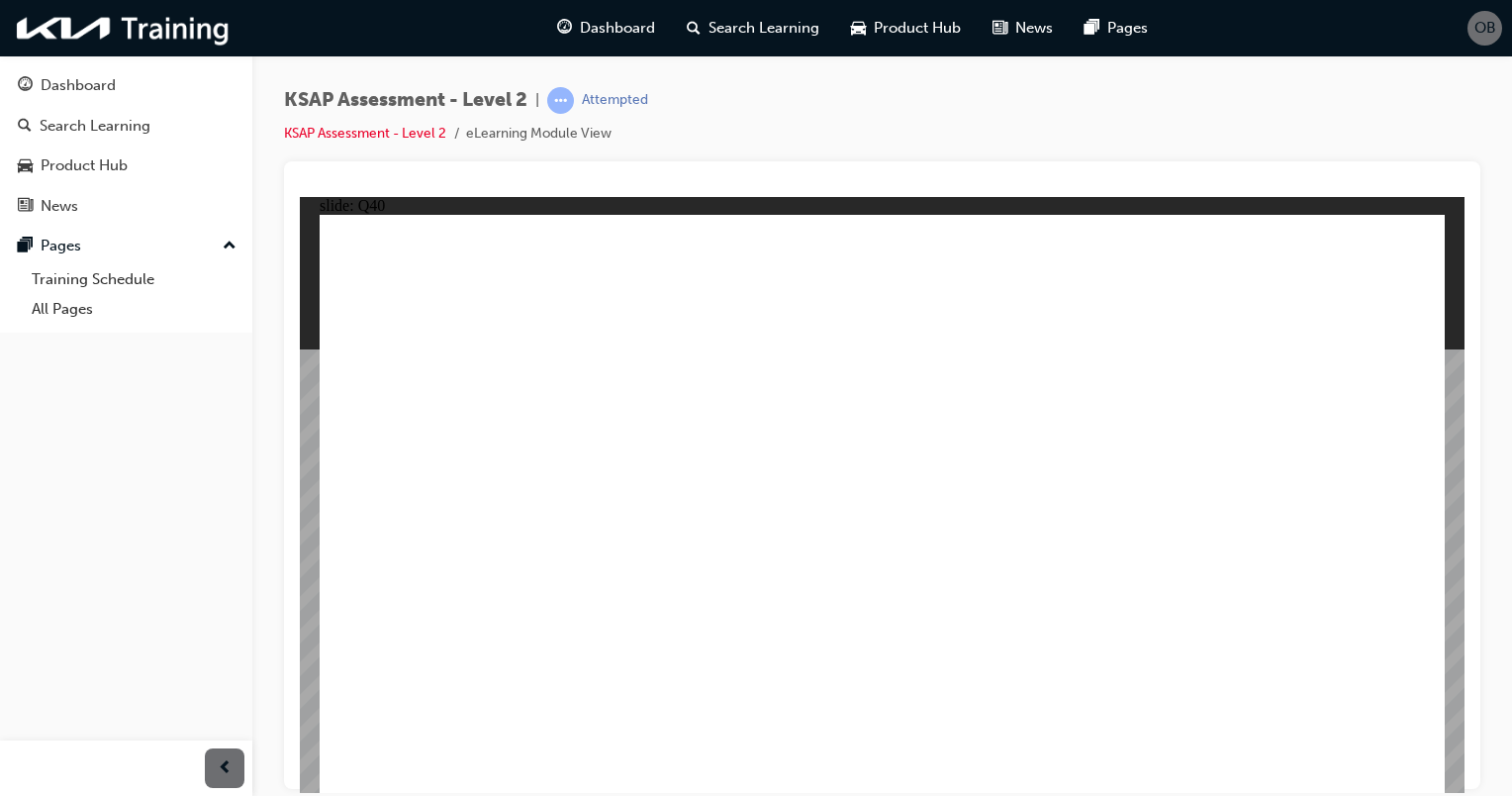 click 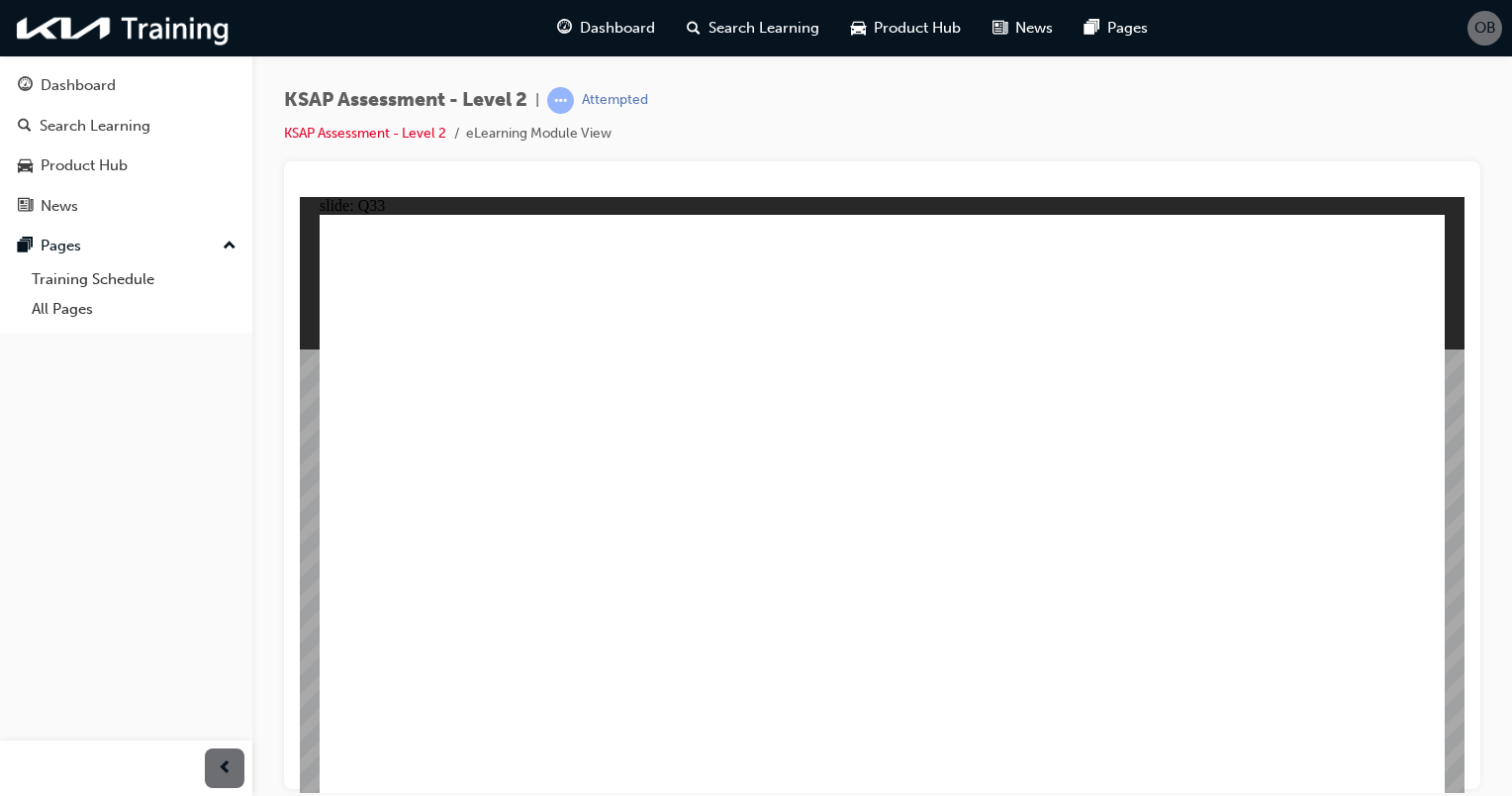 click 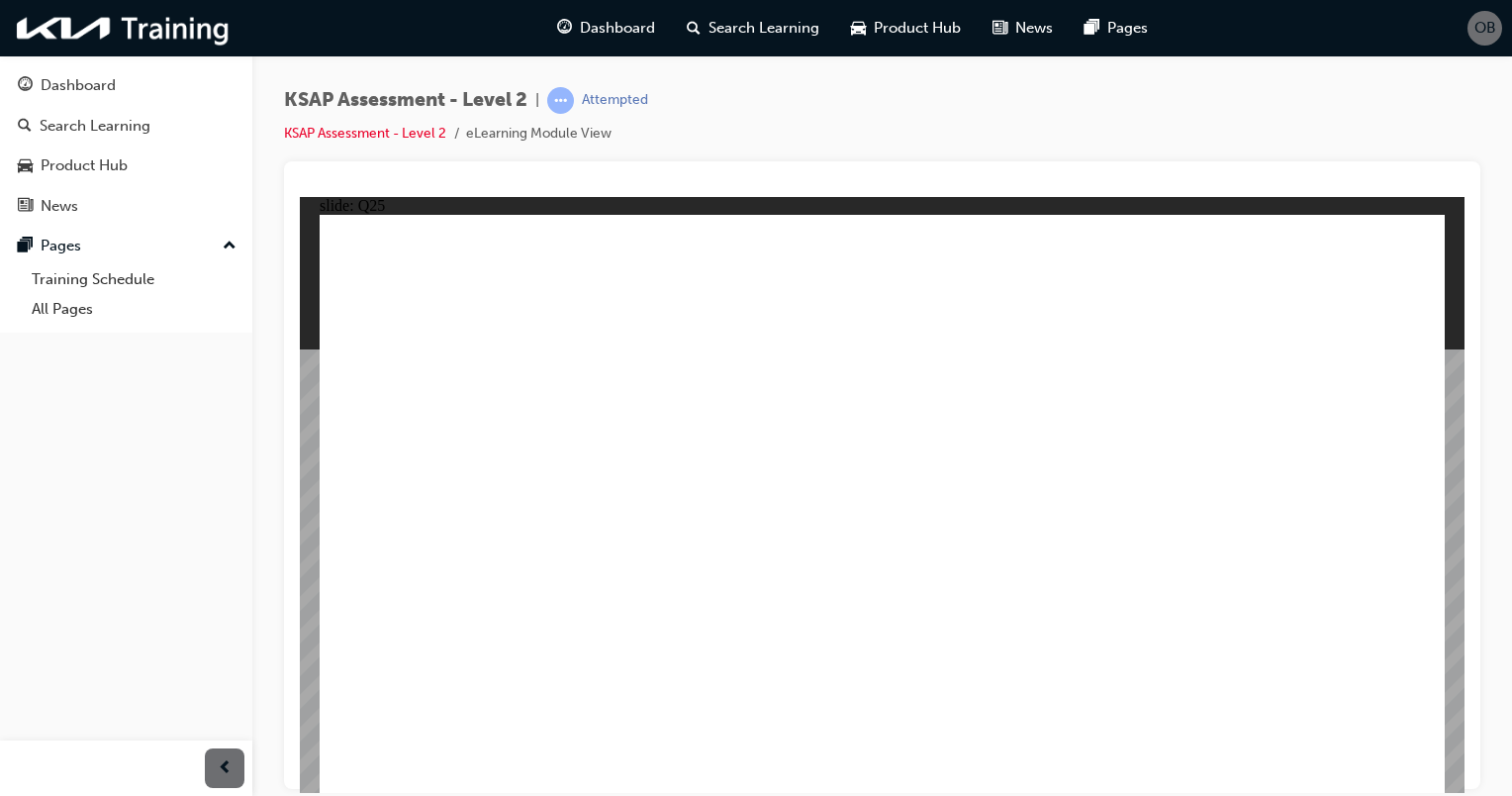 click 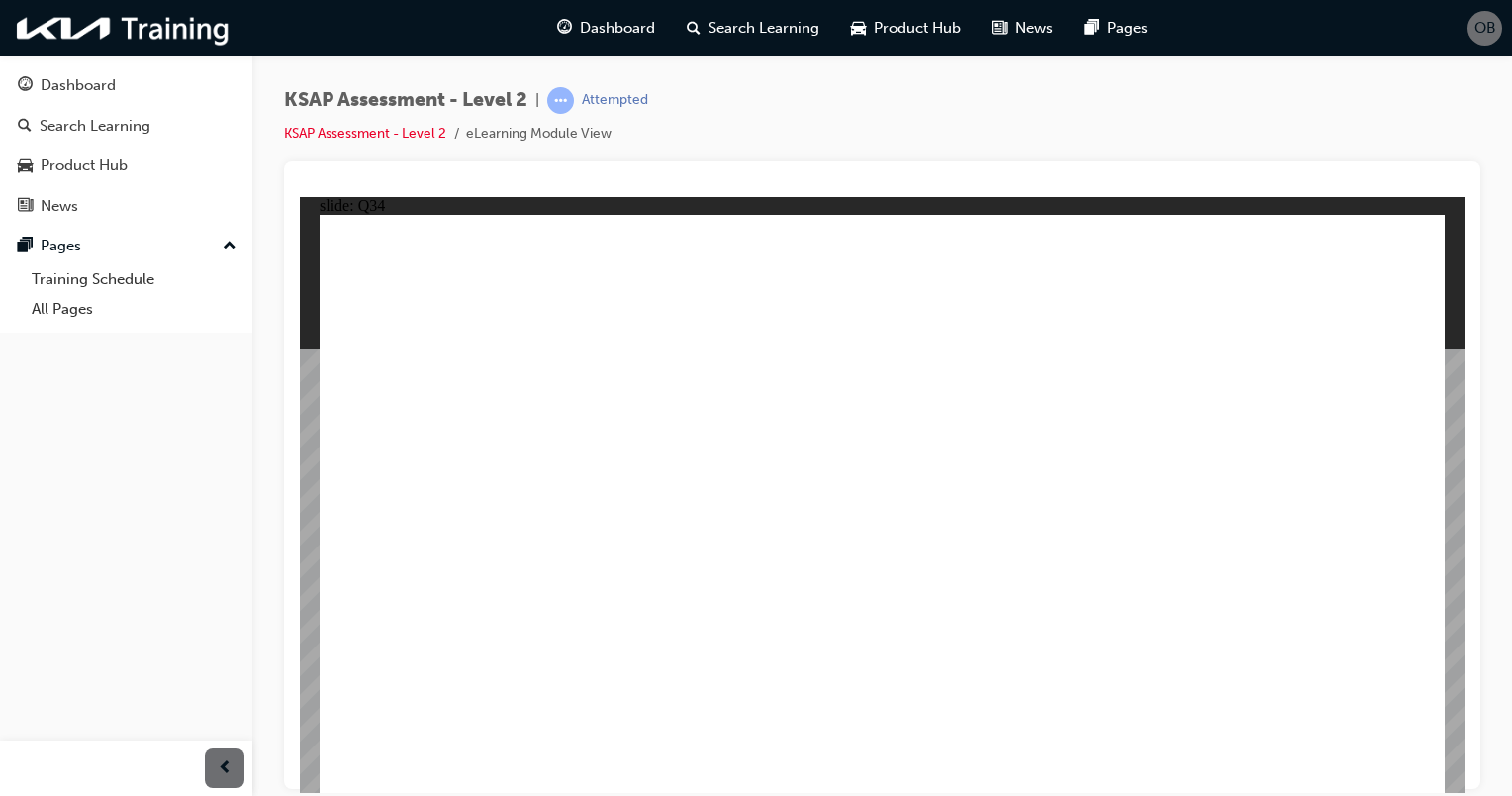 click 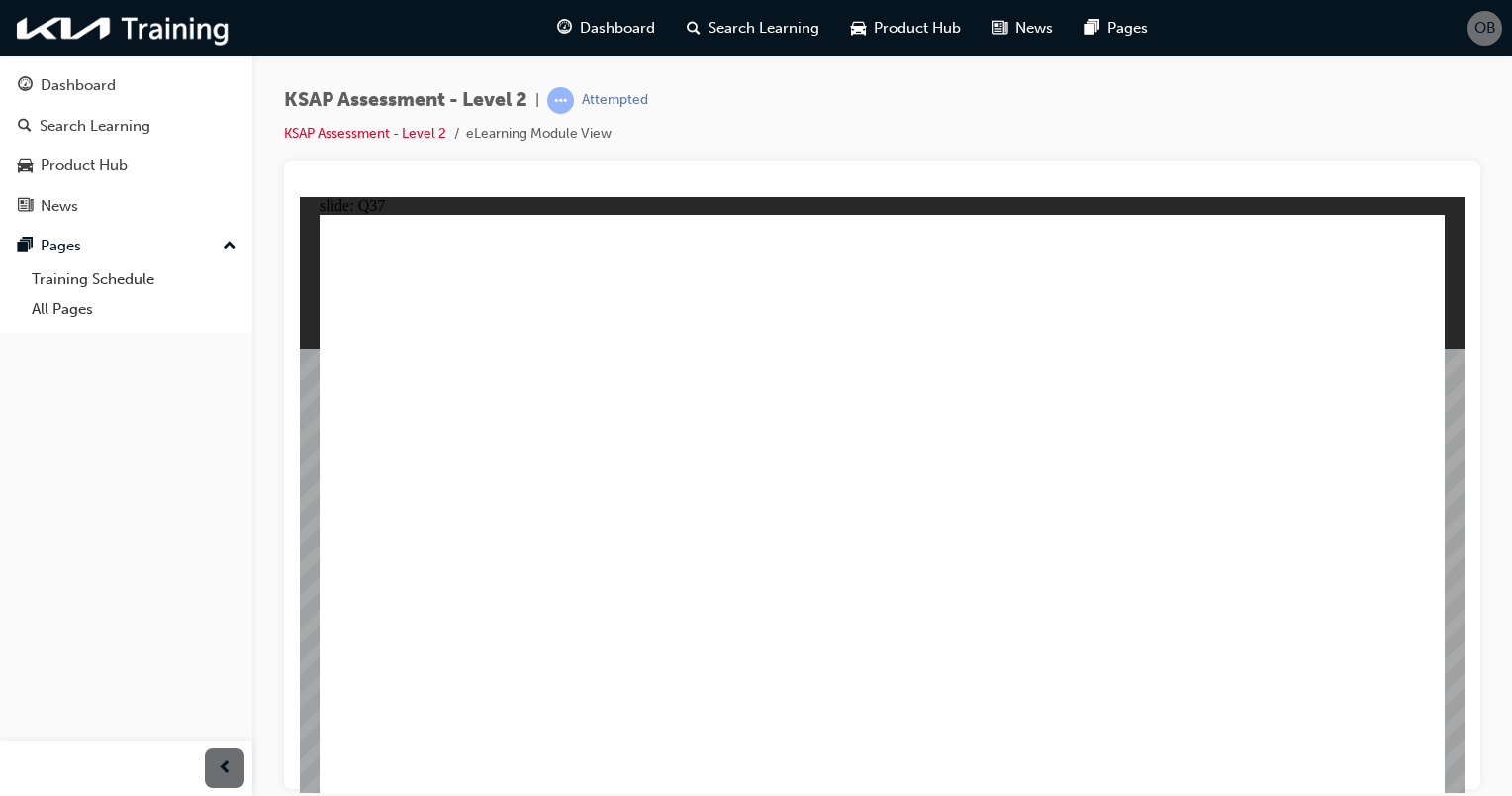 click 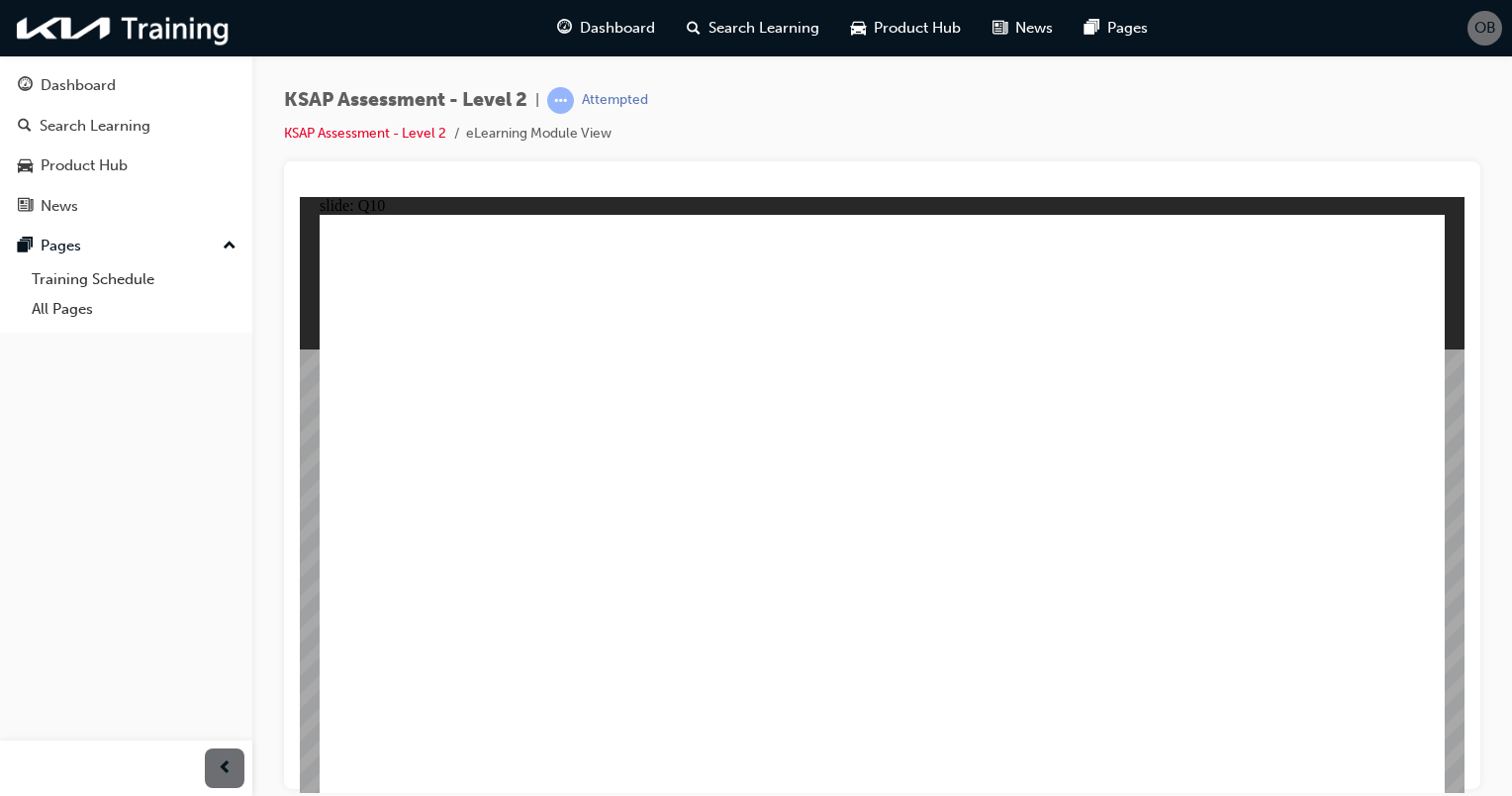 click 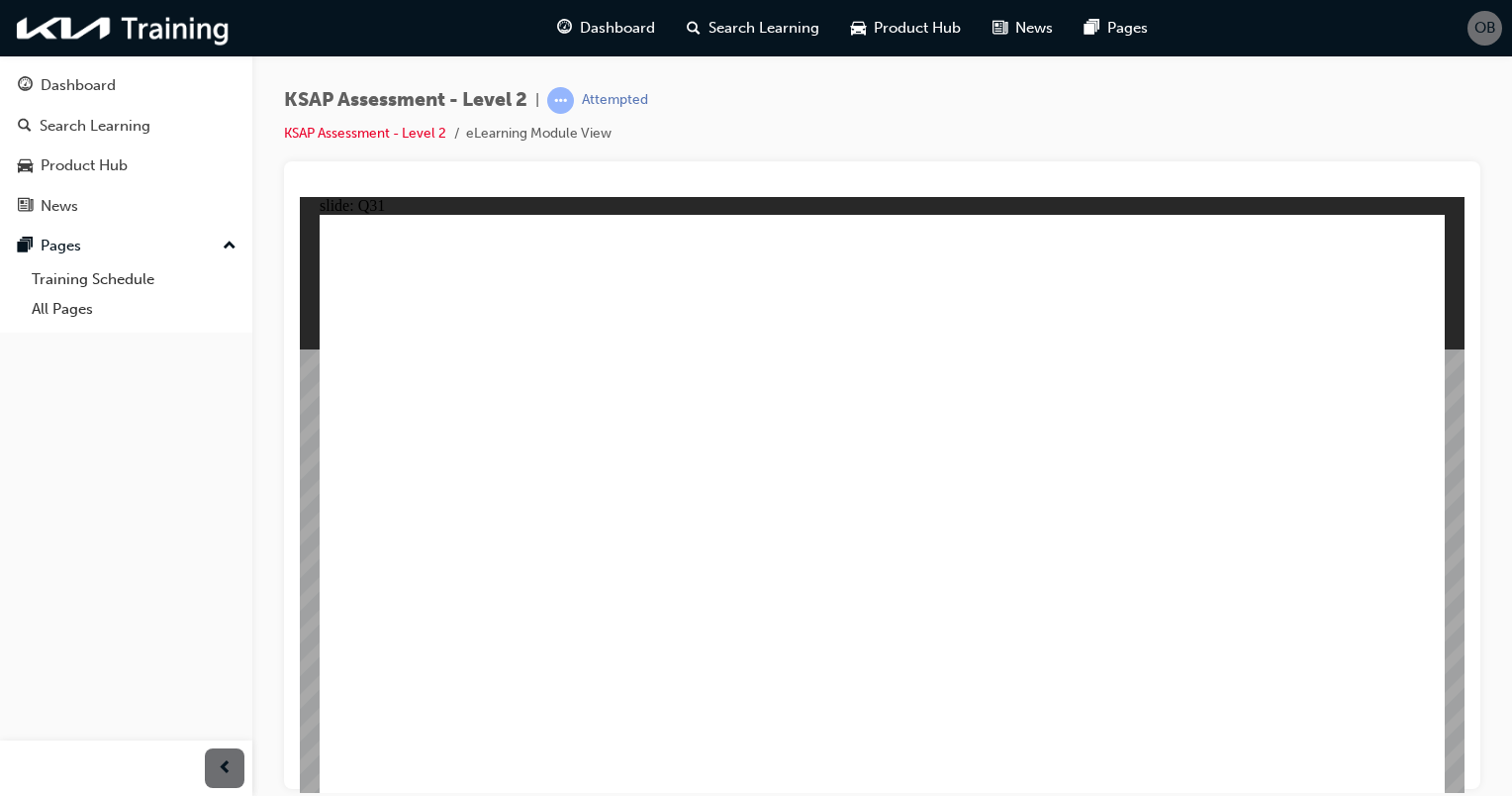 click 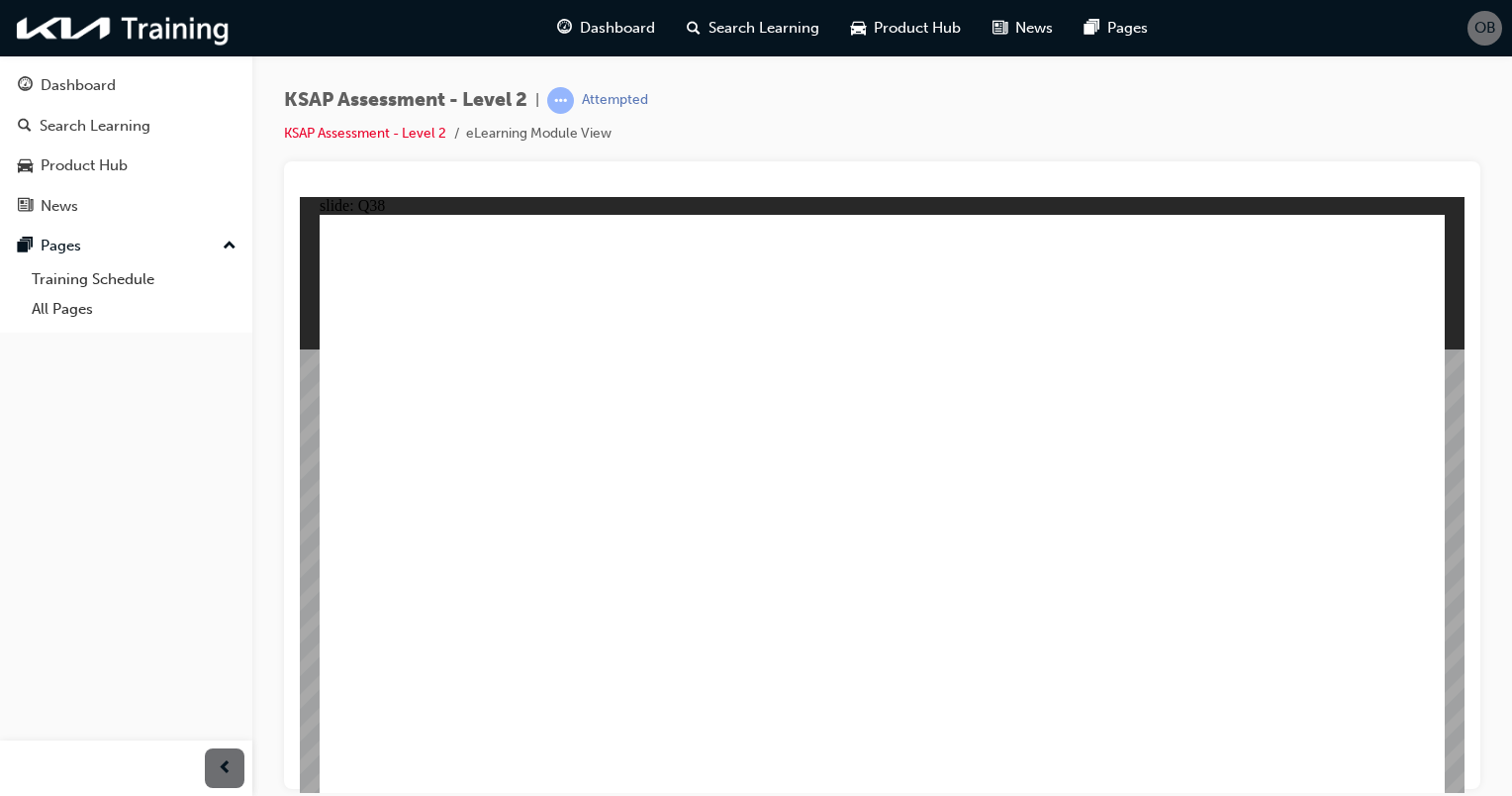 click 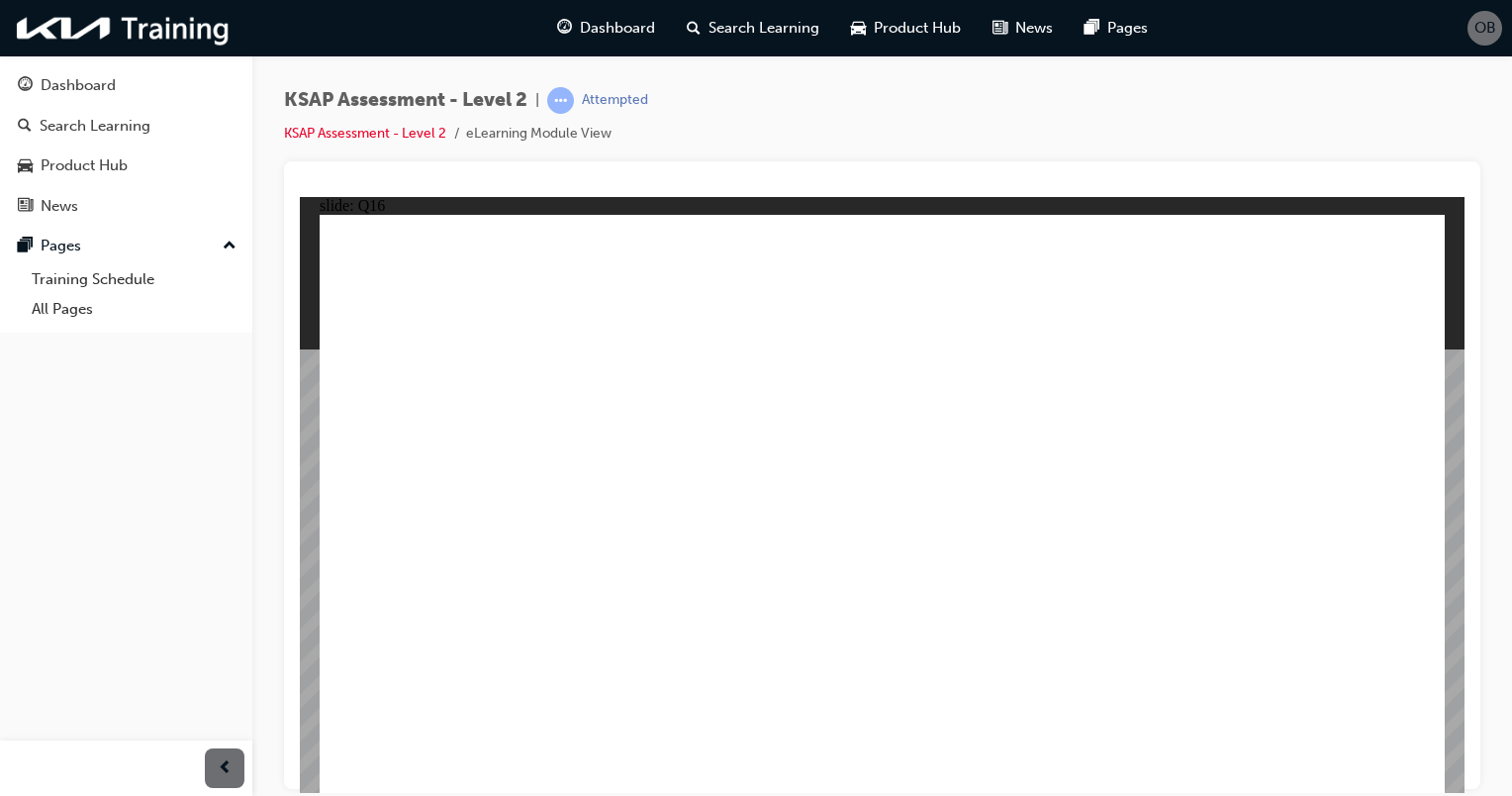 click 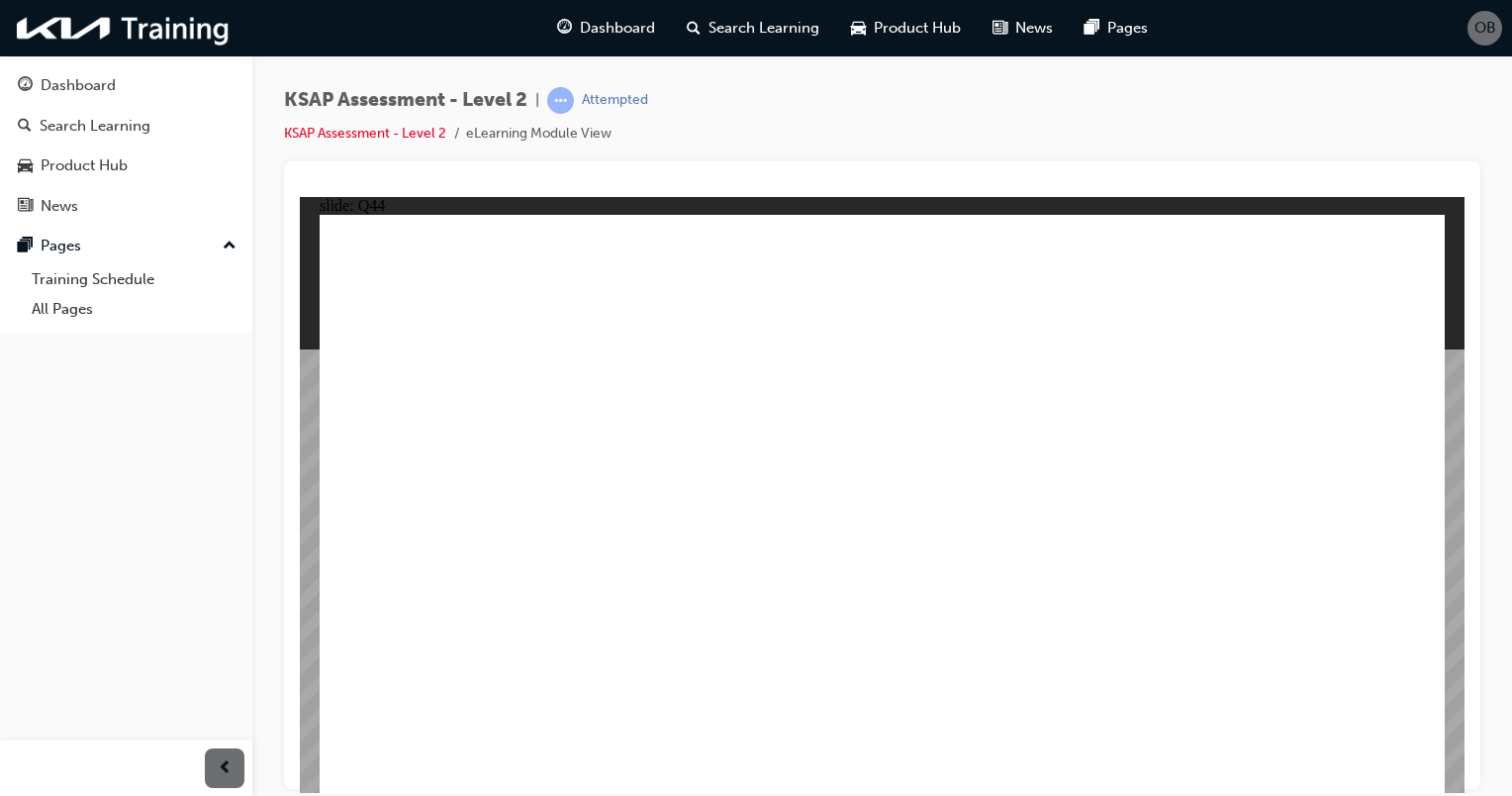 click 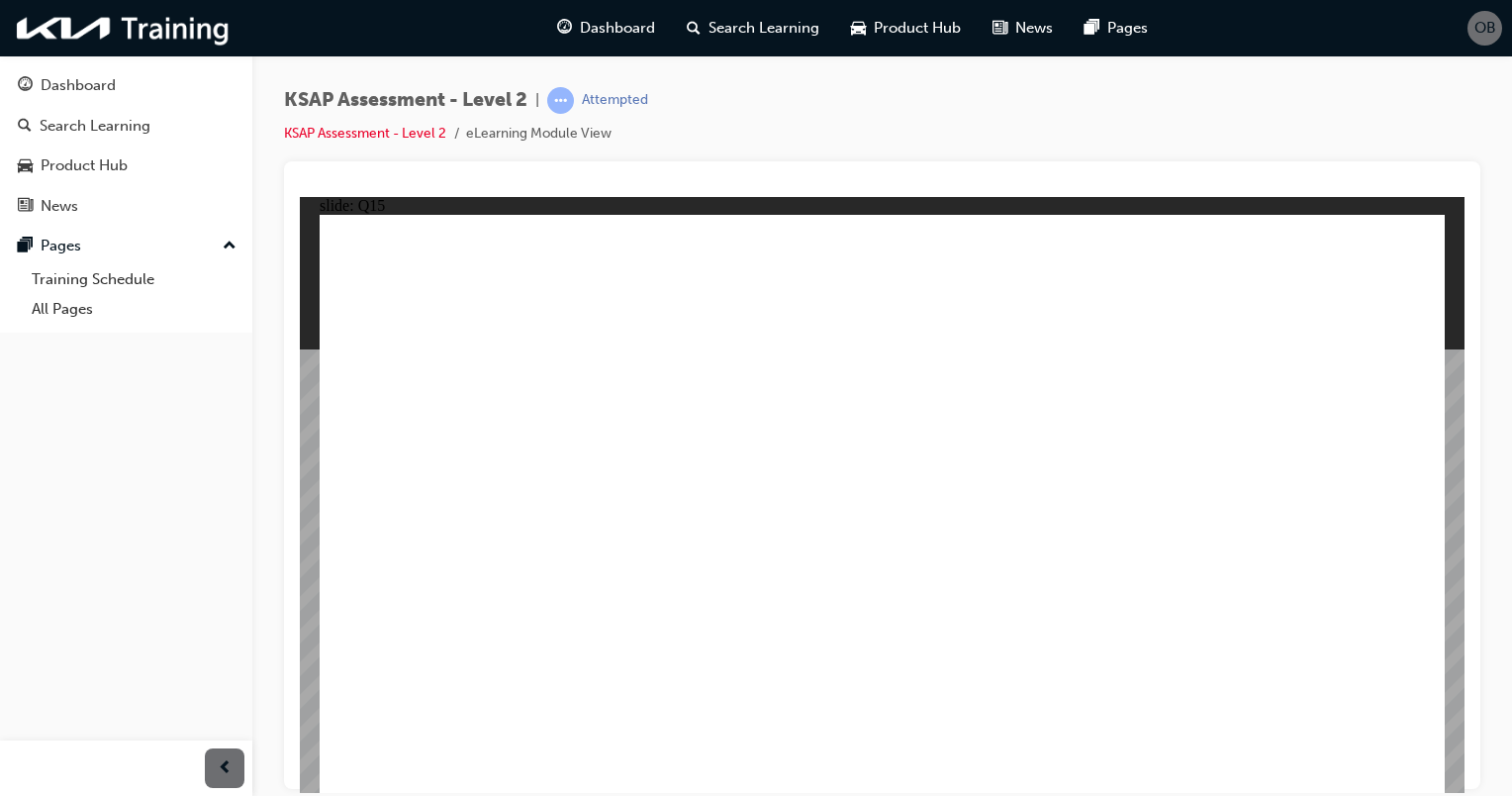 click 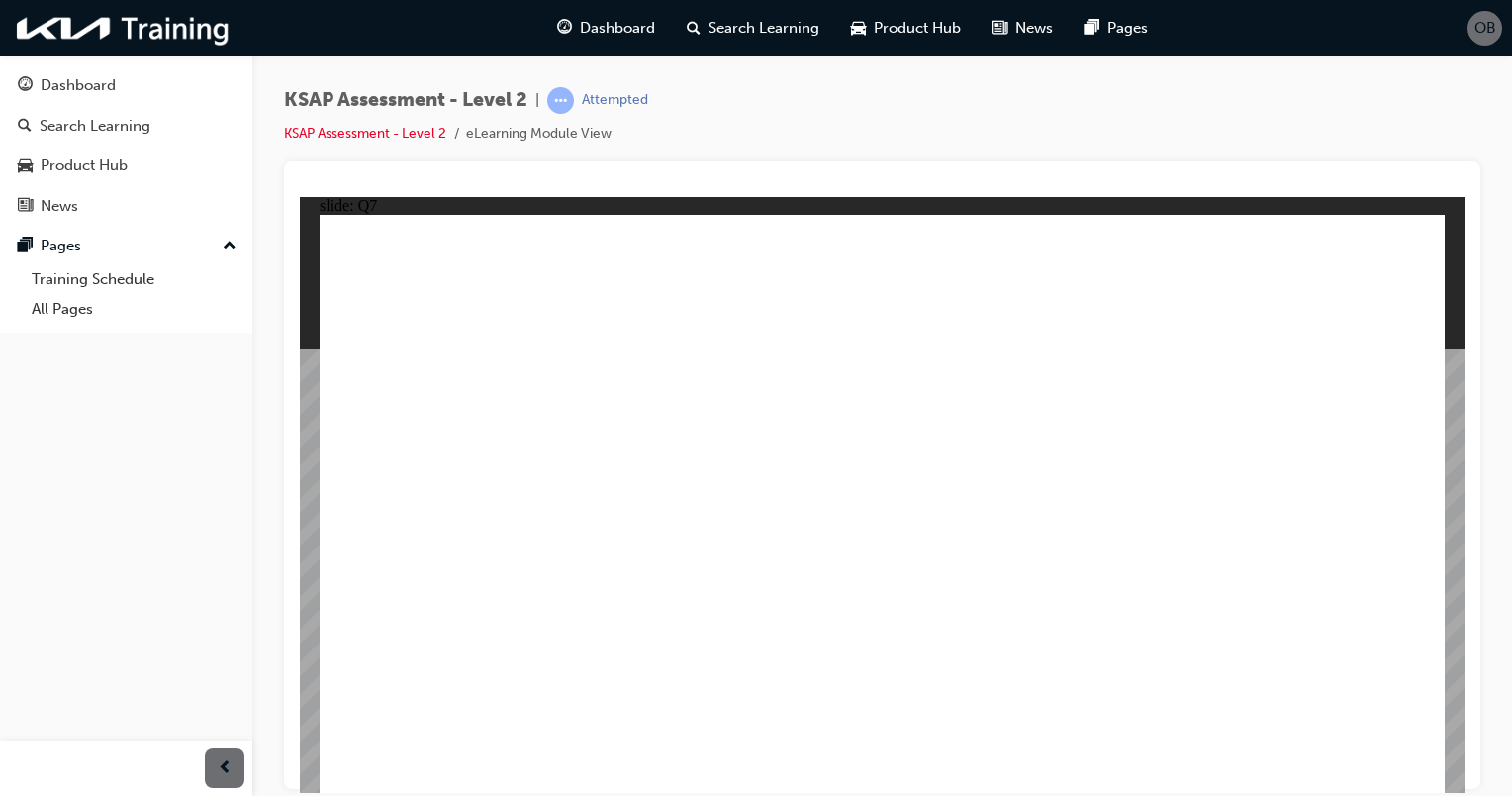 click 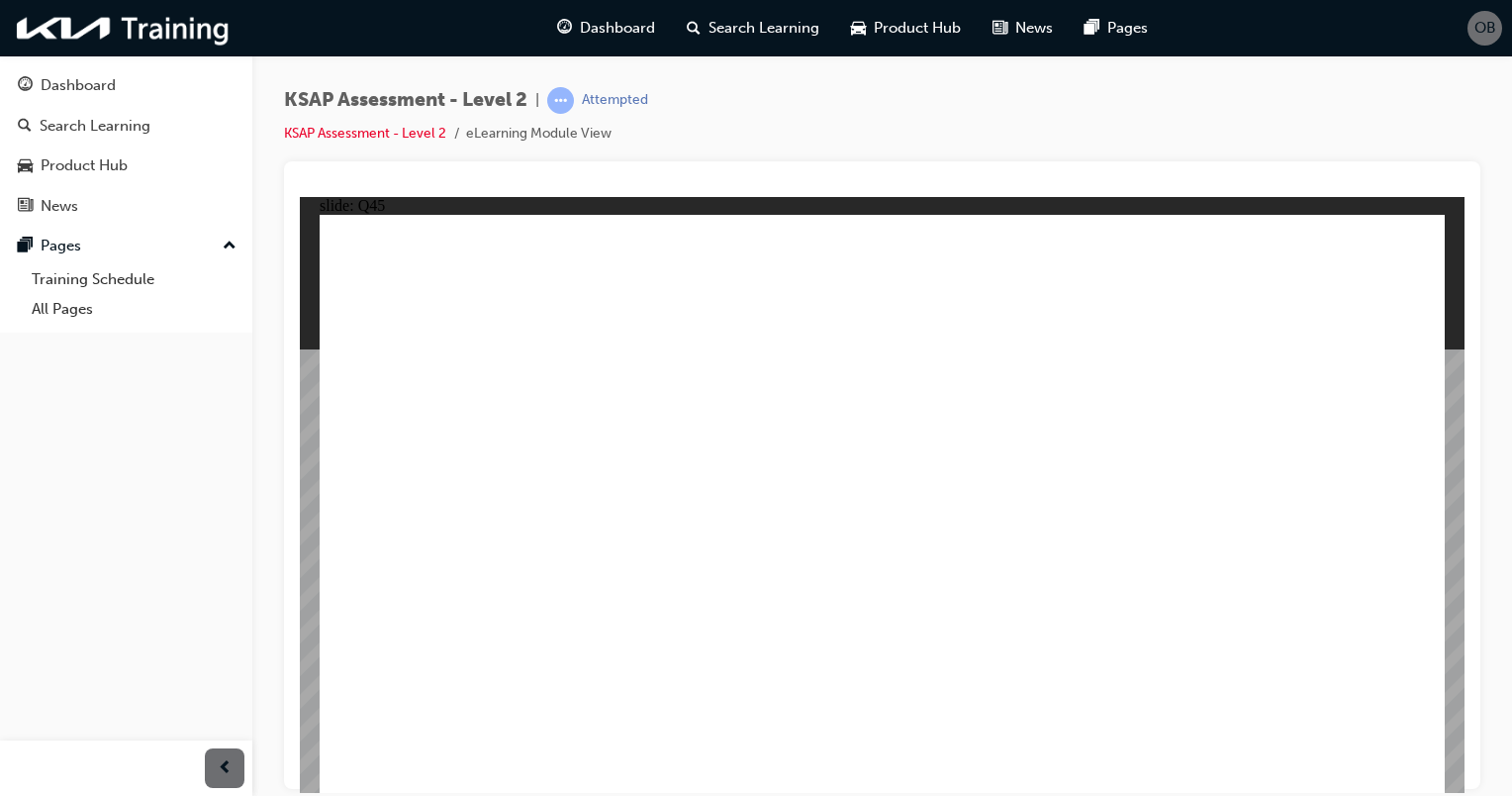 click 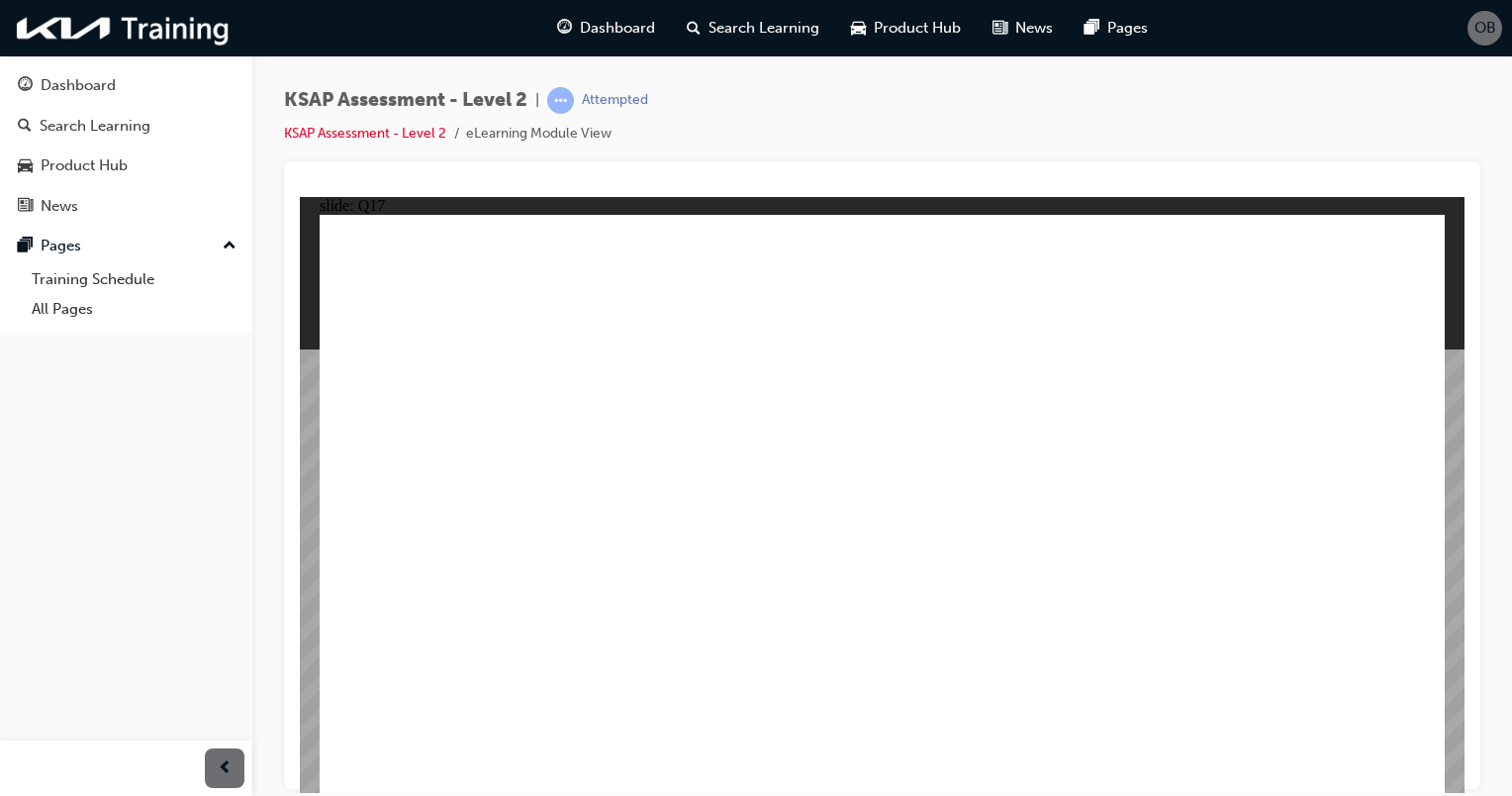 click 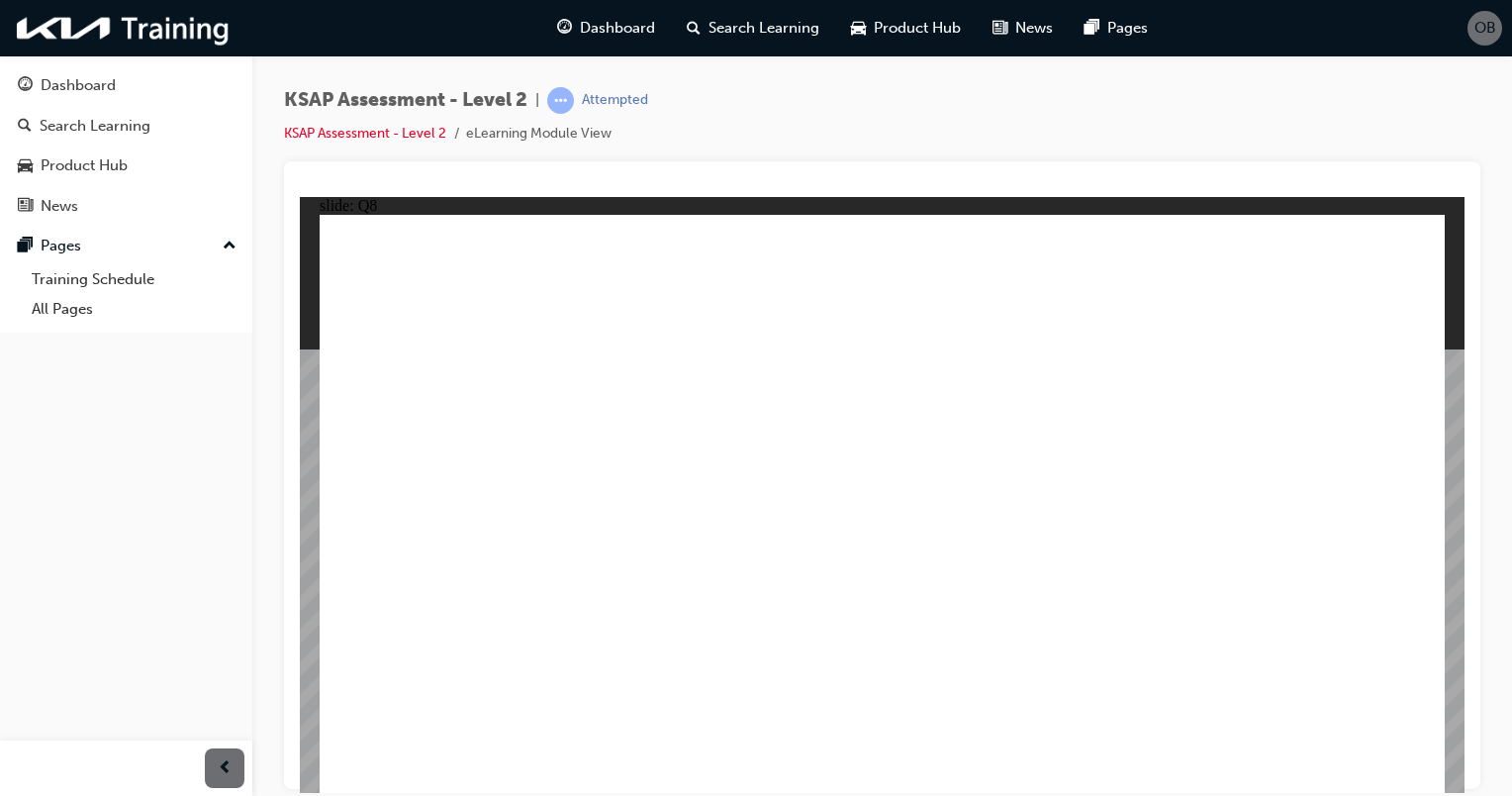 click 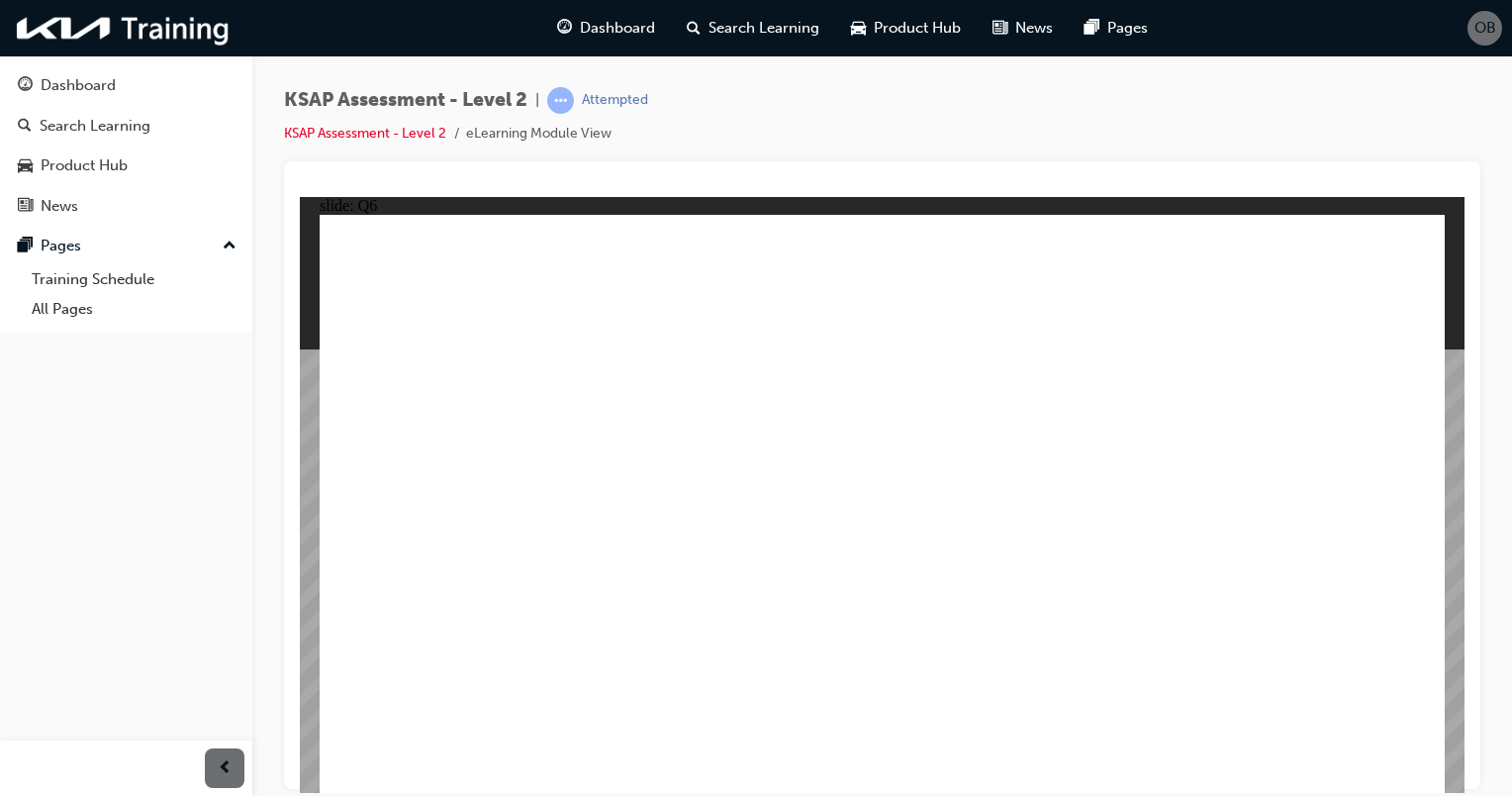 click 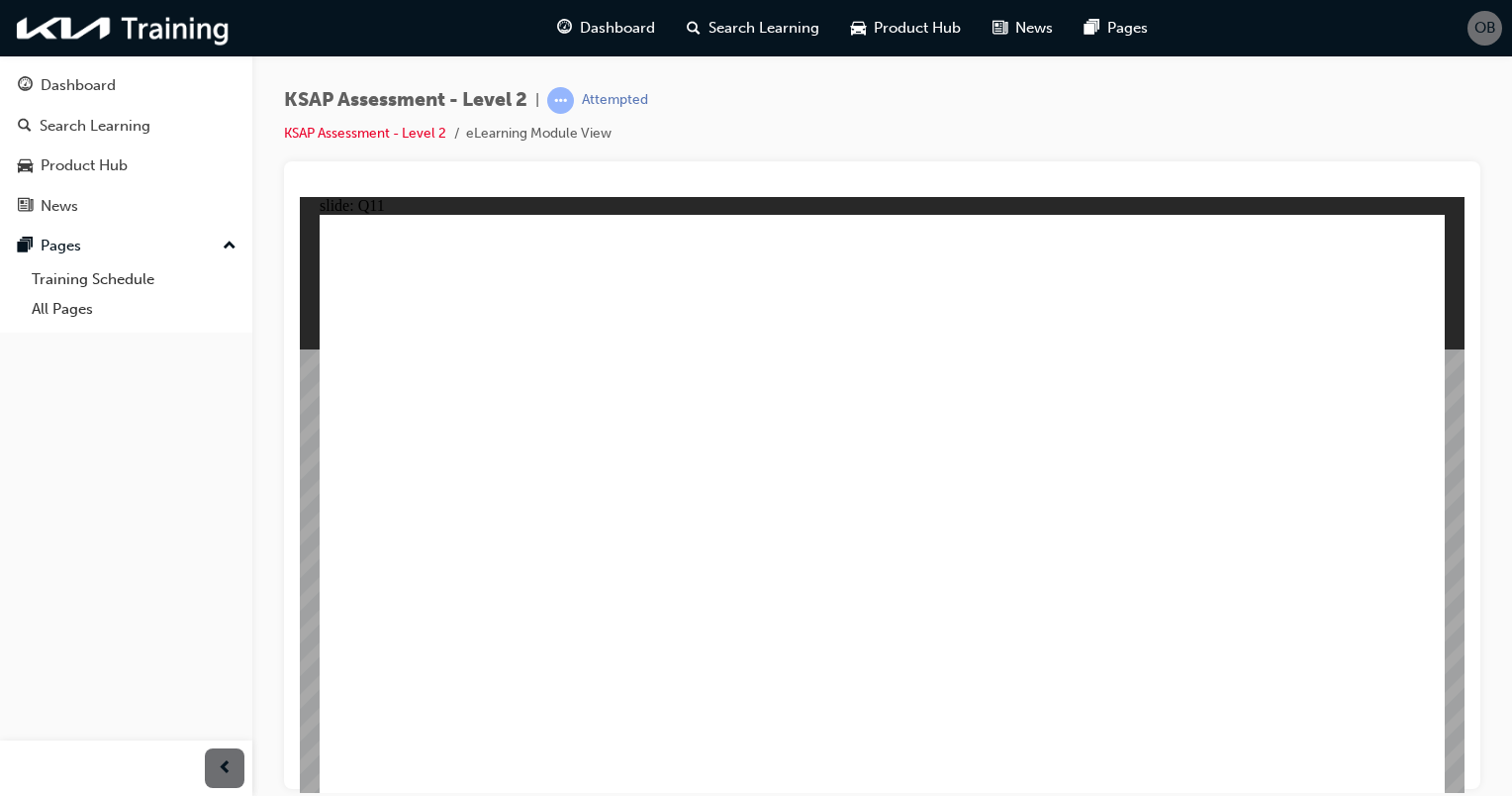 click 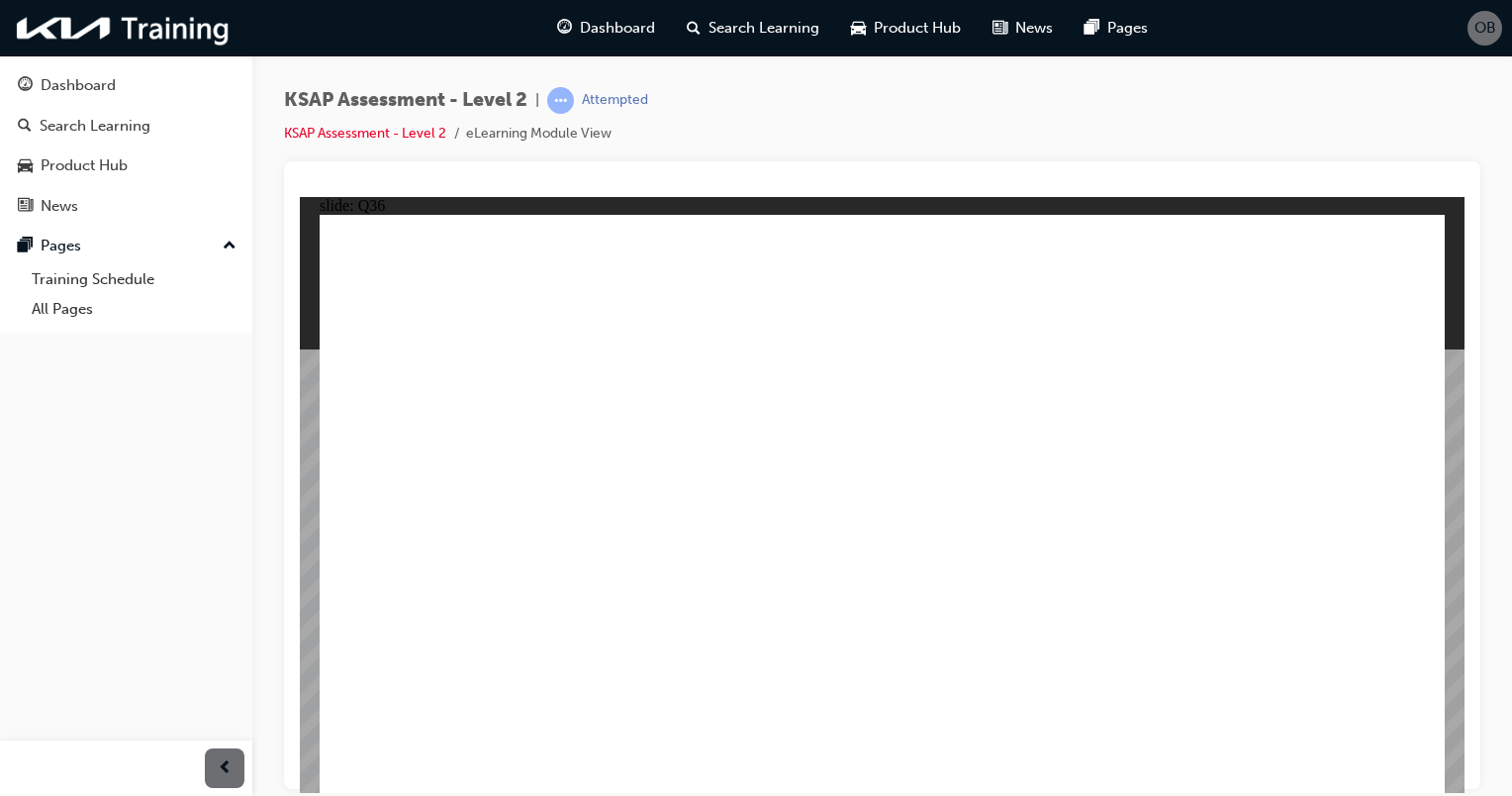 click 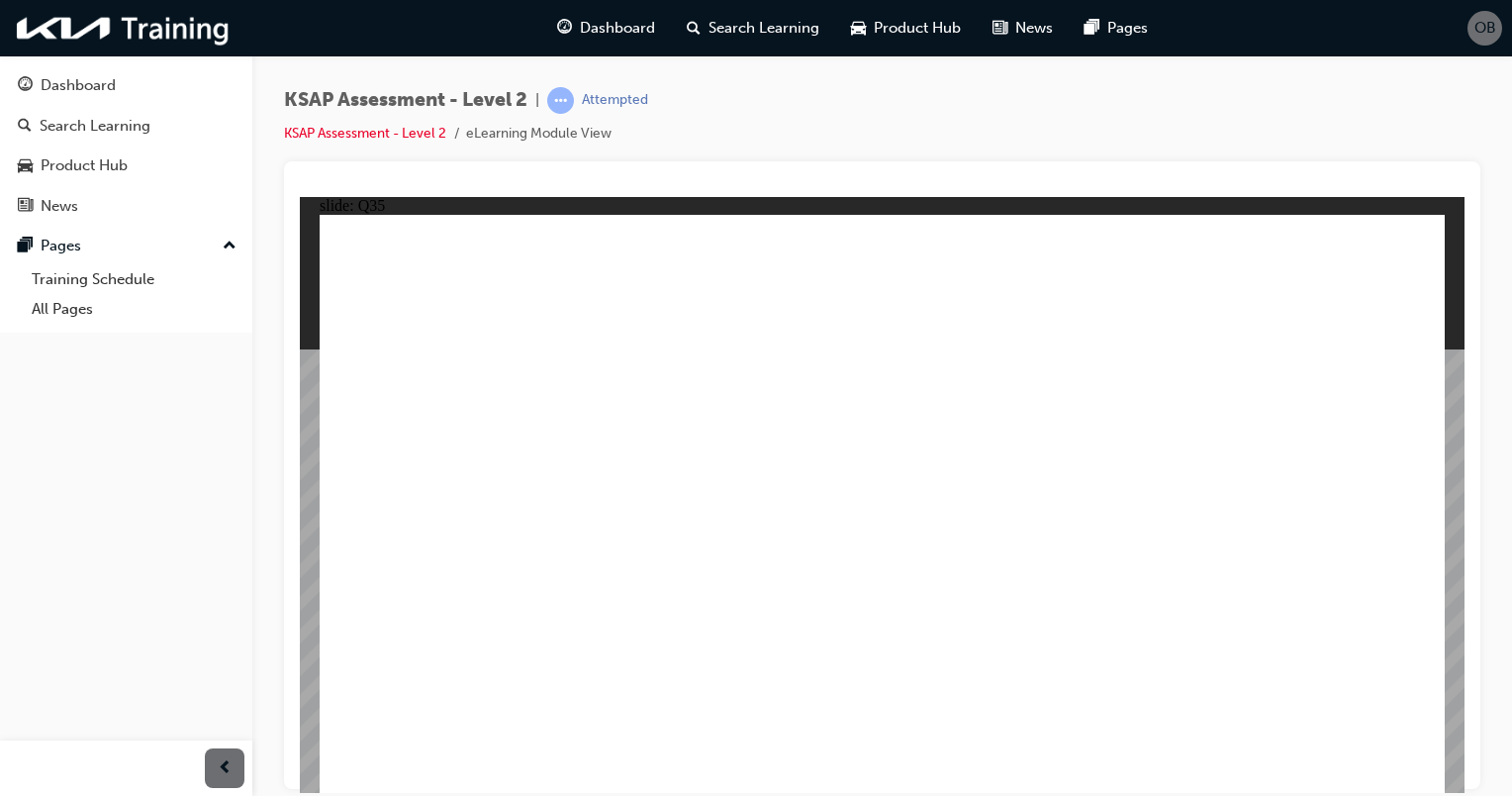 click 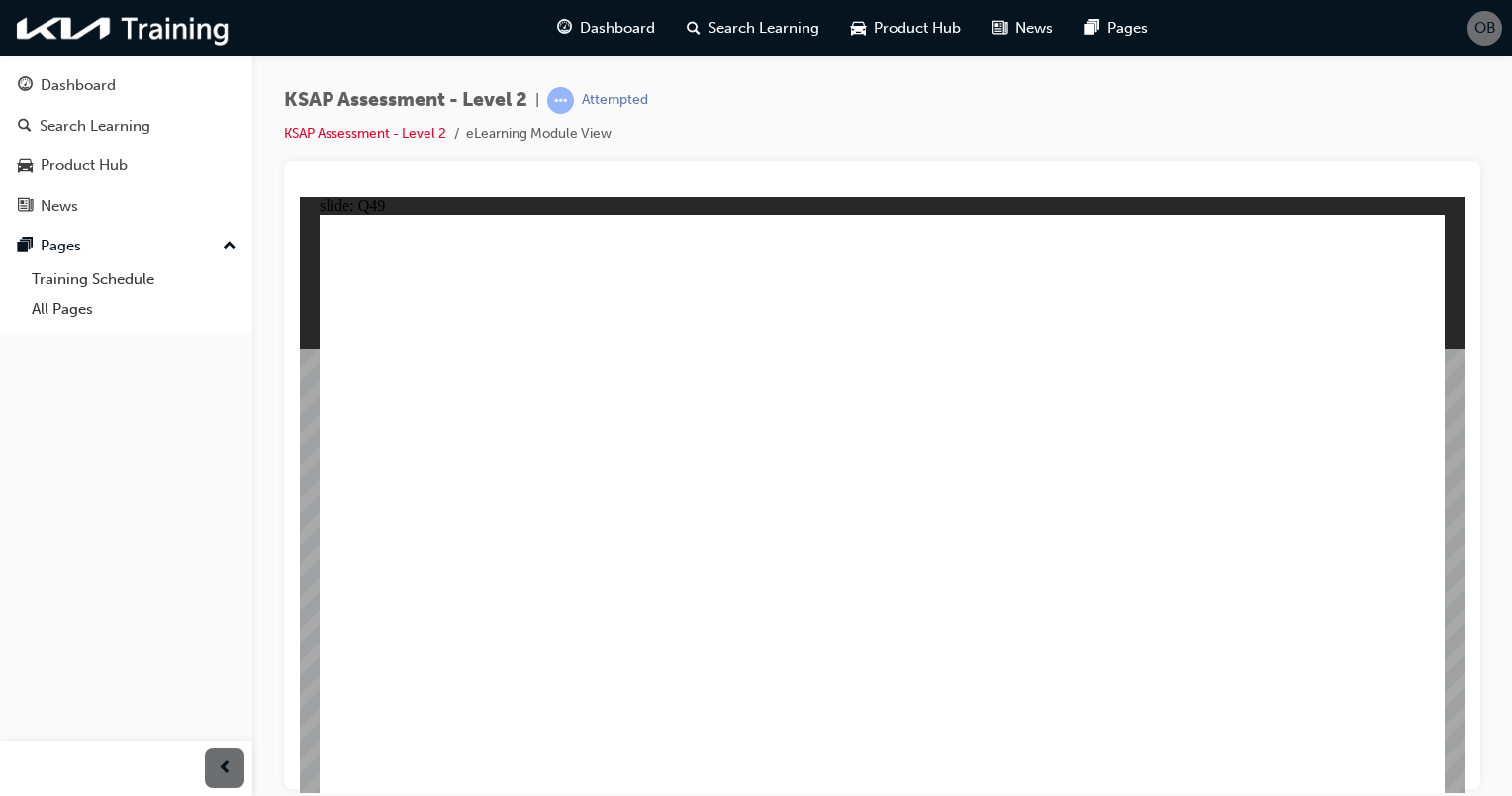click 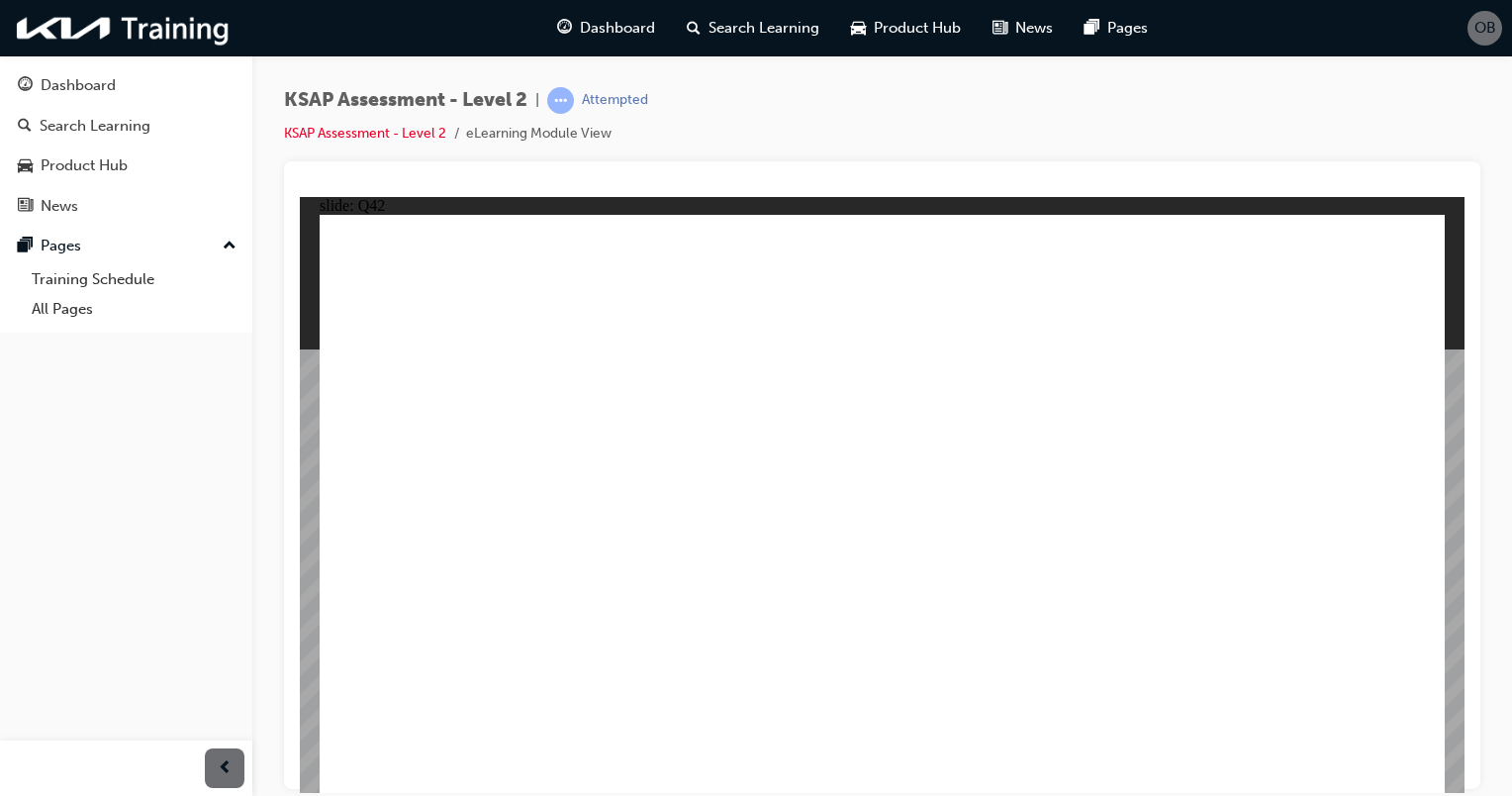 click 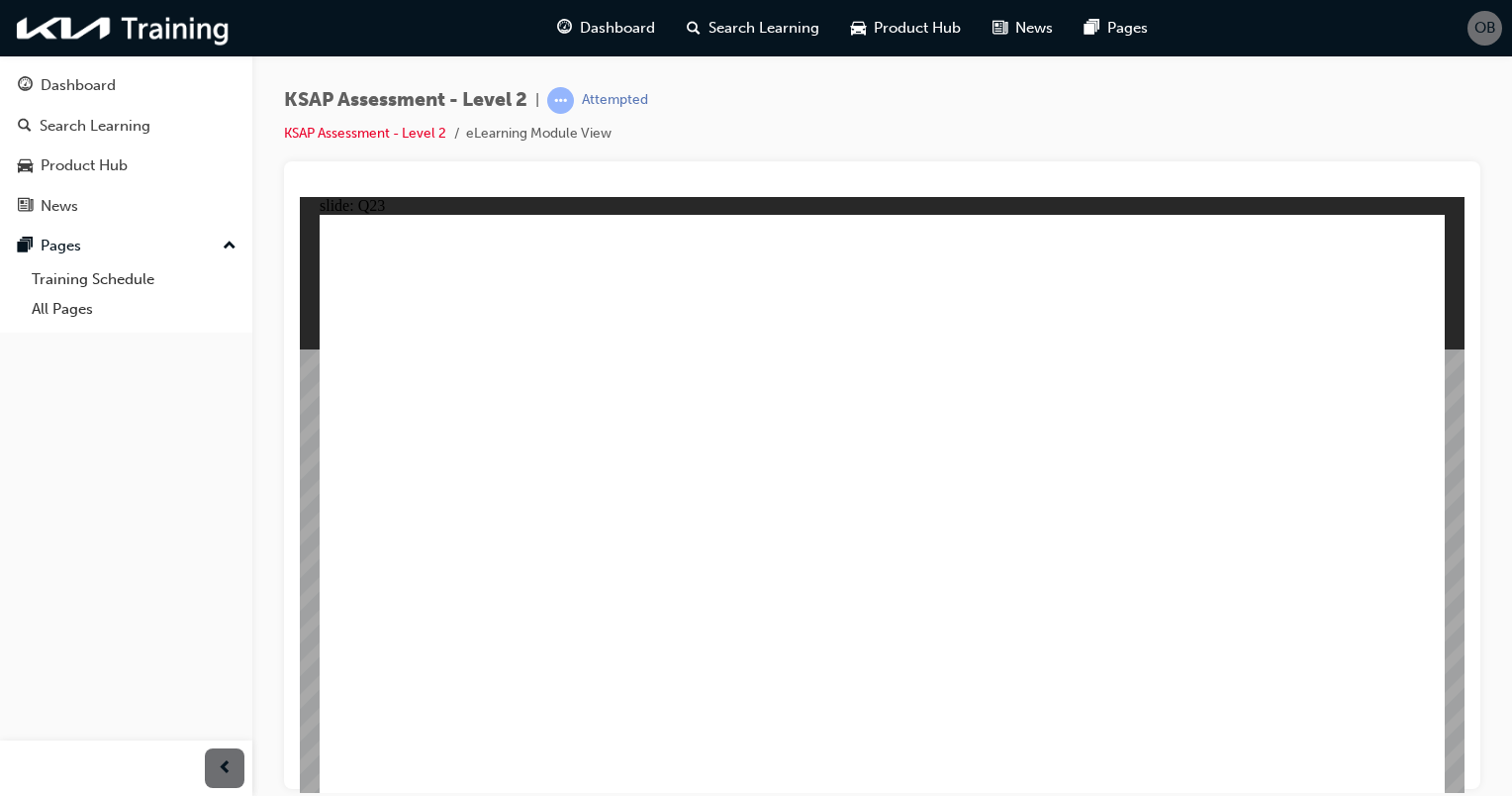 click 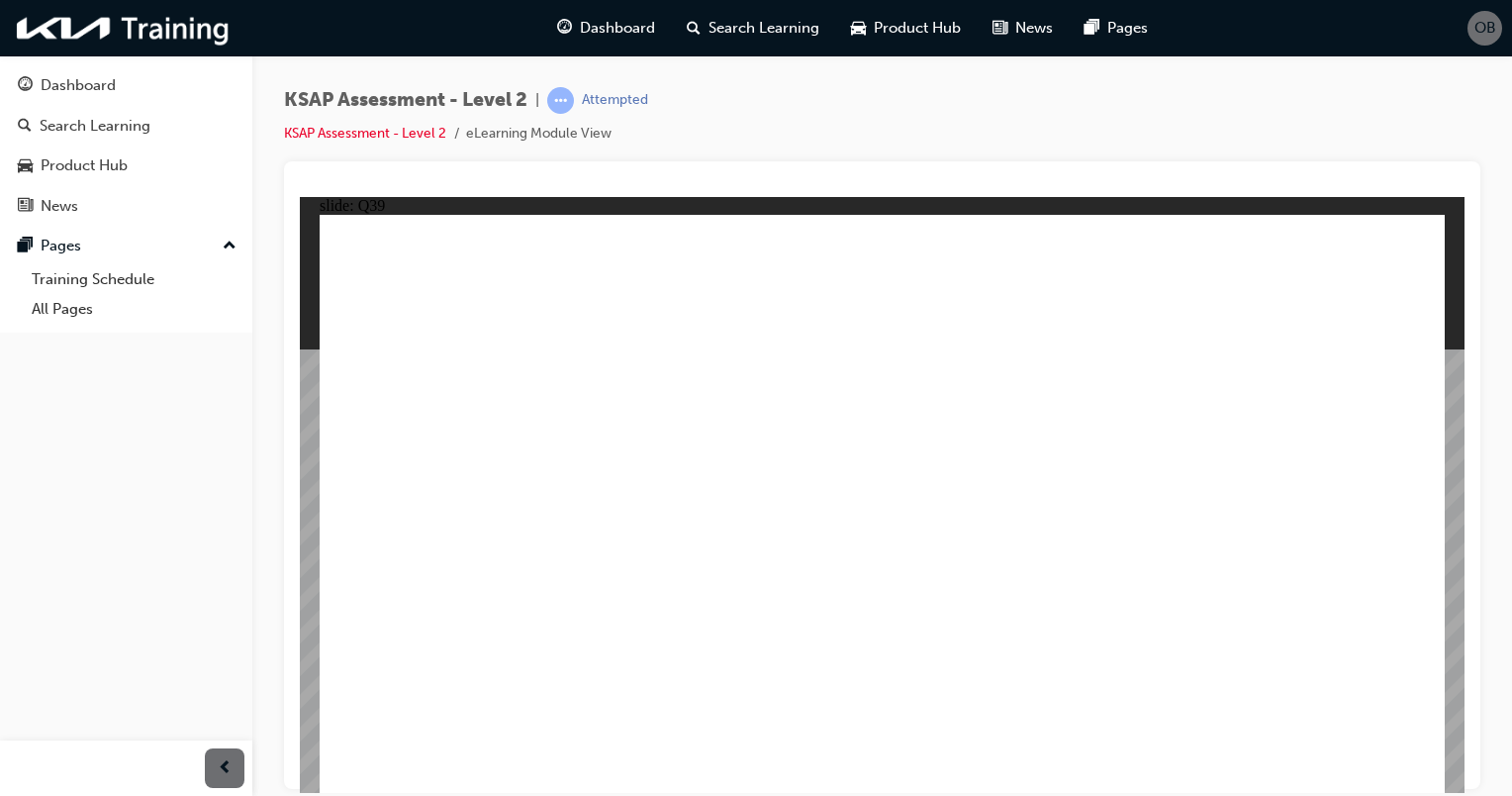click 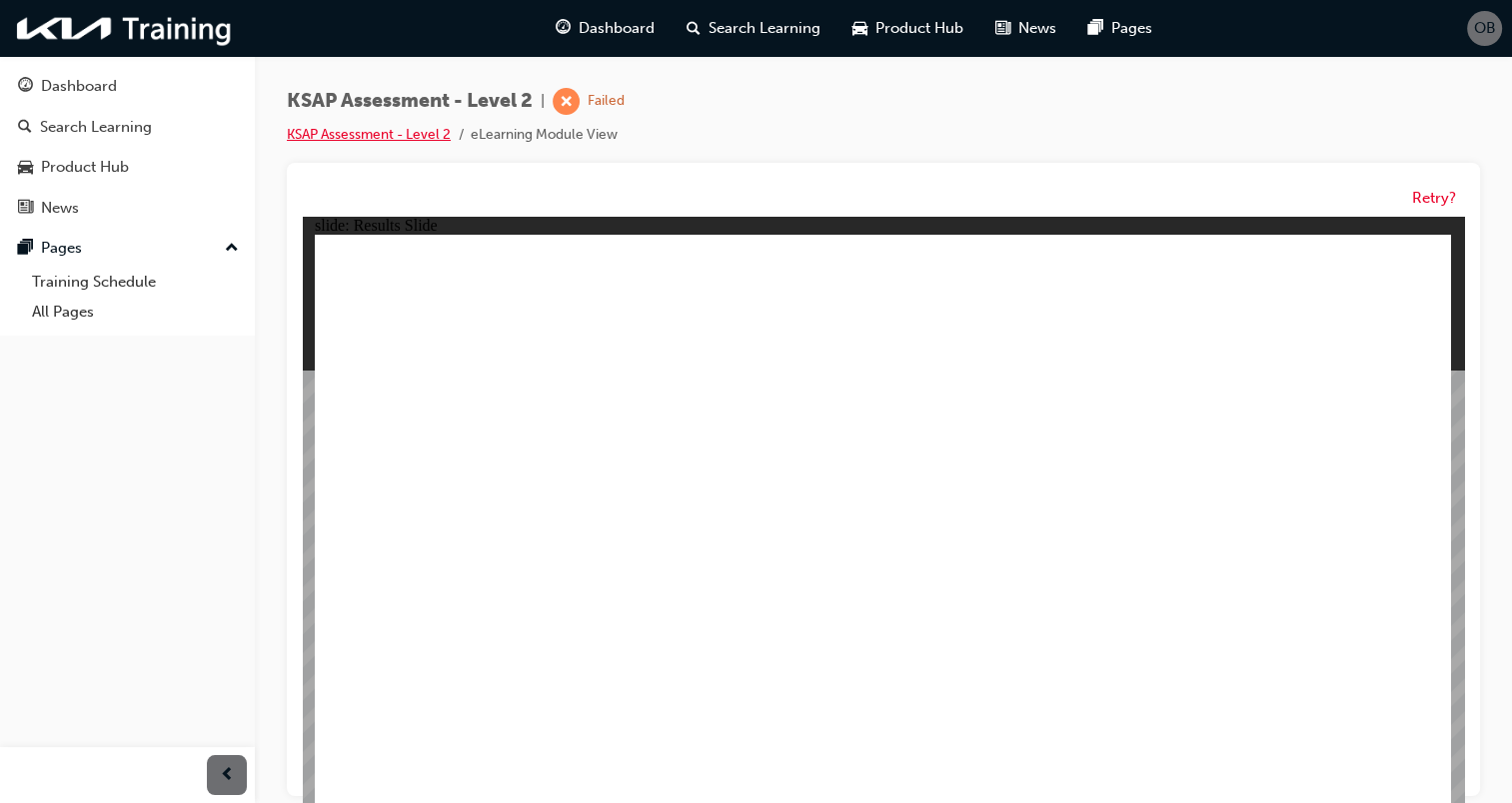 click on "KSAP Assessment - Level 2" at bounding box center [369, 134] 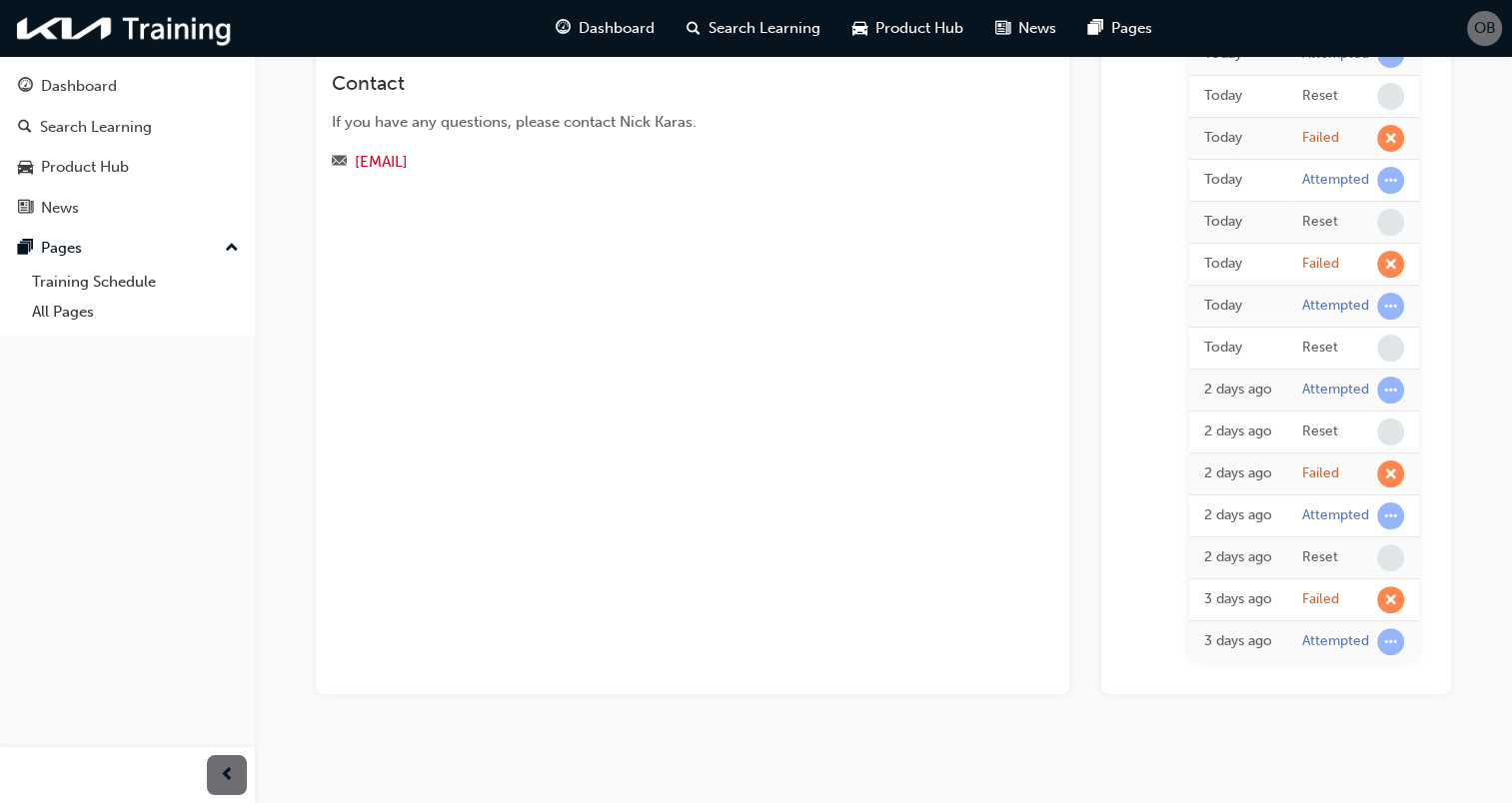 scroll, scrollTop: 0, scrollLeft: 0, axis: both 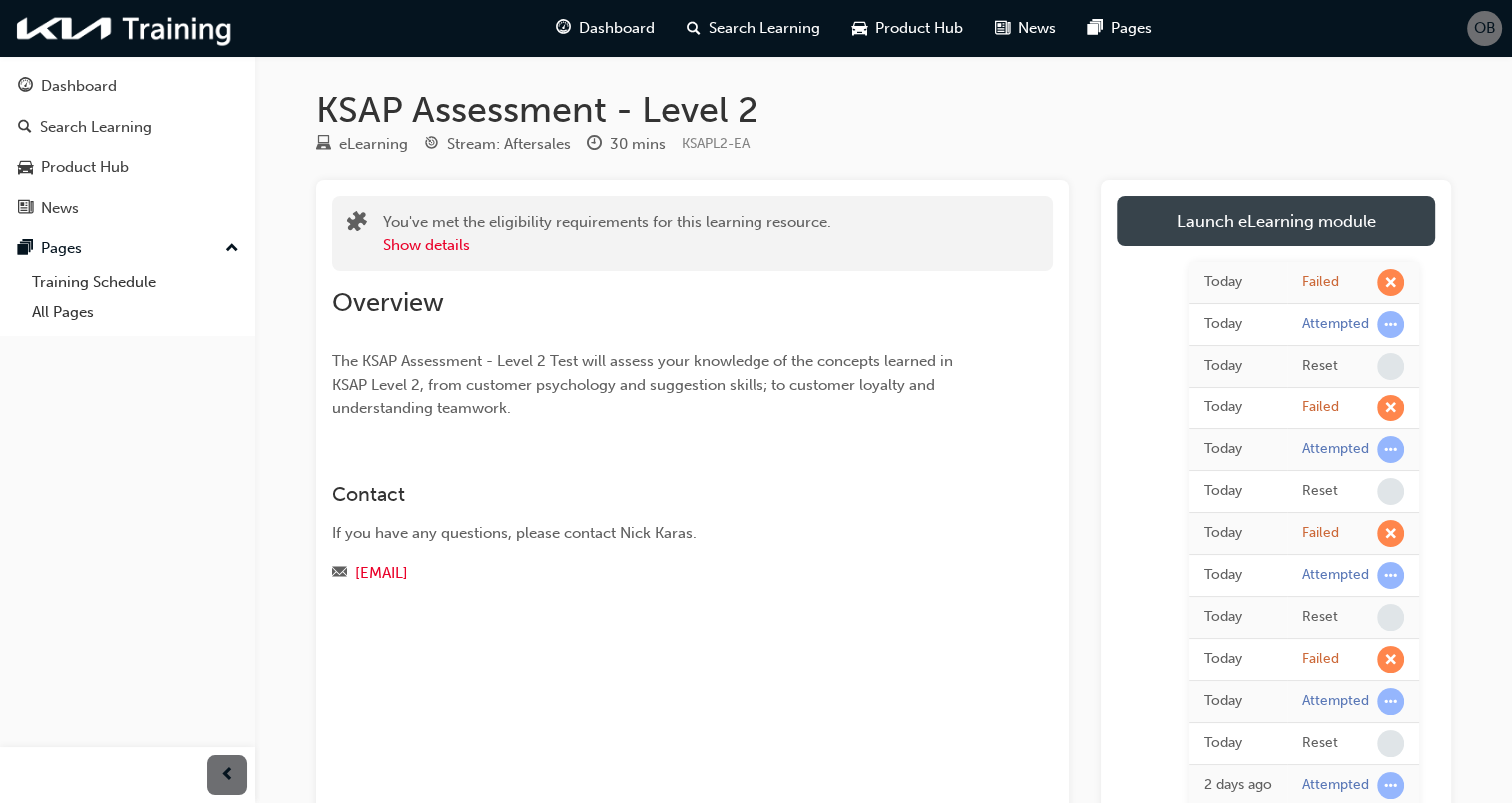 click on "Launch eLearning module" at bounding box center [1276, 221] 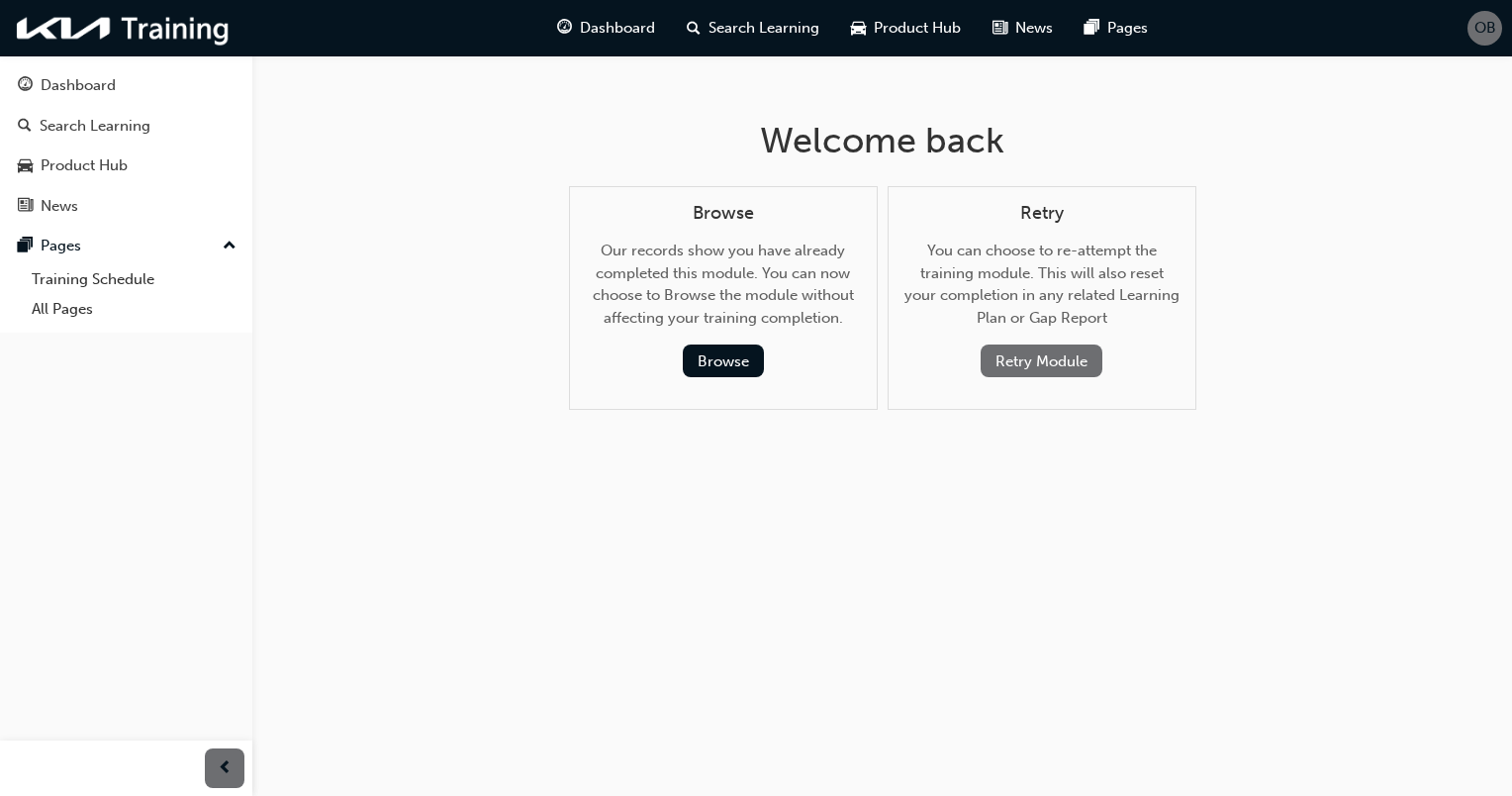 click on "Retry Module" at bounding box center [1041, 360] 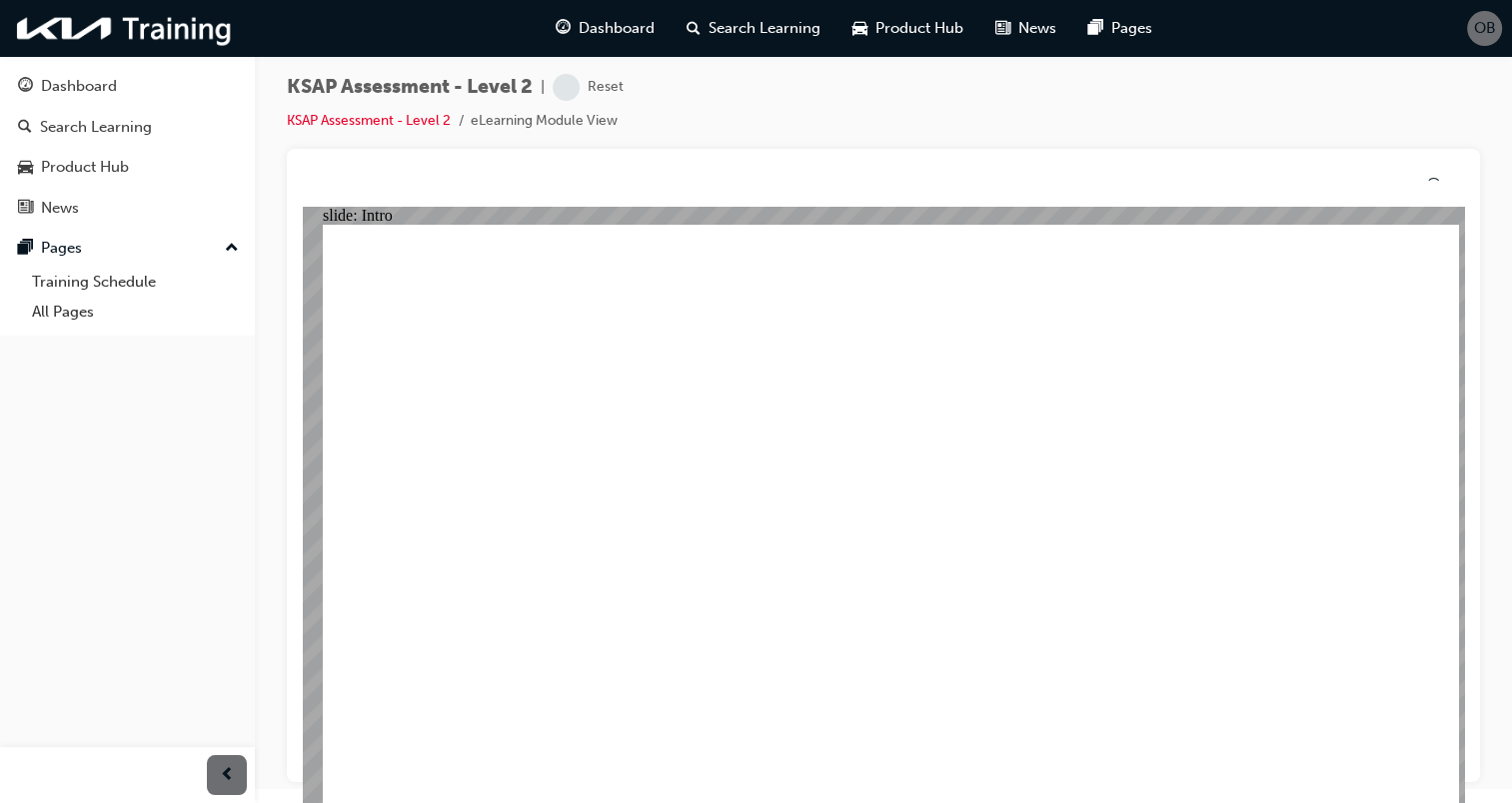 scroll, scrollTop: 0, scrollLeft: 0, axis: both 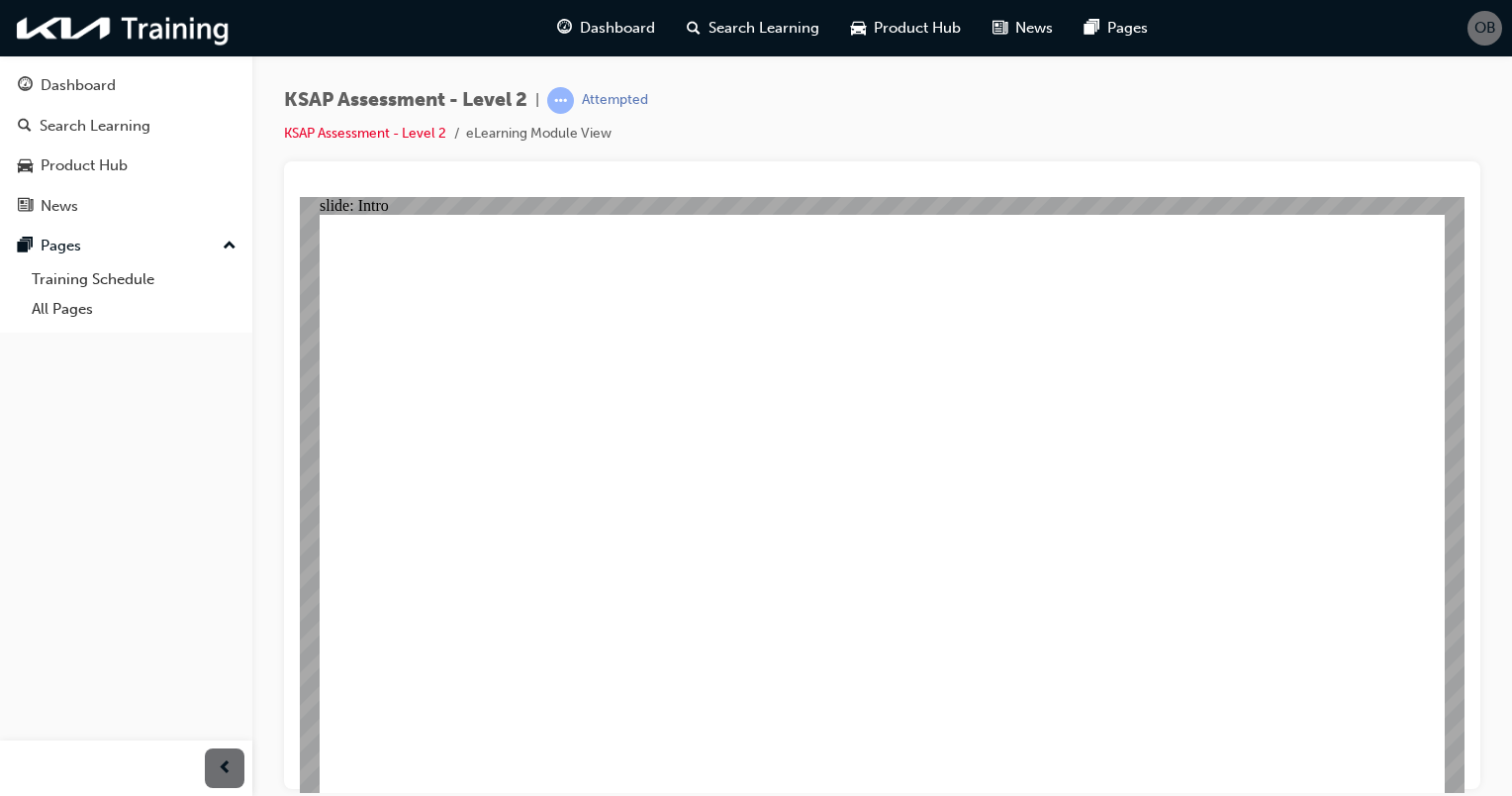 drag, startPoint x: 1116, startPoint y: 679, endPoint x: 1011, endPoint y: 616, distance: 122.44999 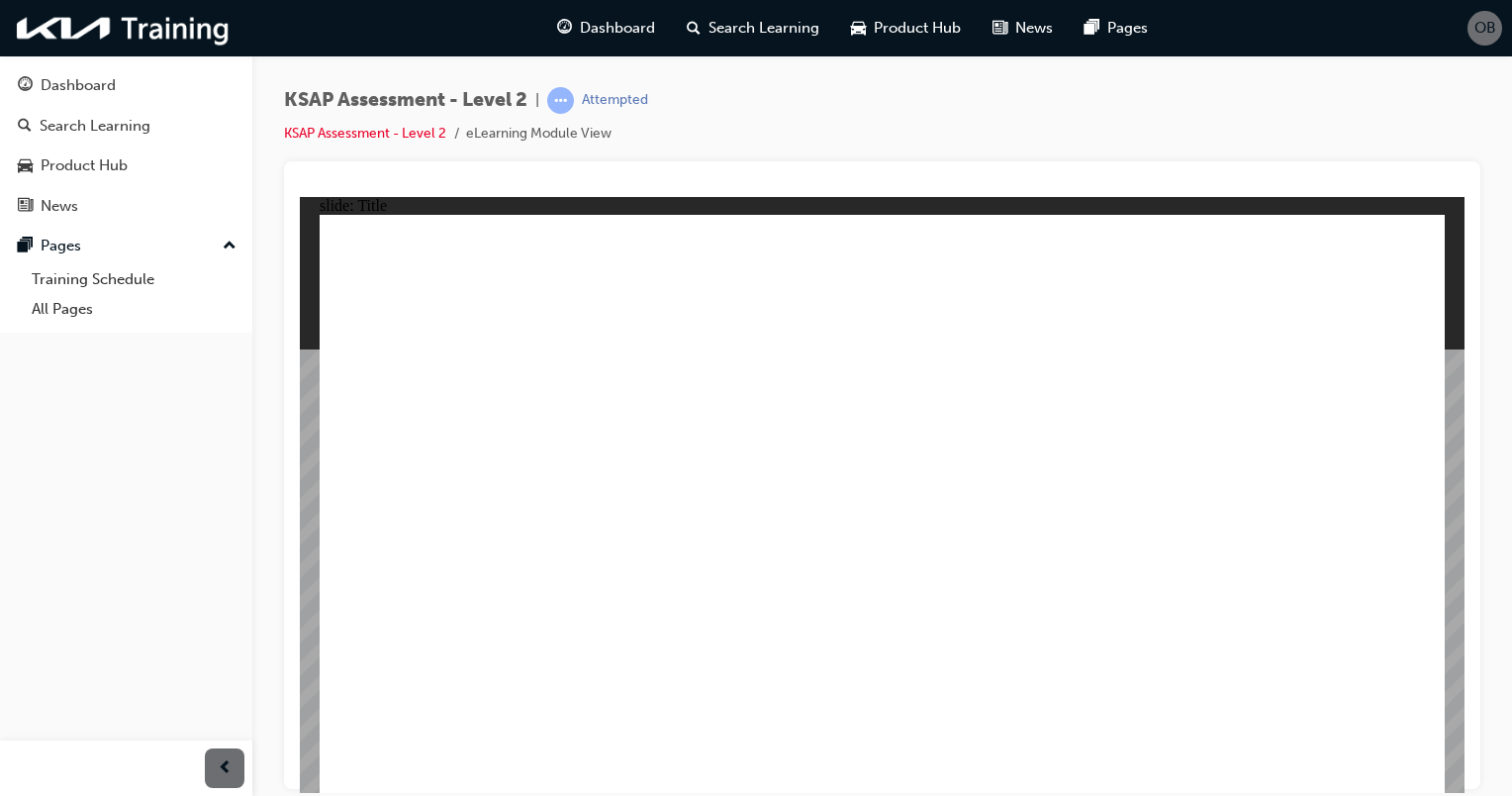 click 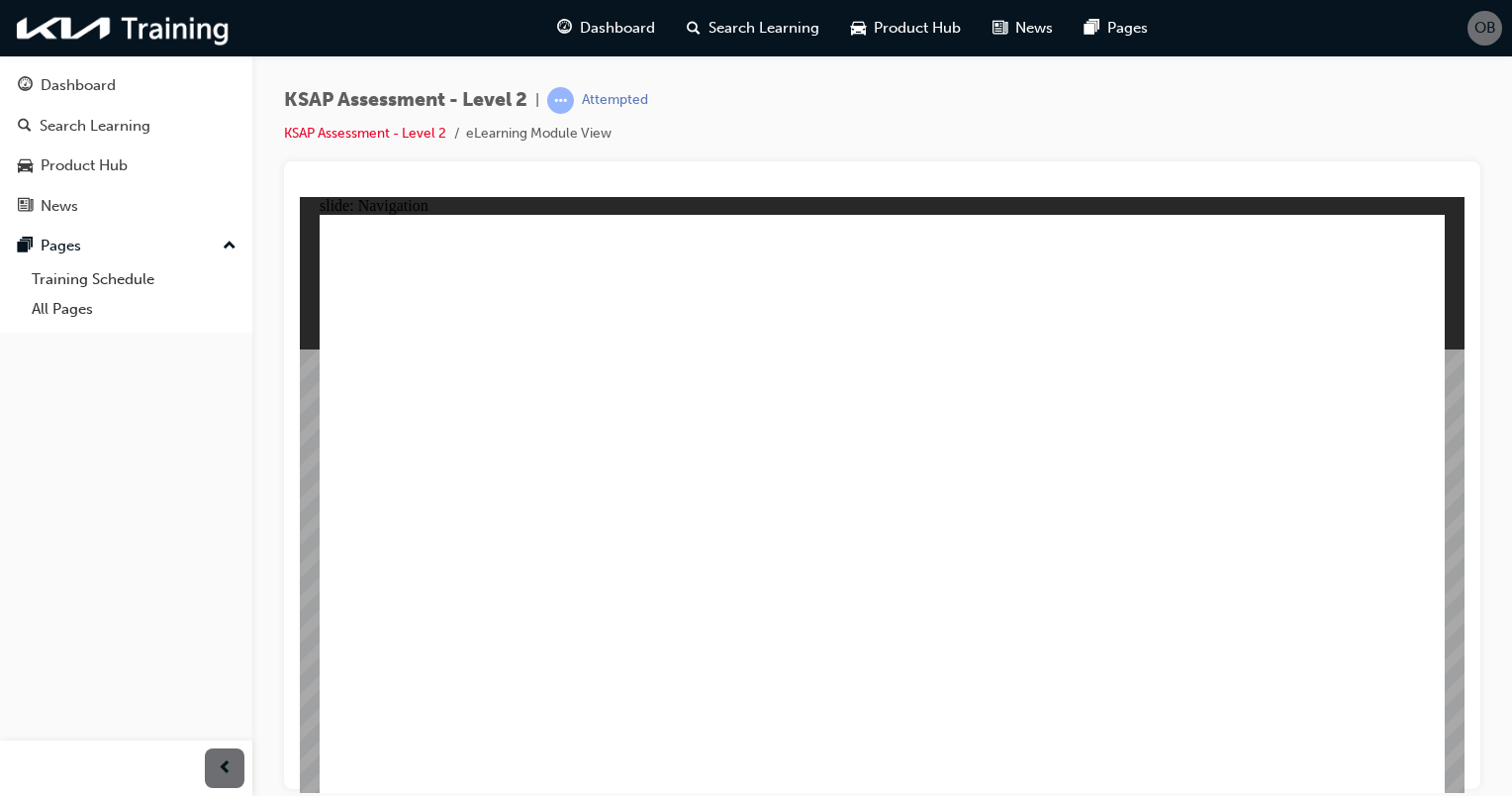 click at bounding box center (882, 1527) 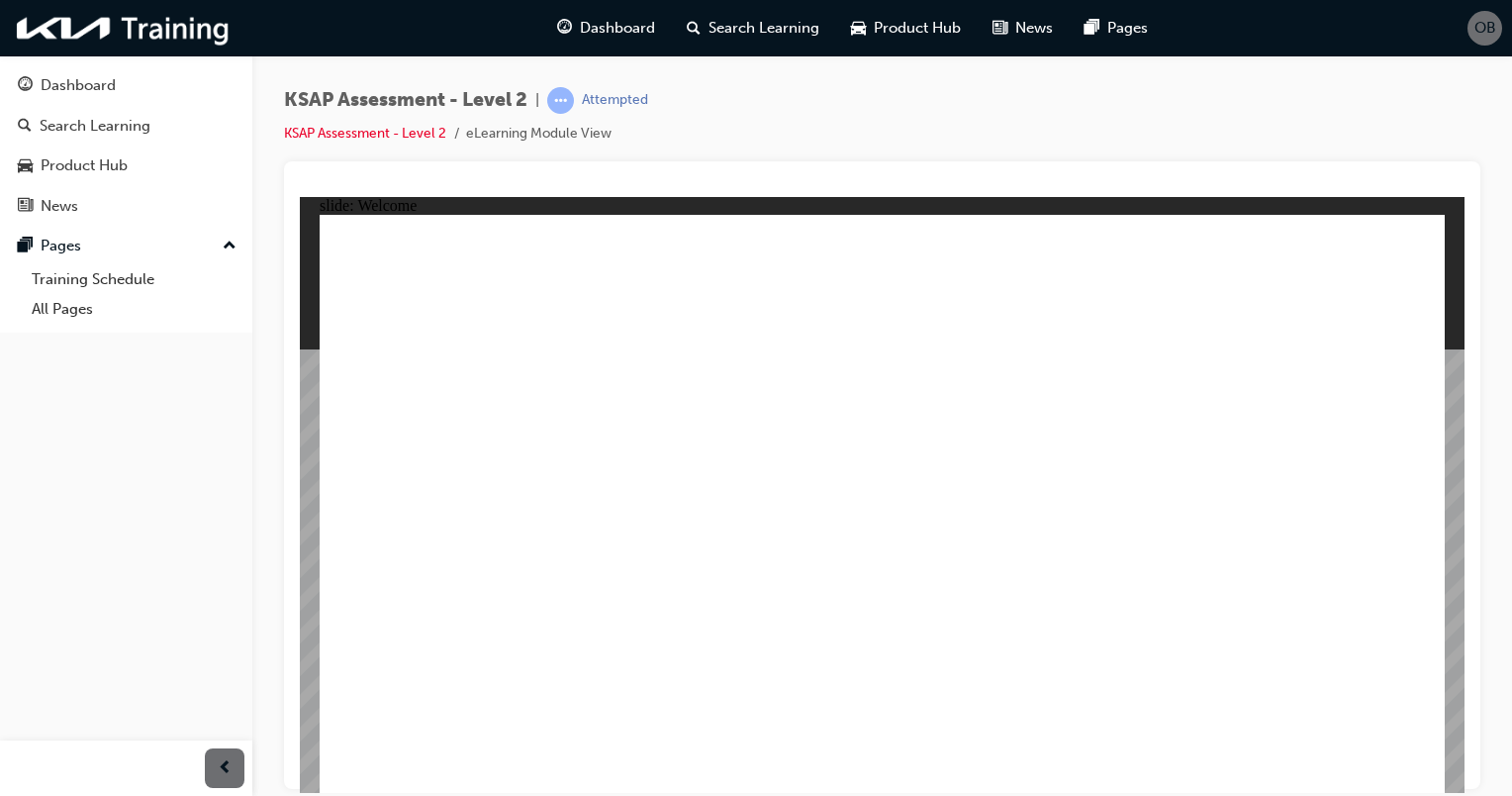 click 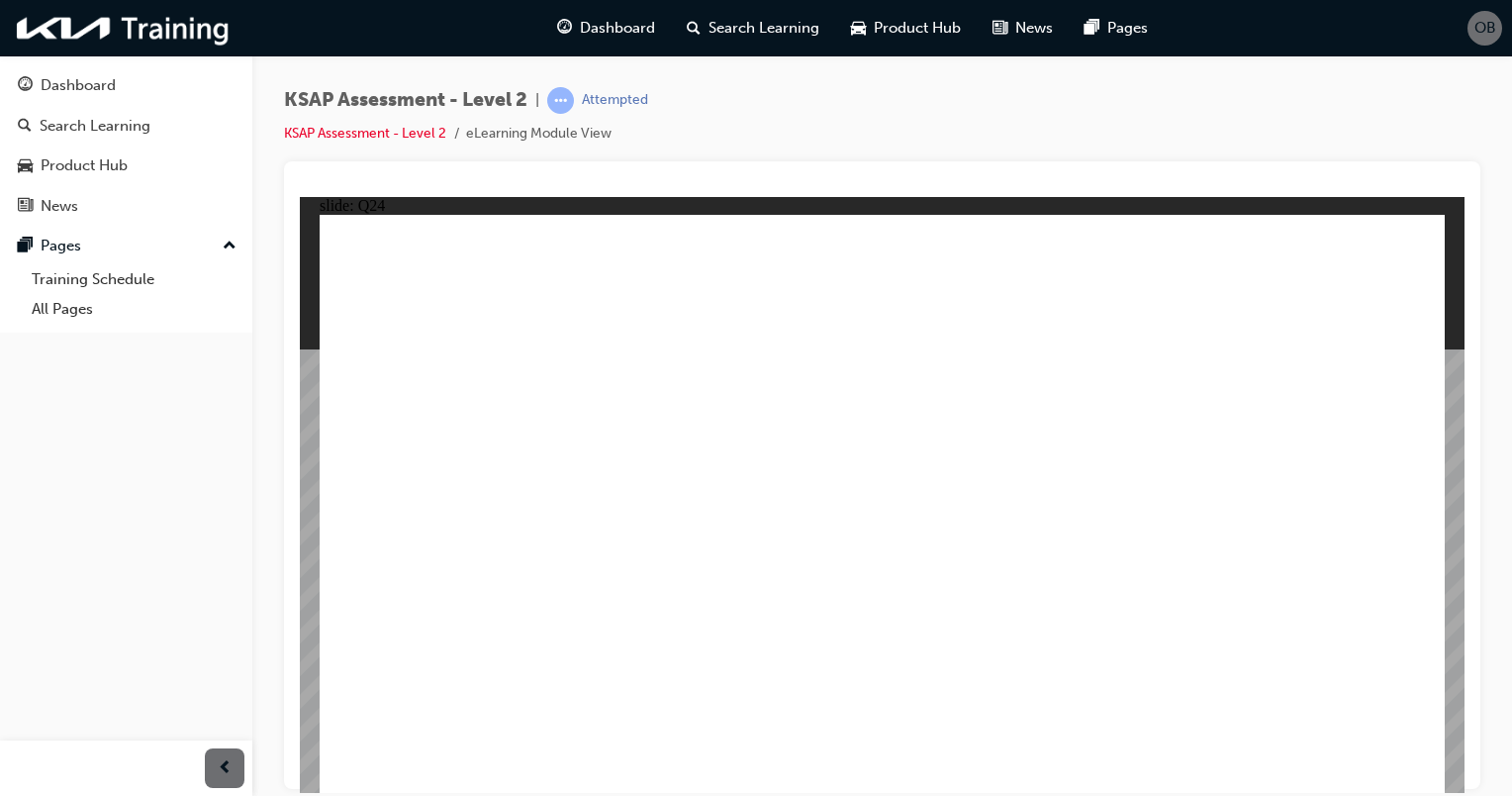 click 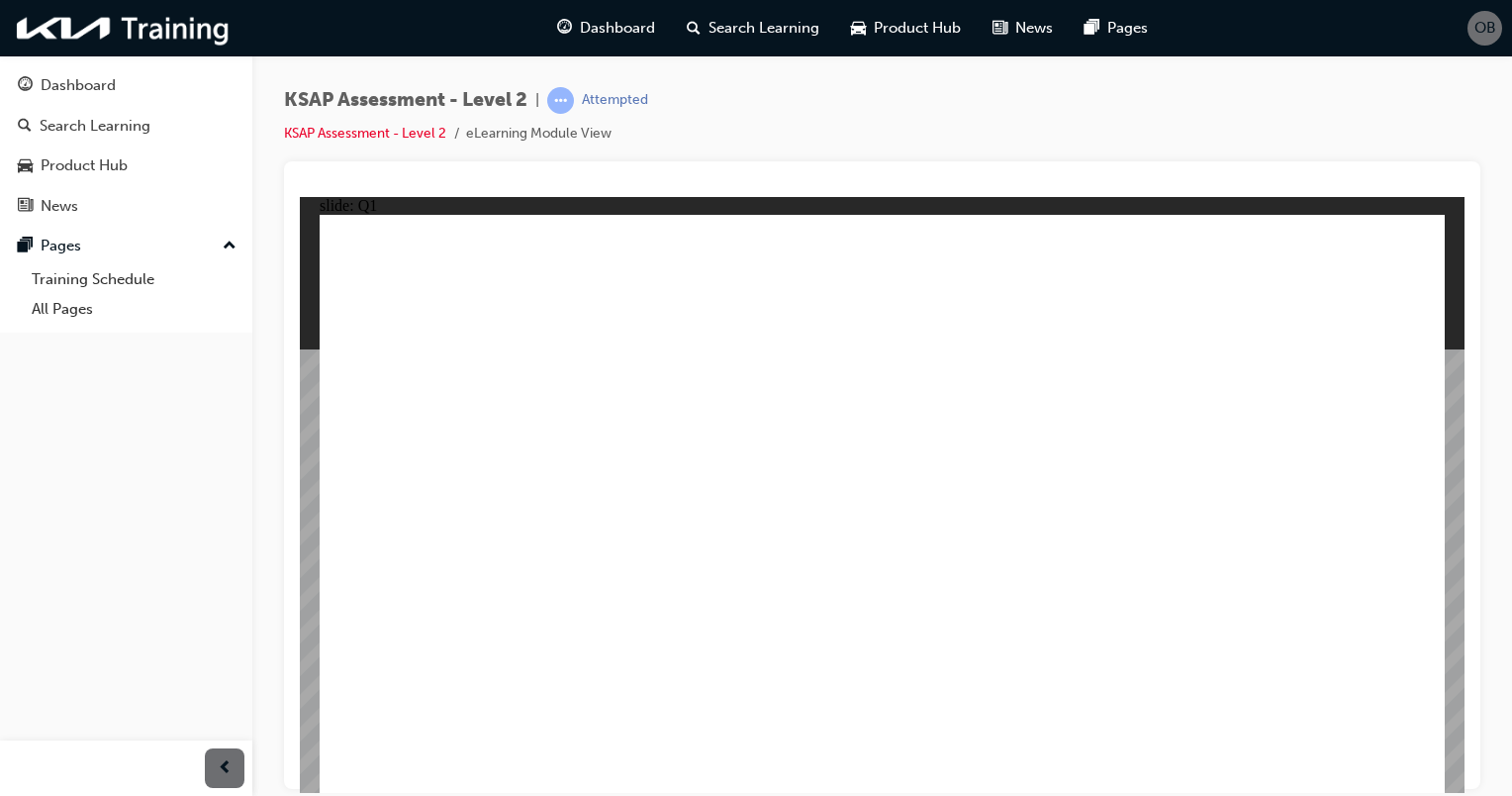 click 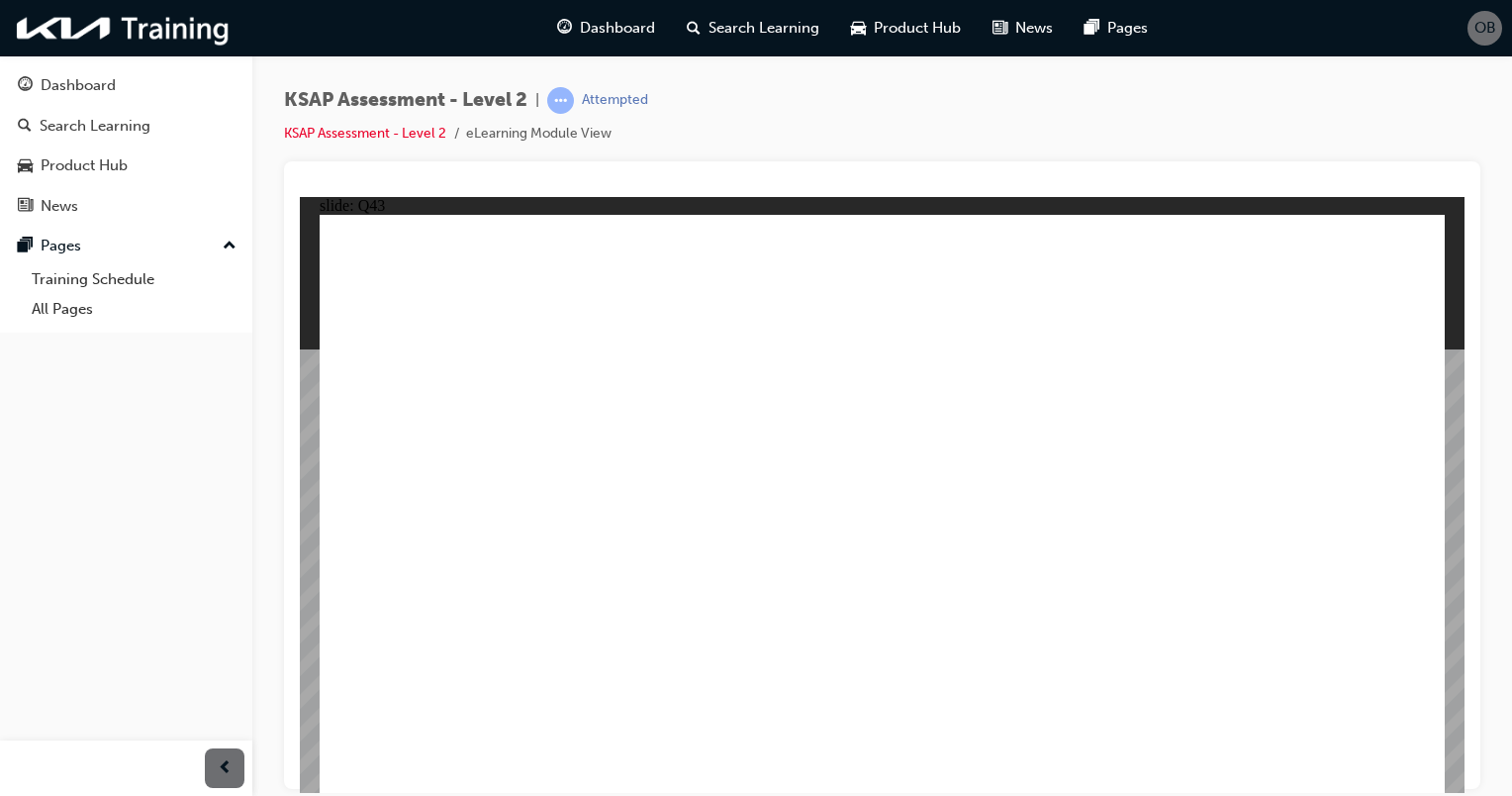 click 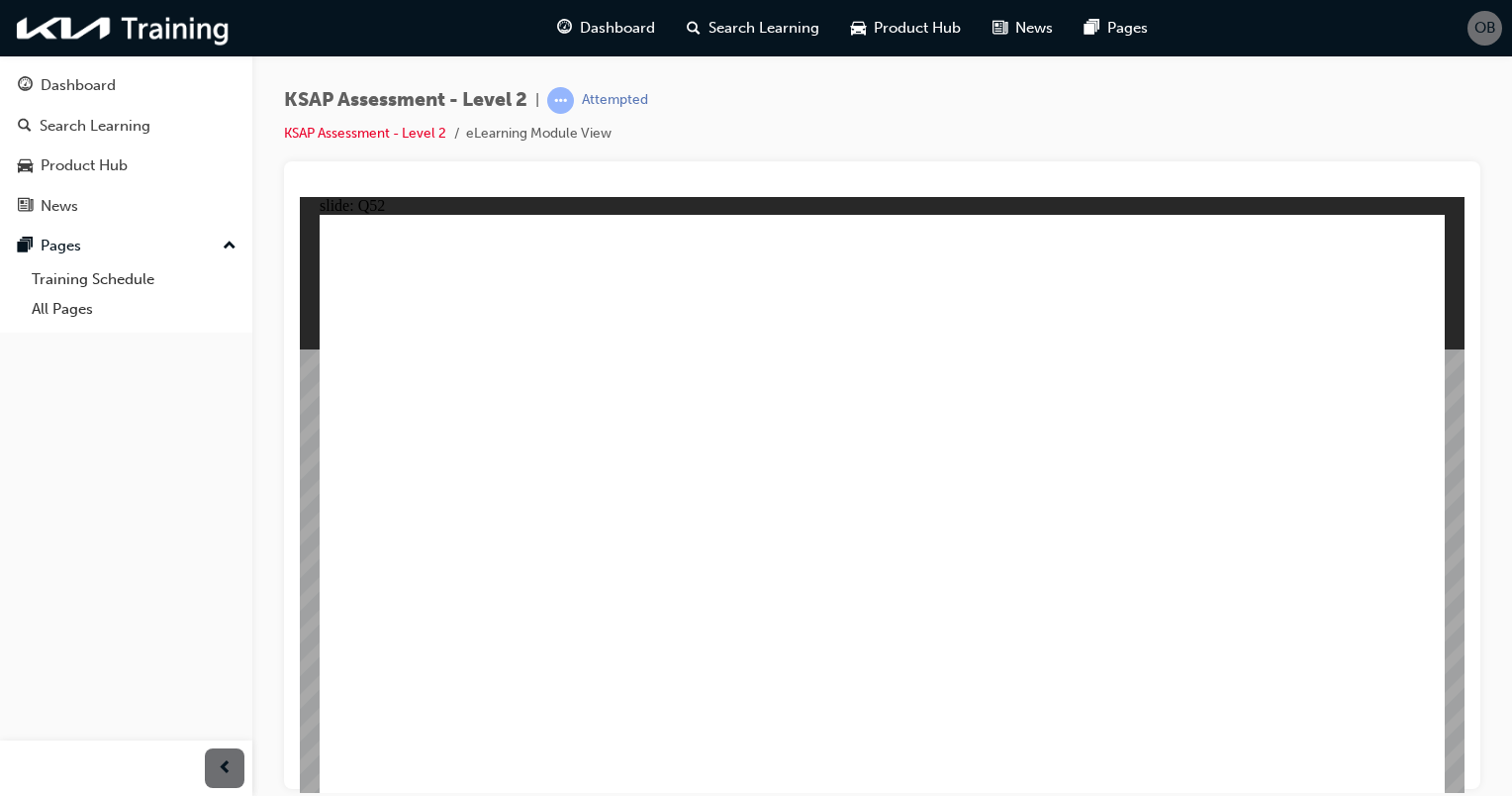 click 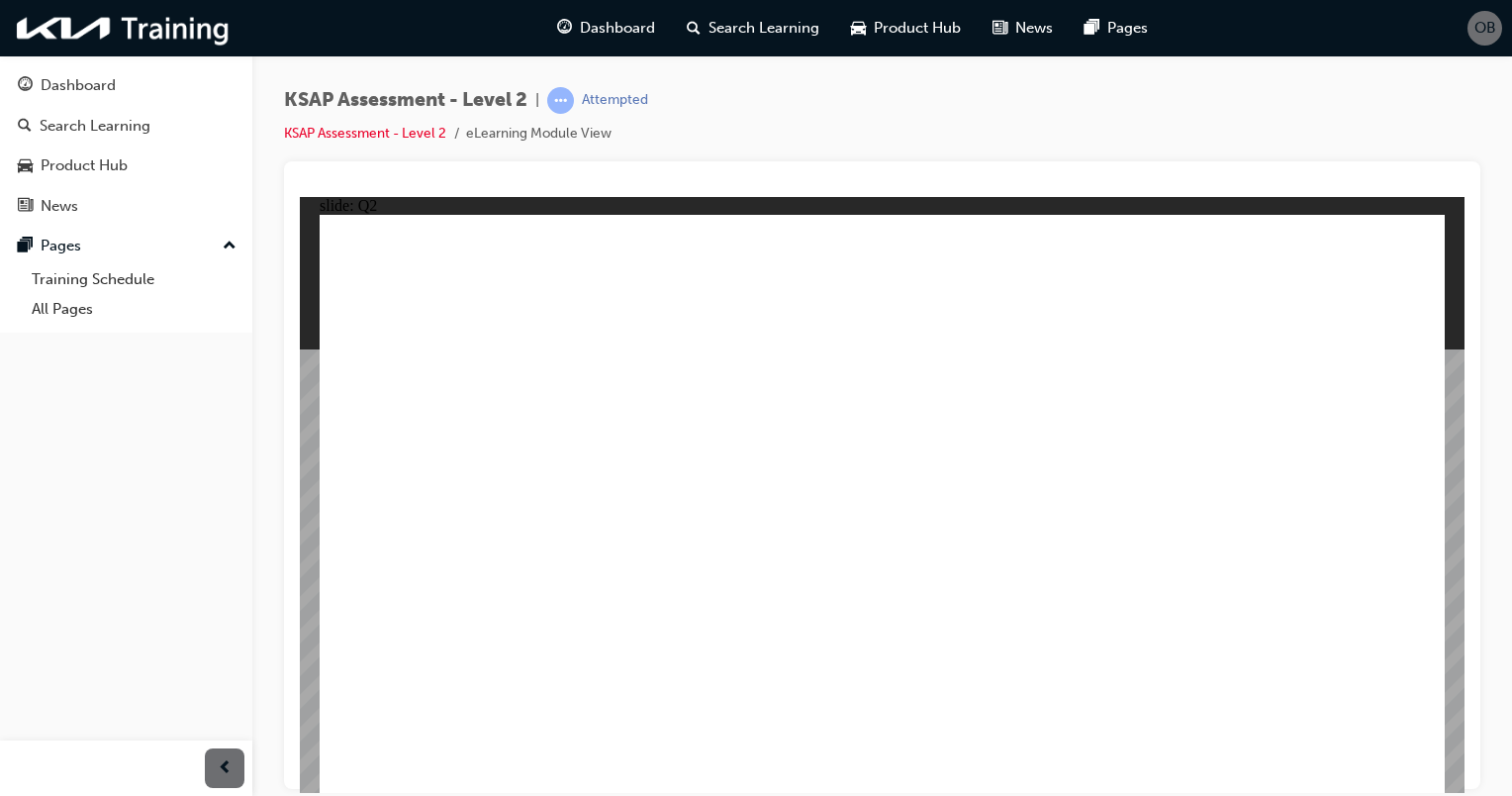 click 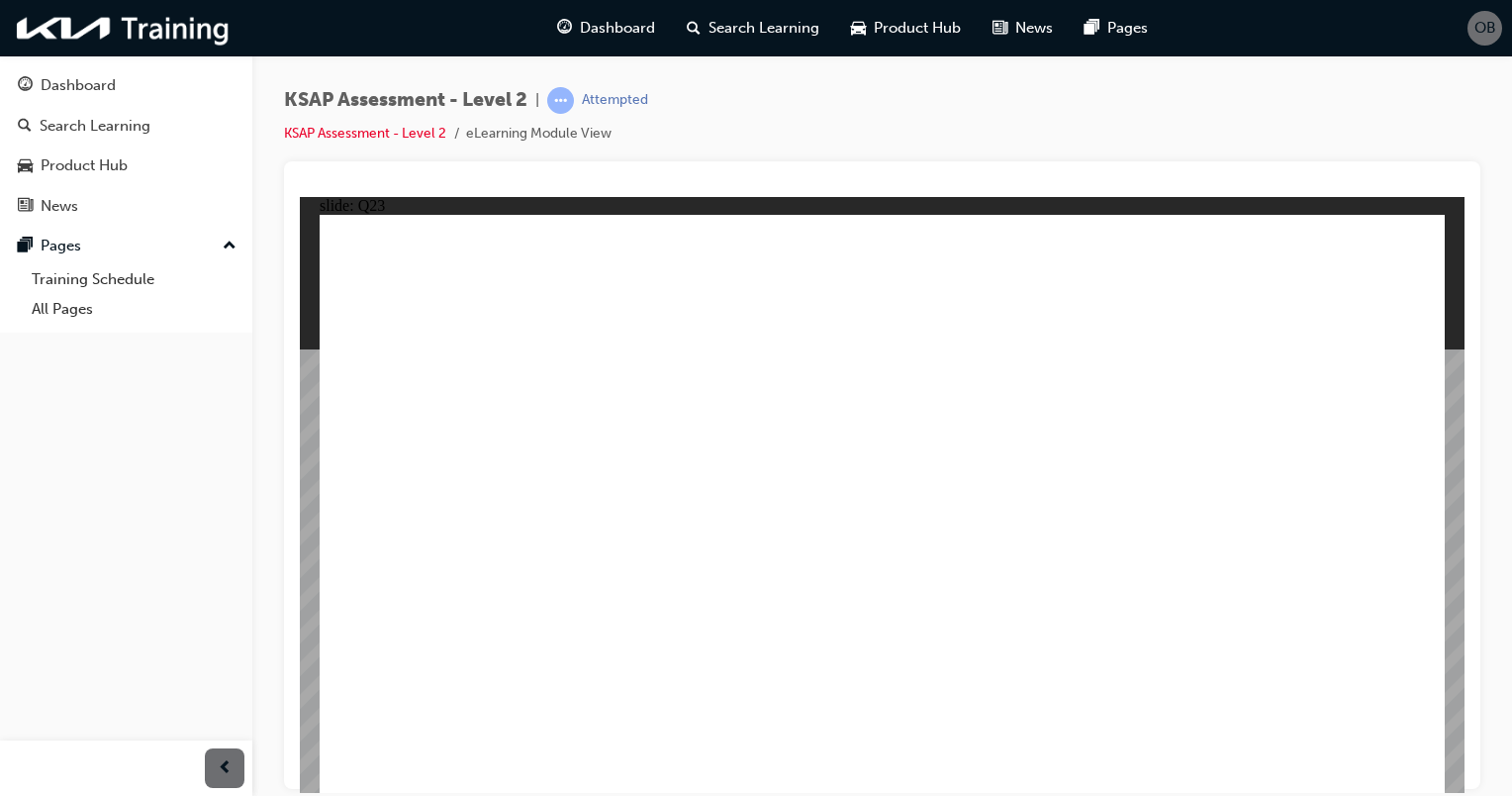 click 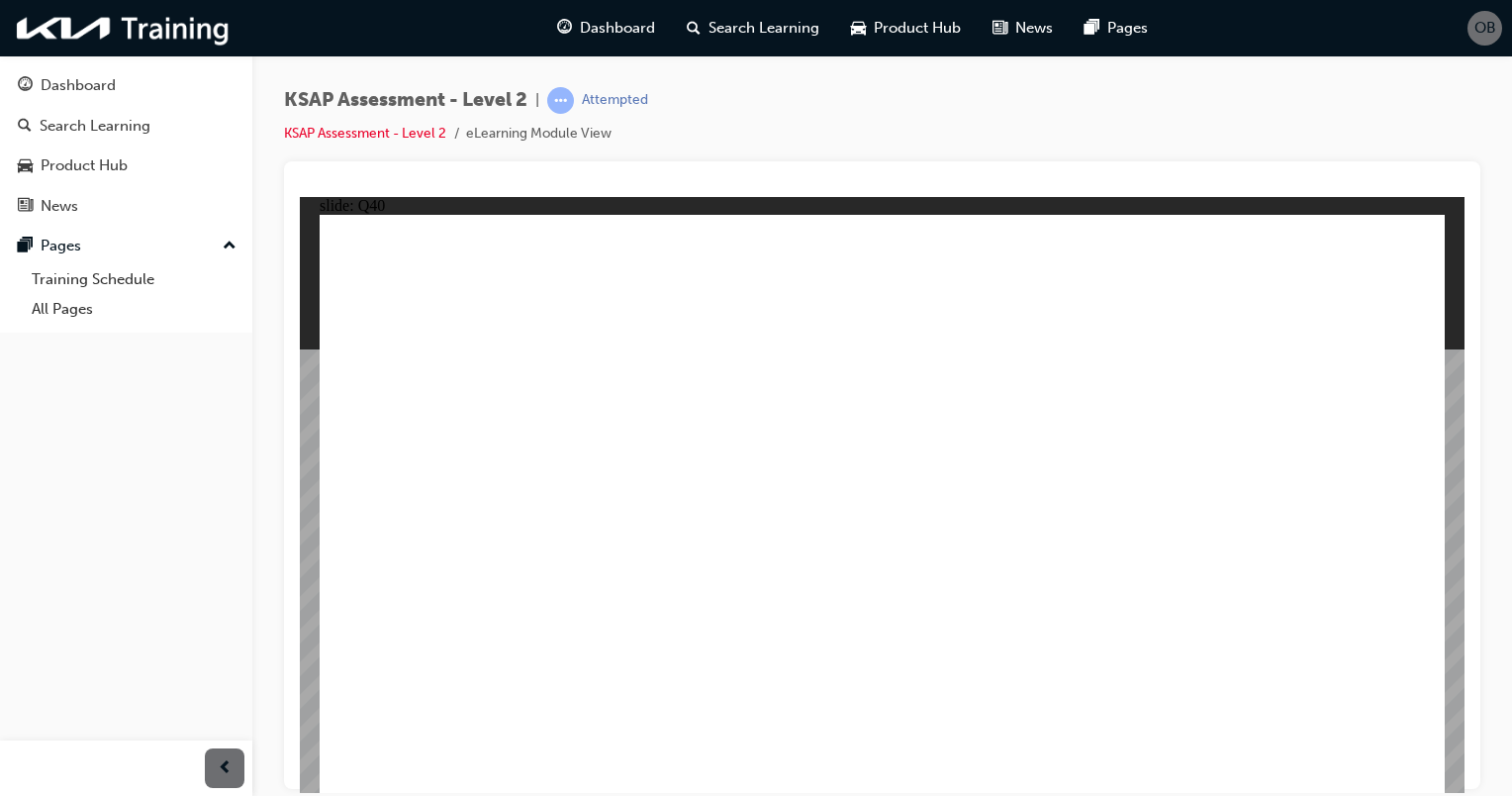 click 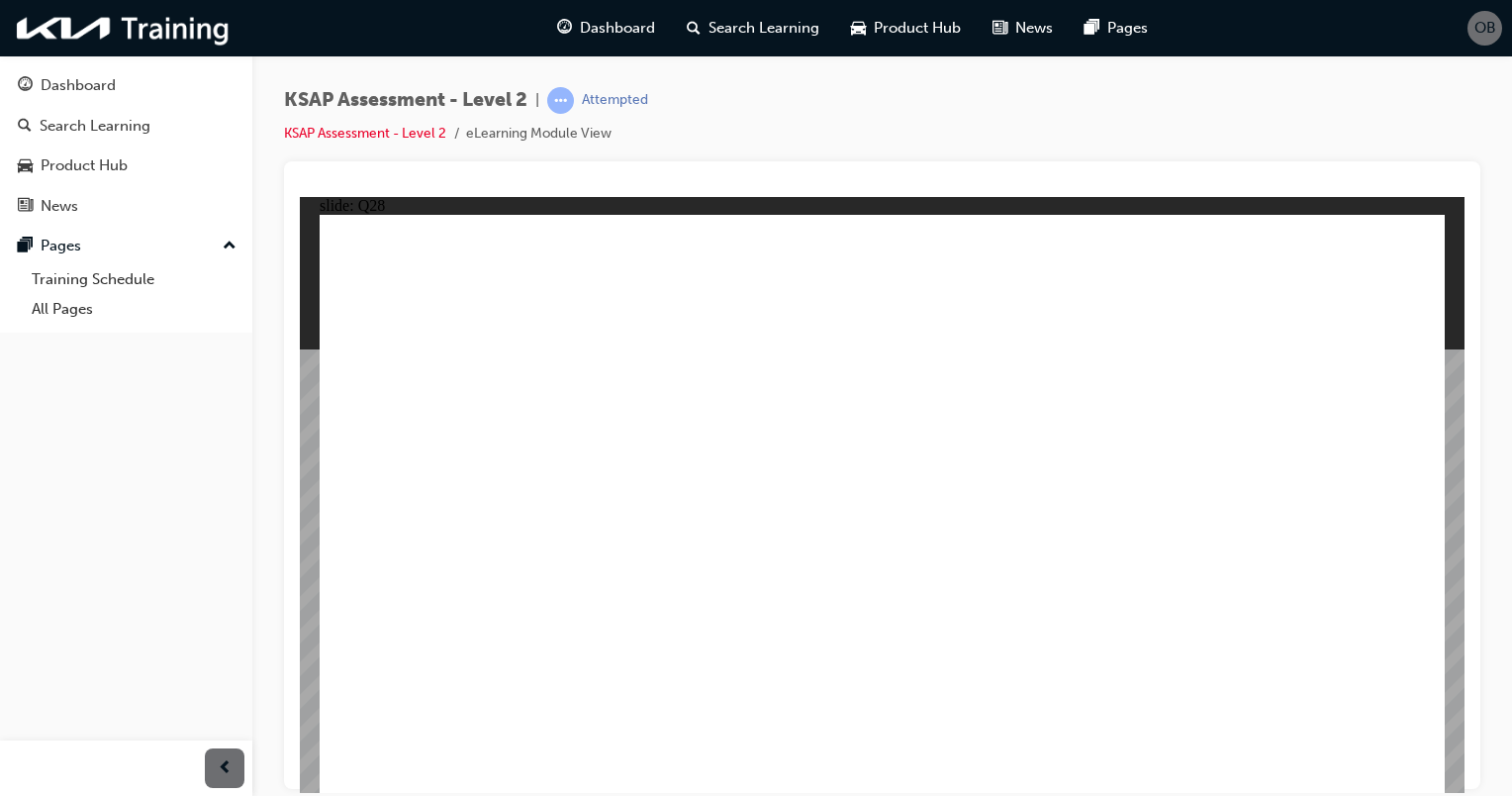 click 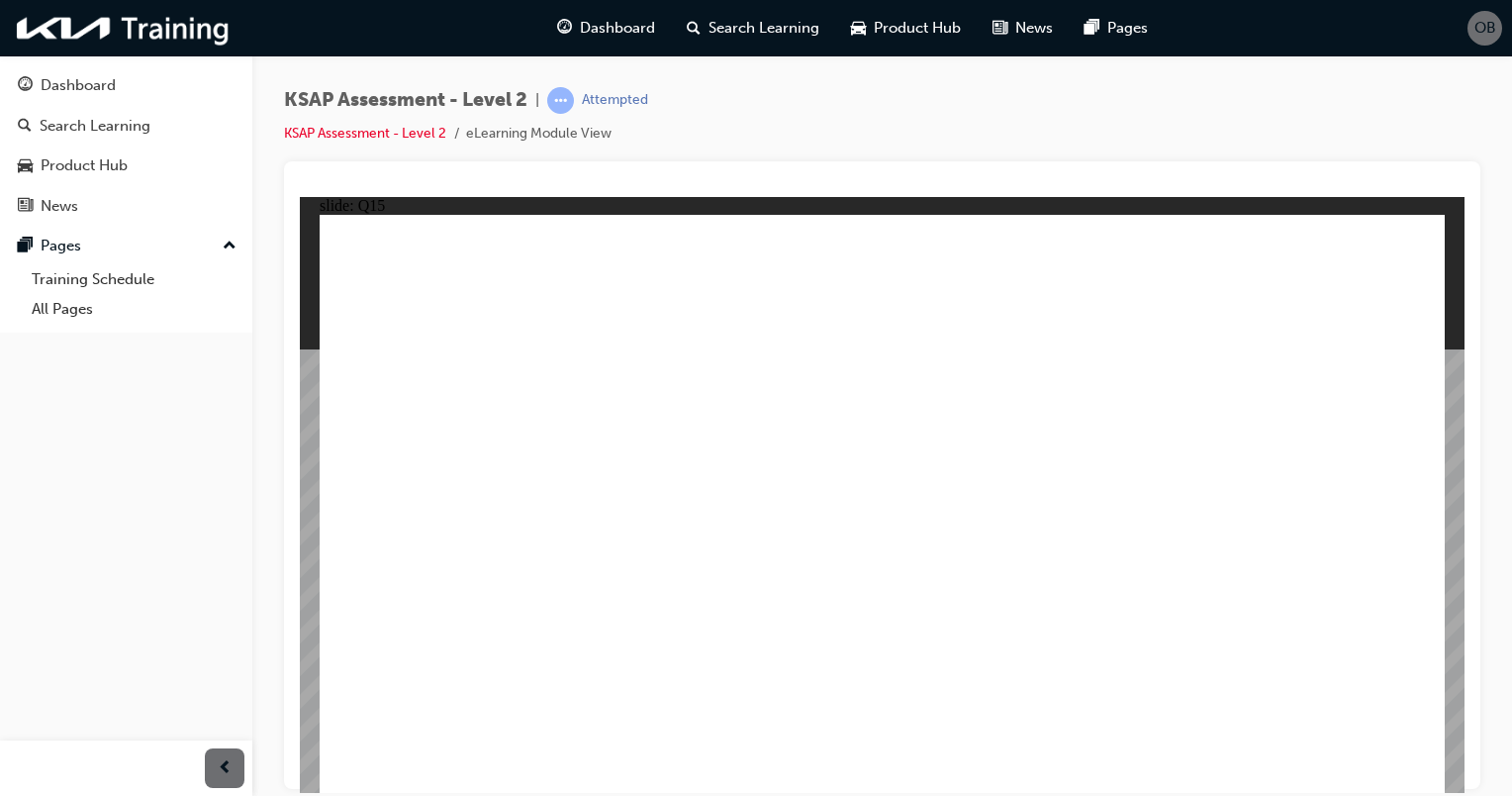 click 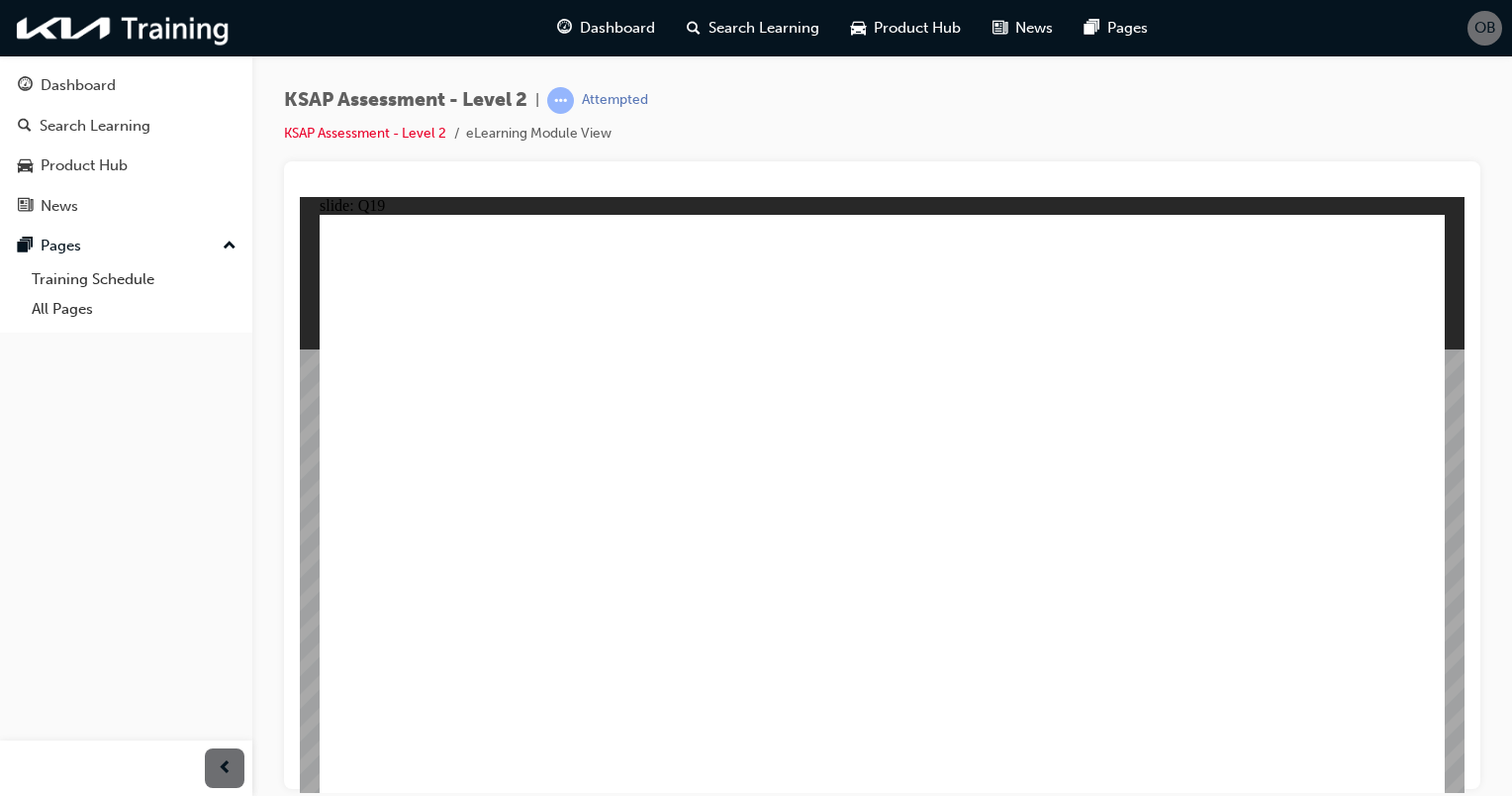 click 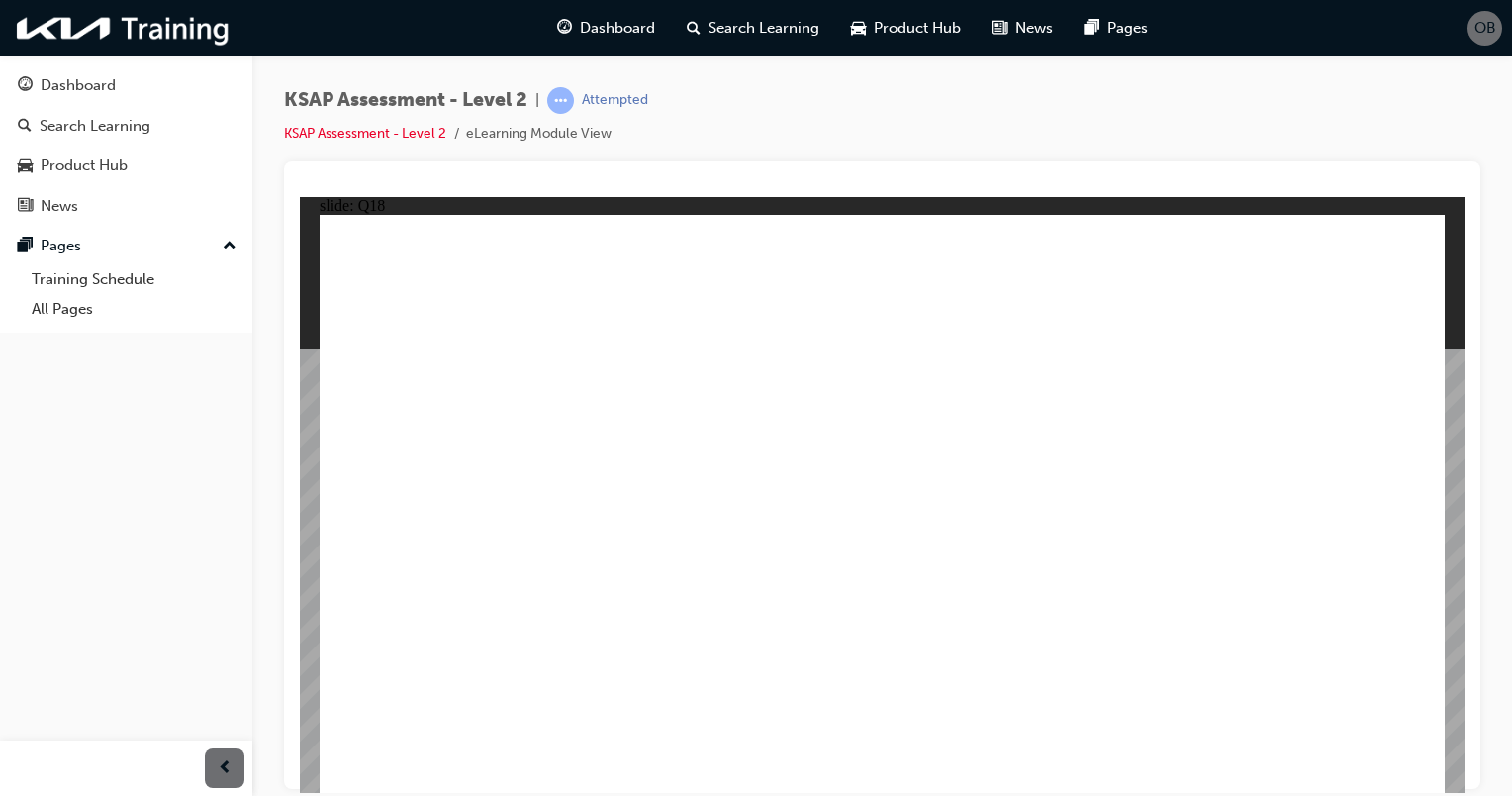 click 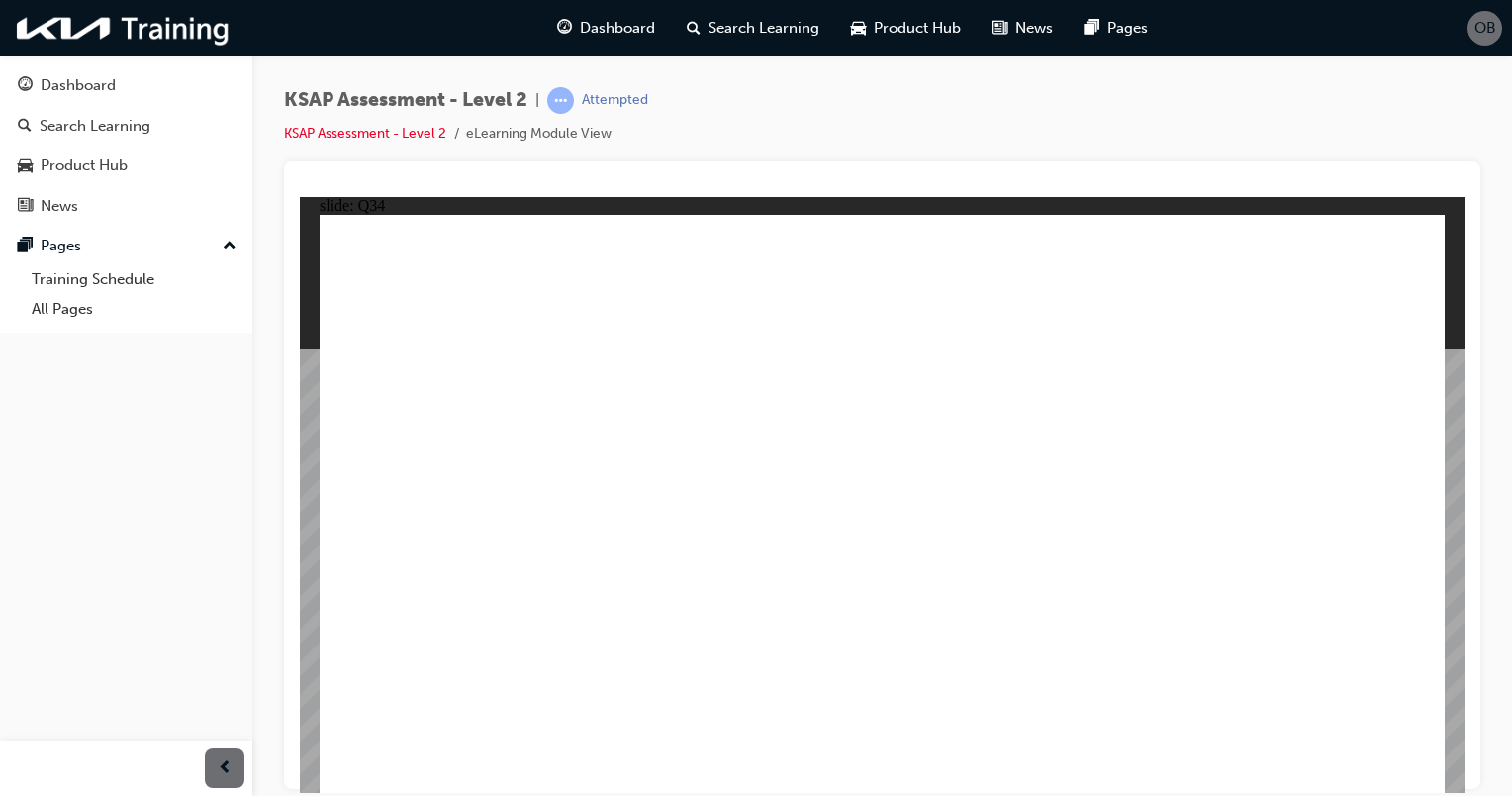 click 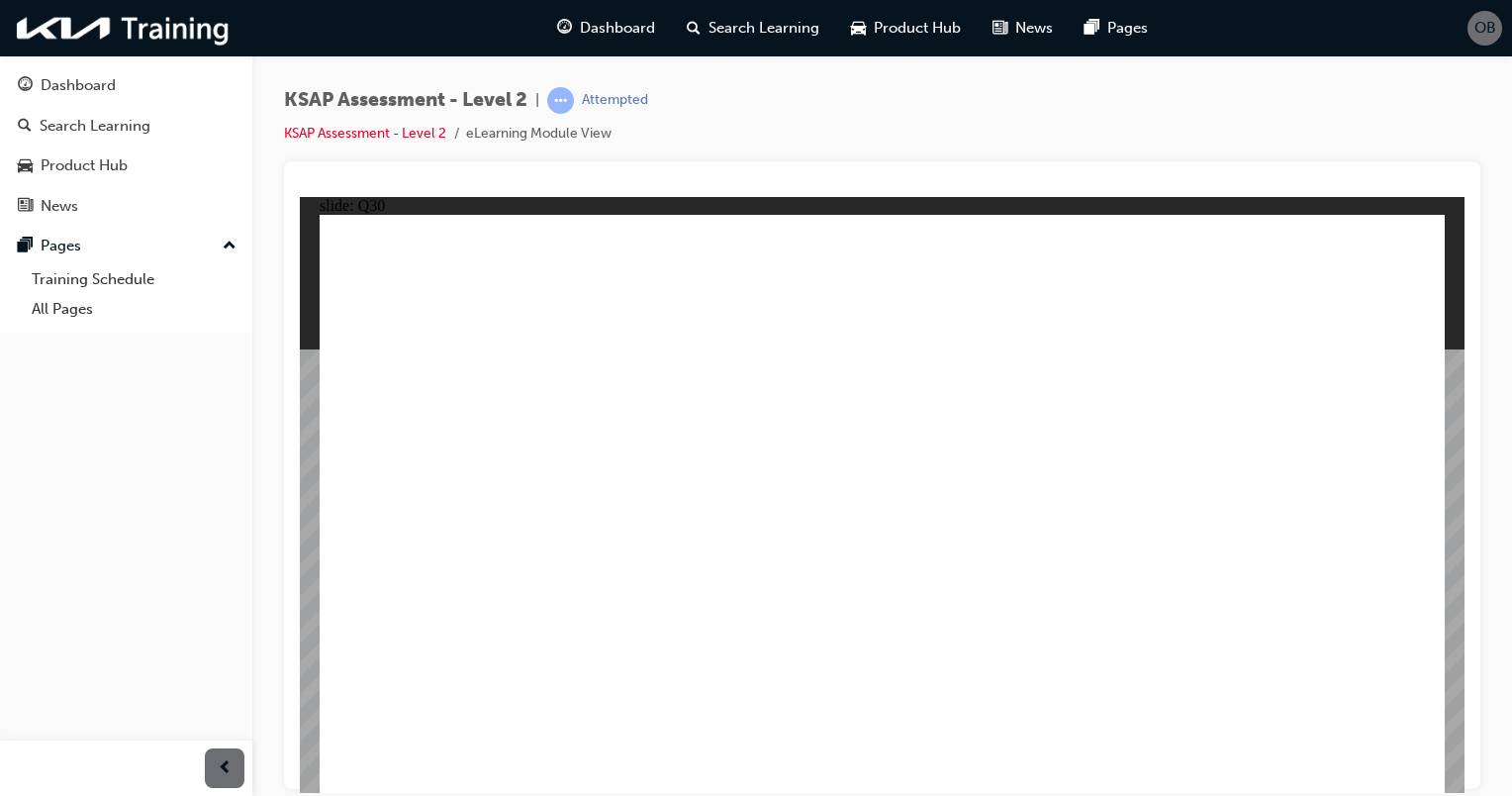 click 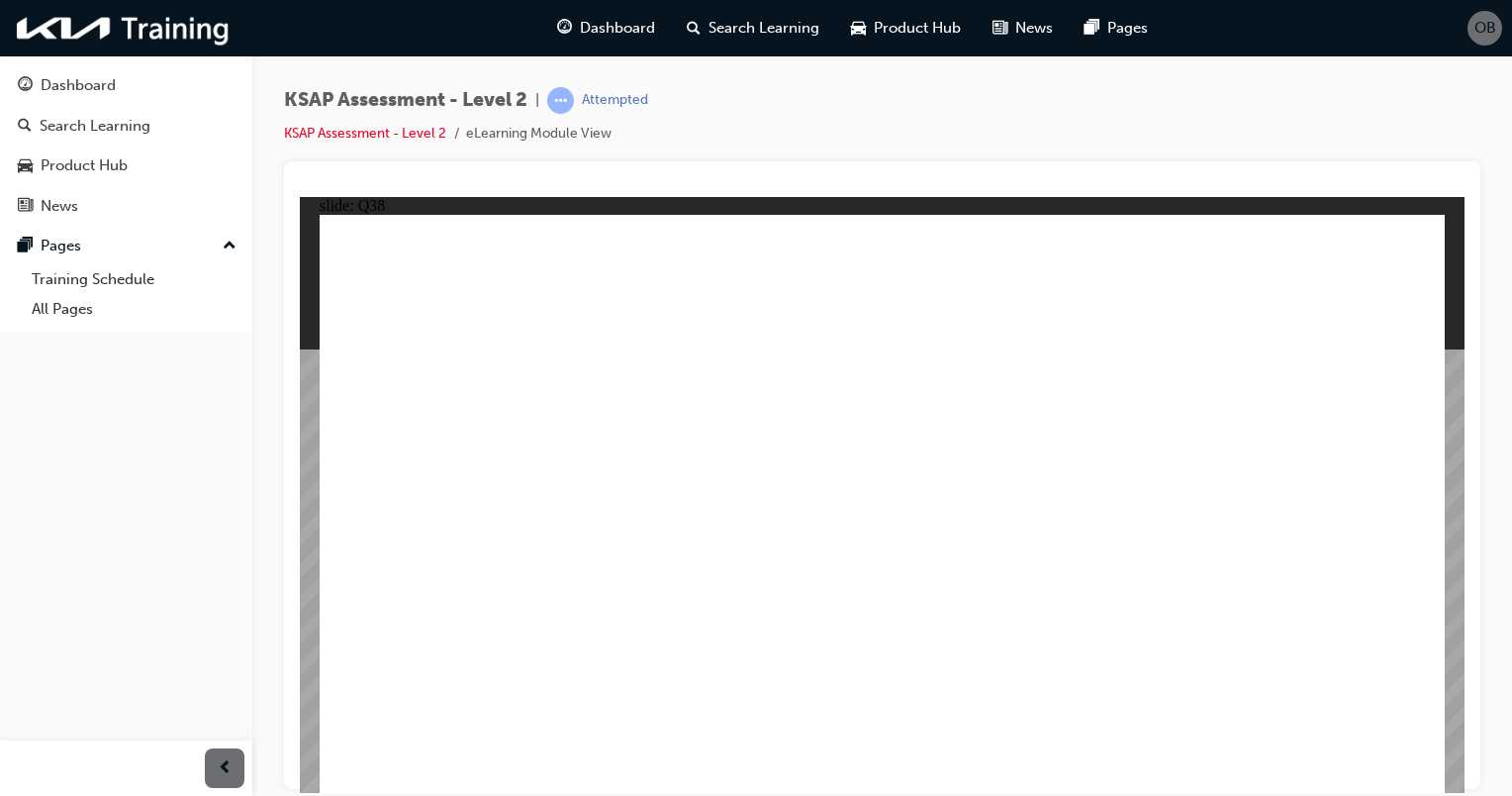 click 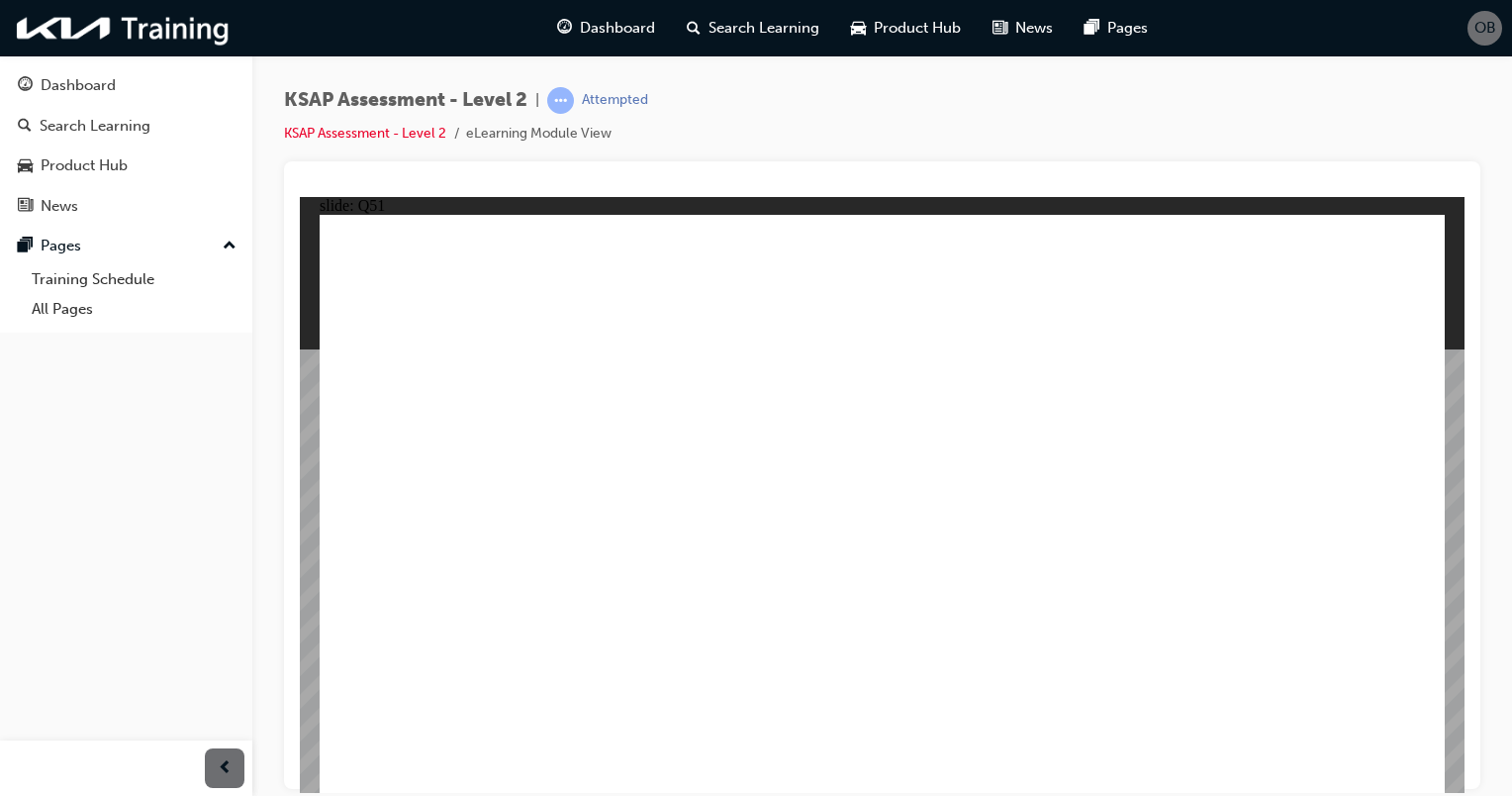 click 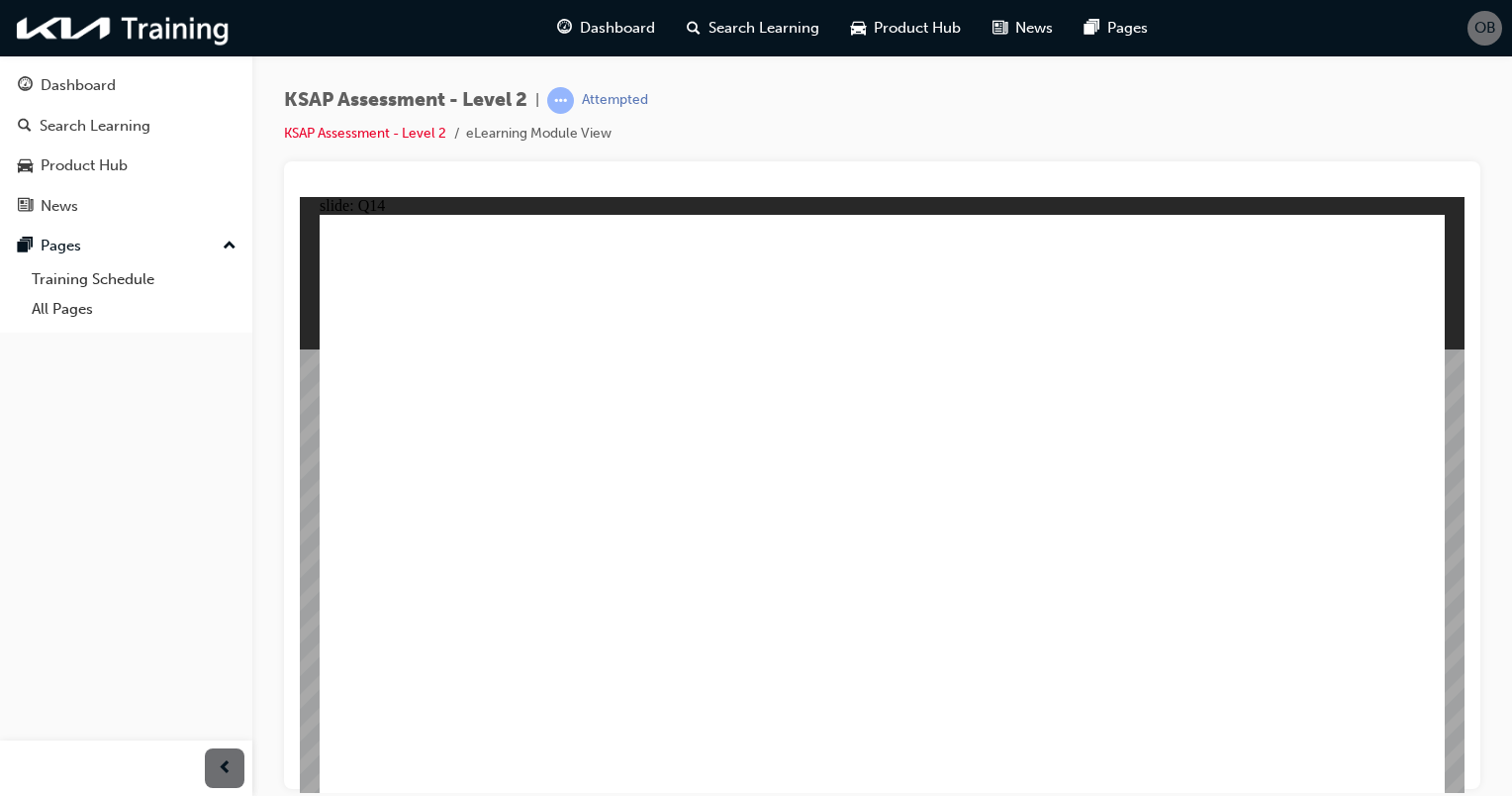 click 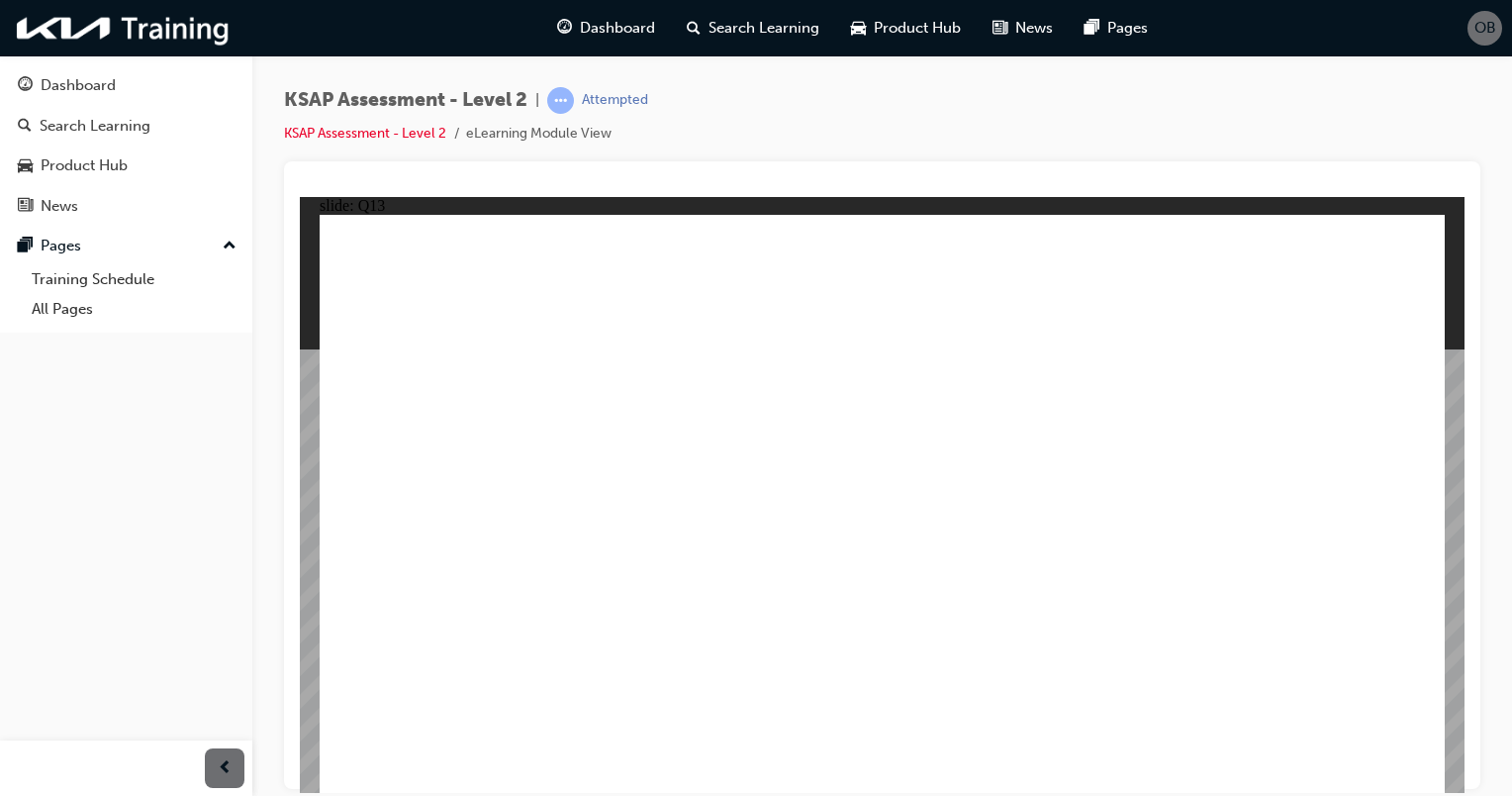 click 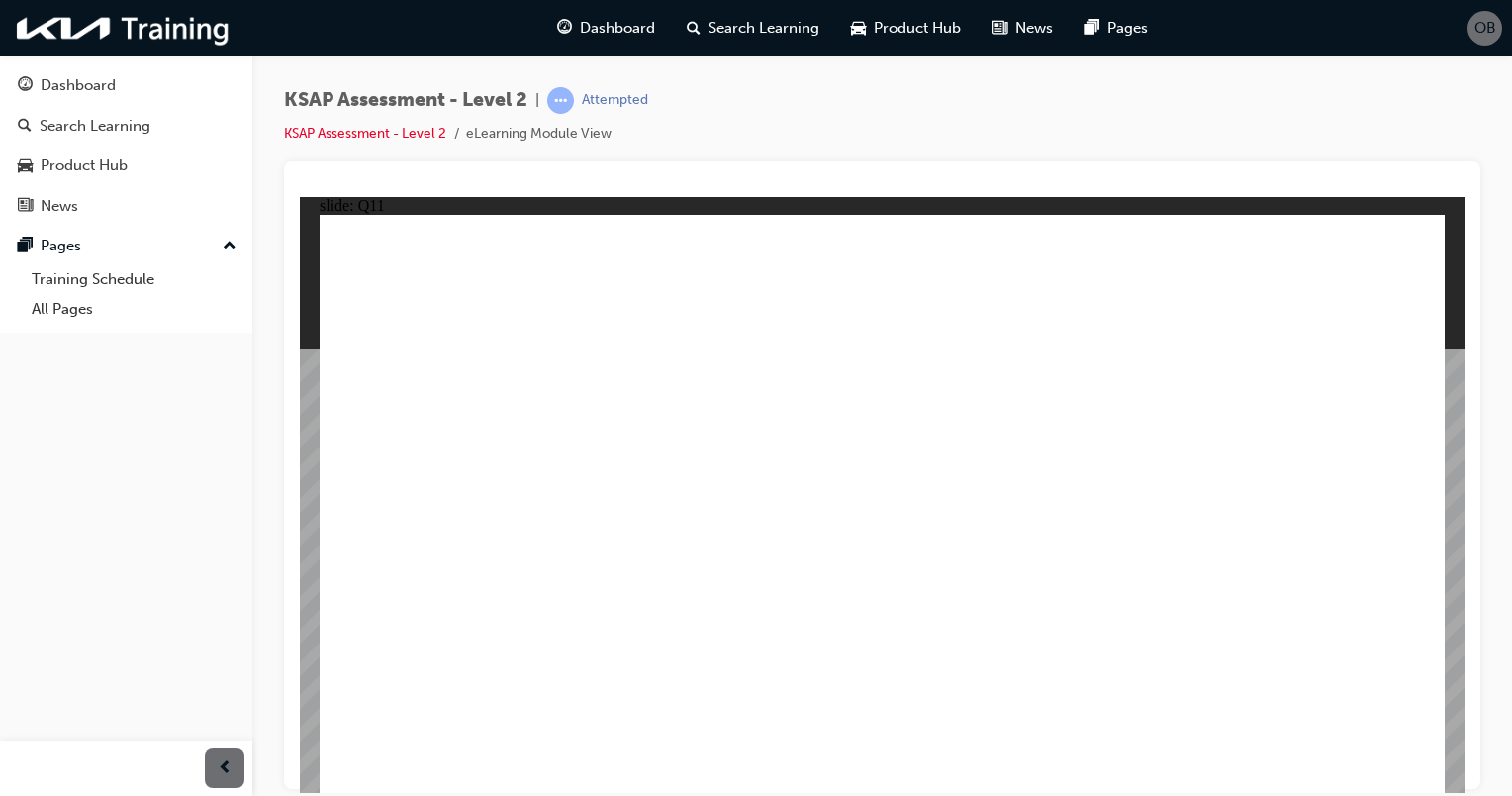 click 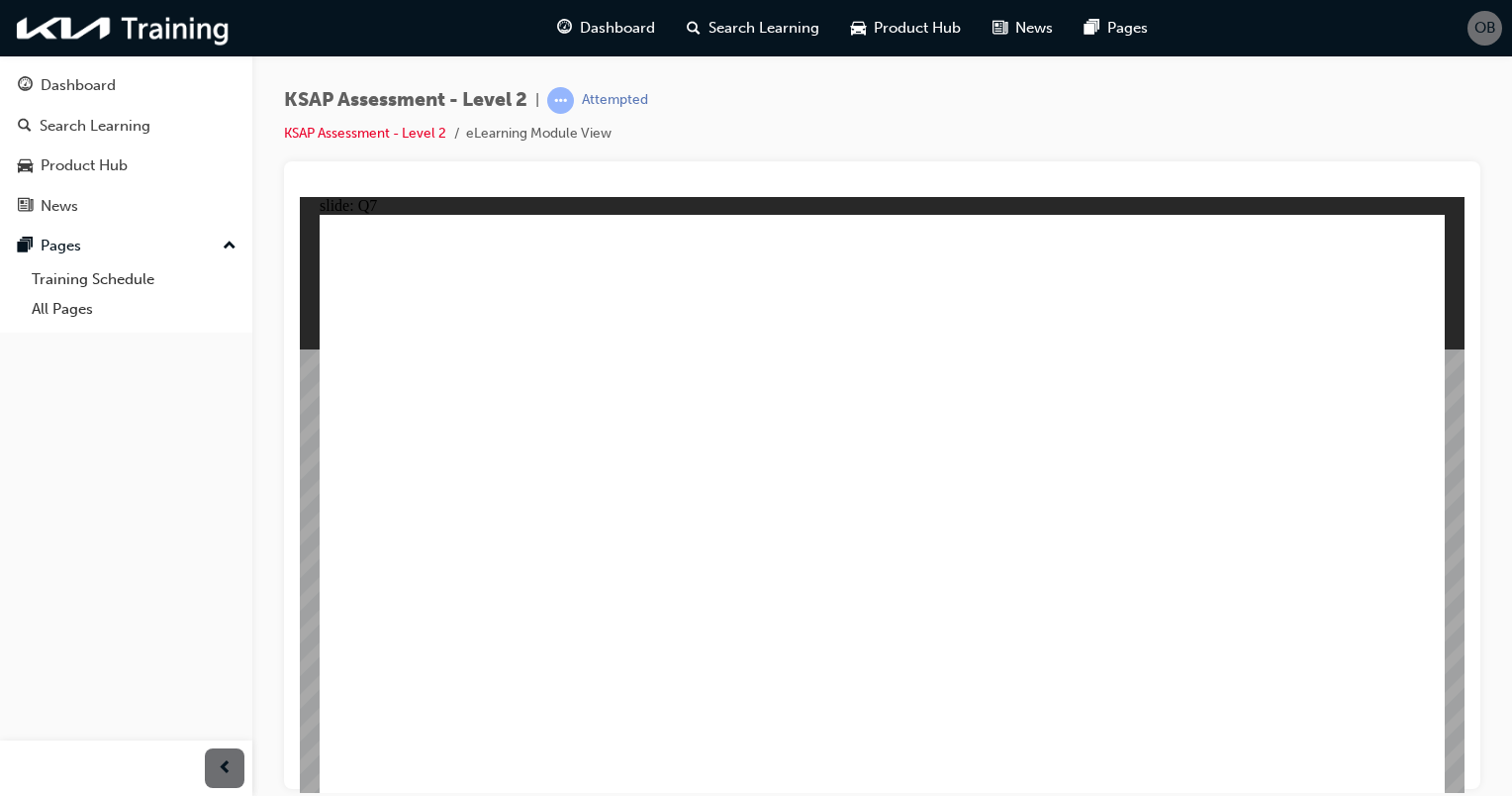 click 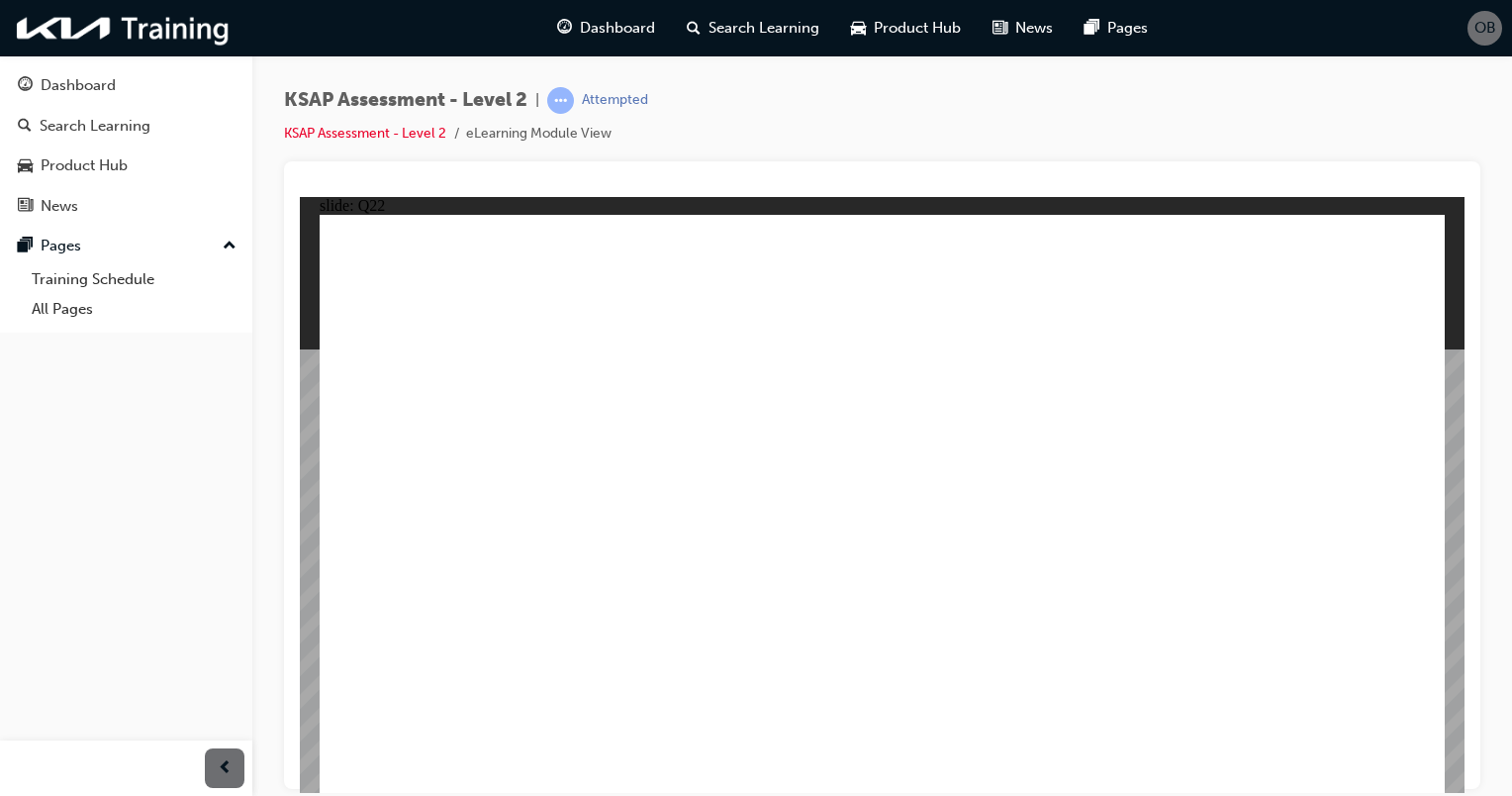 click 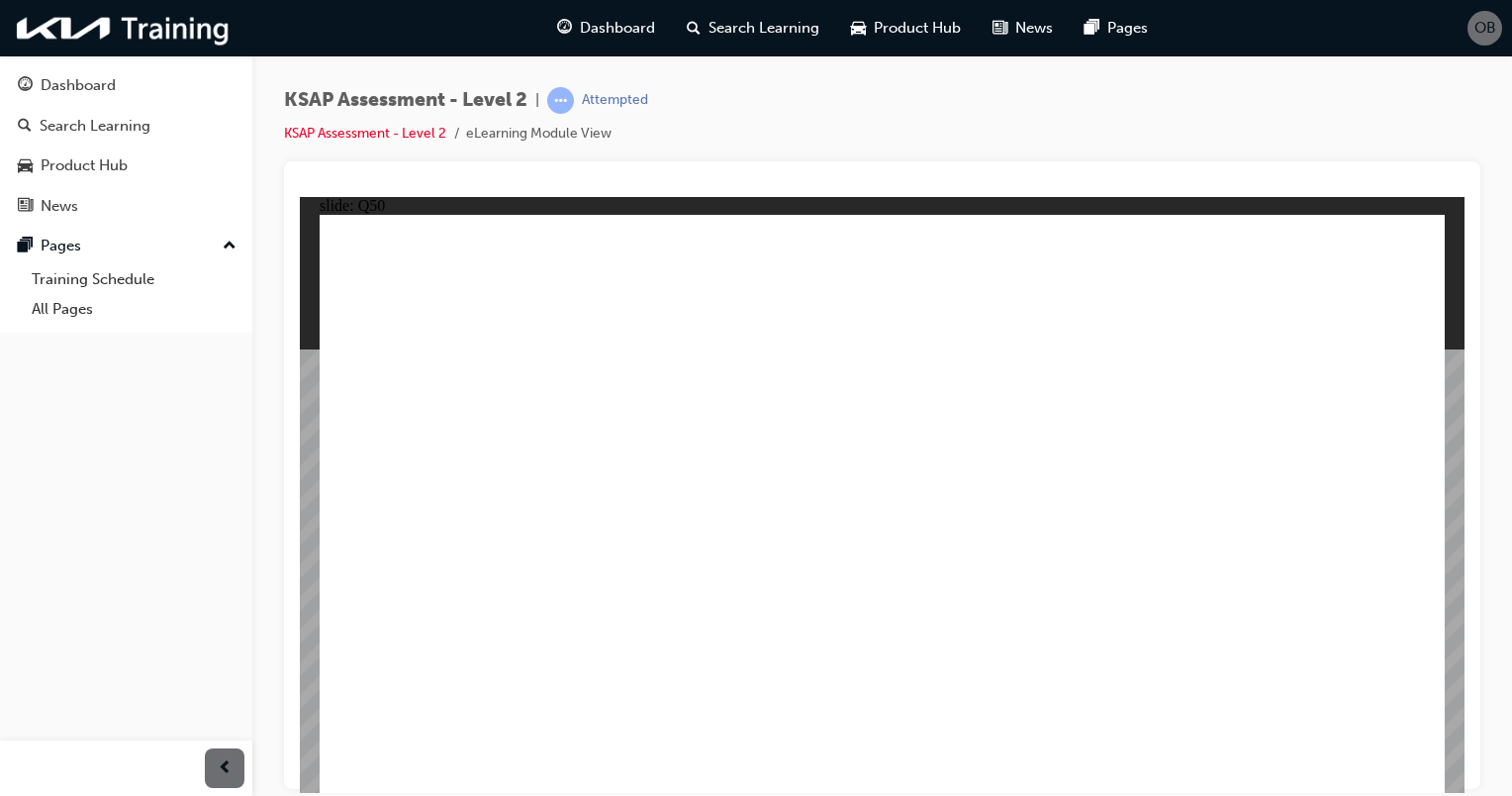 click 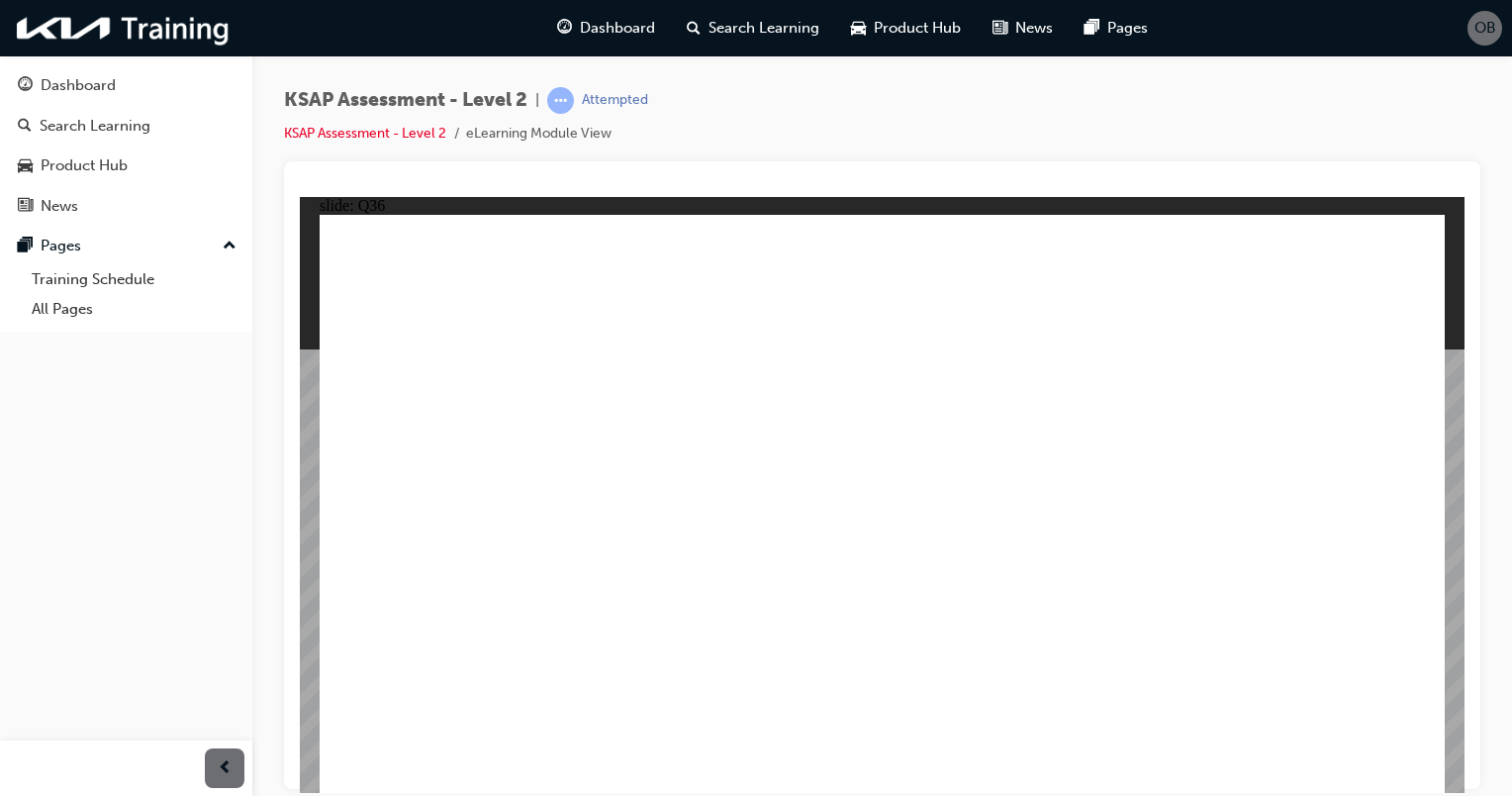 click 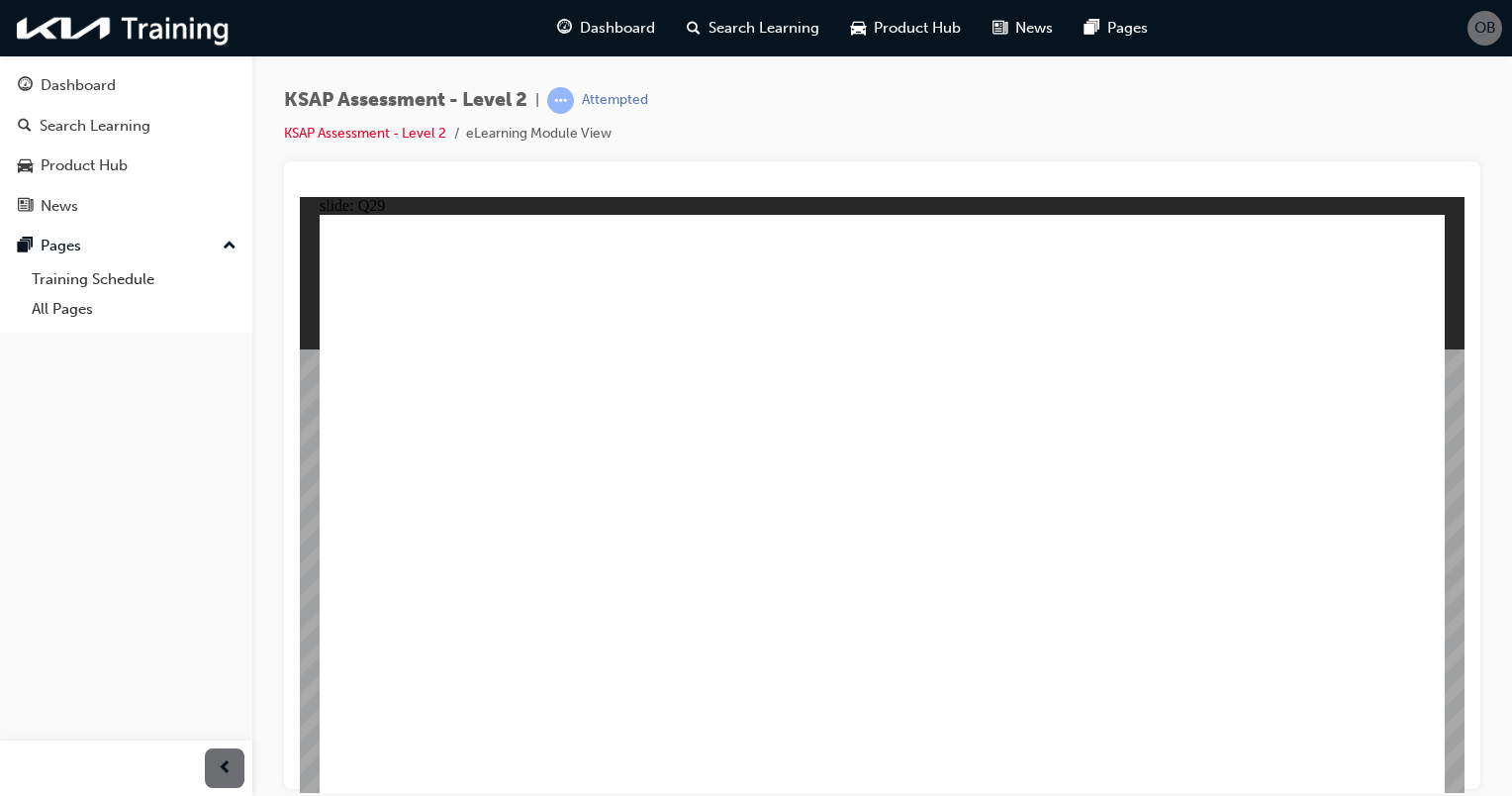 click 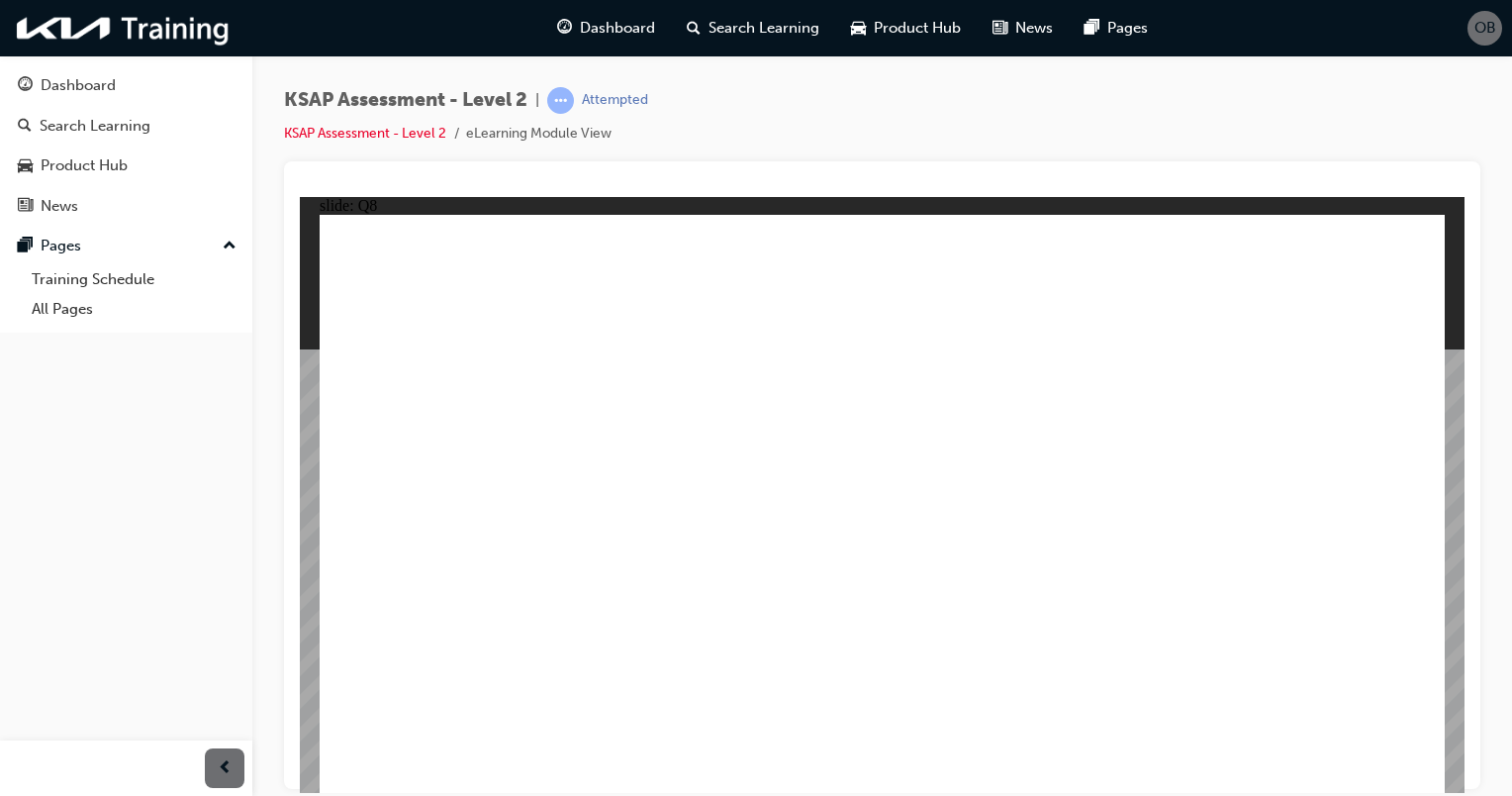 click 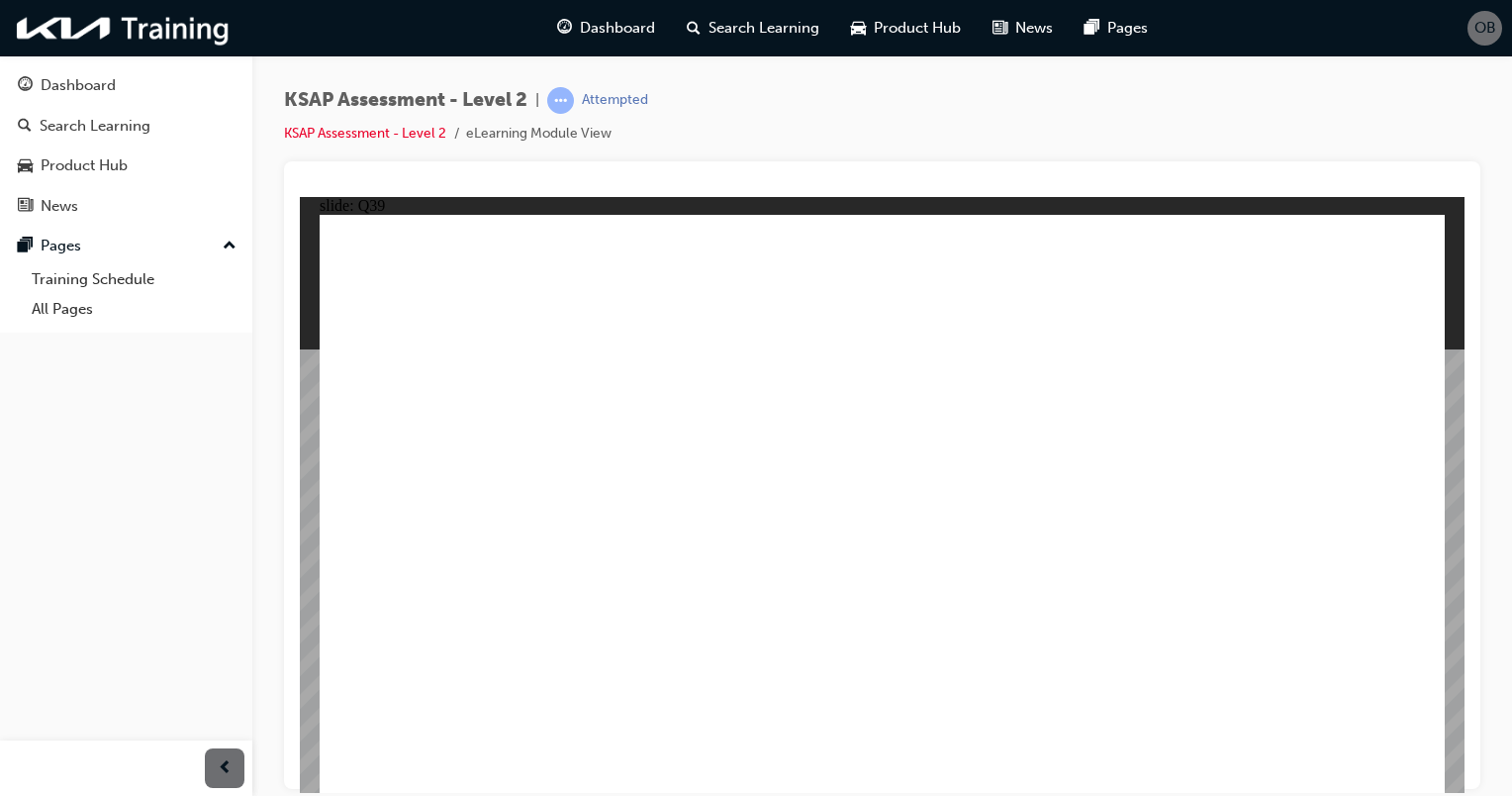 click 